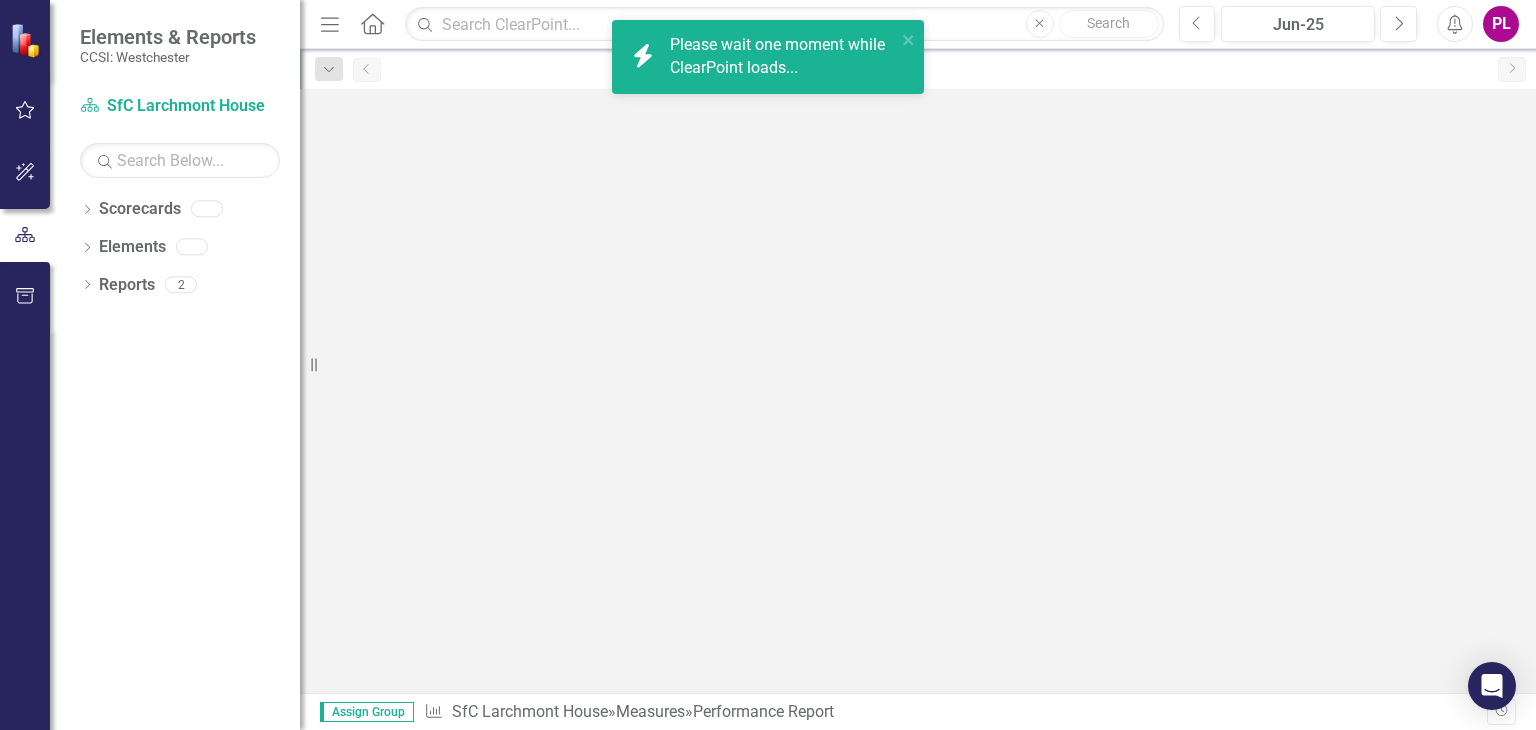 scroll, scrollTop: 0, scrollLeft: 0, axis: both 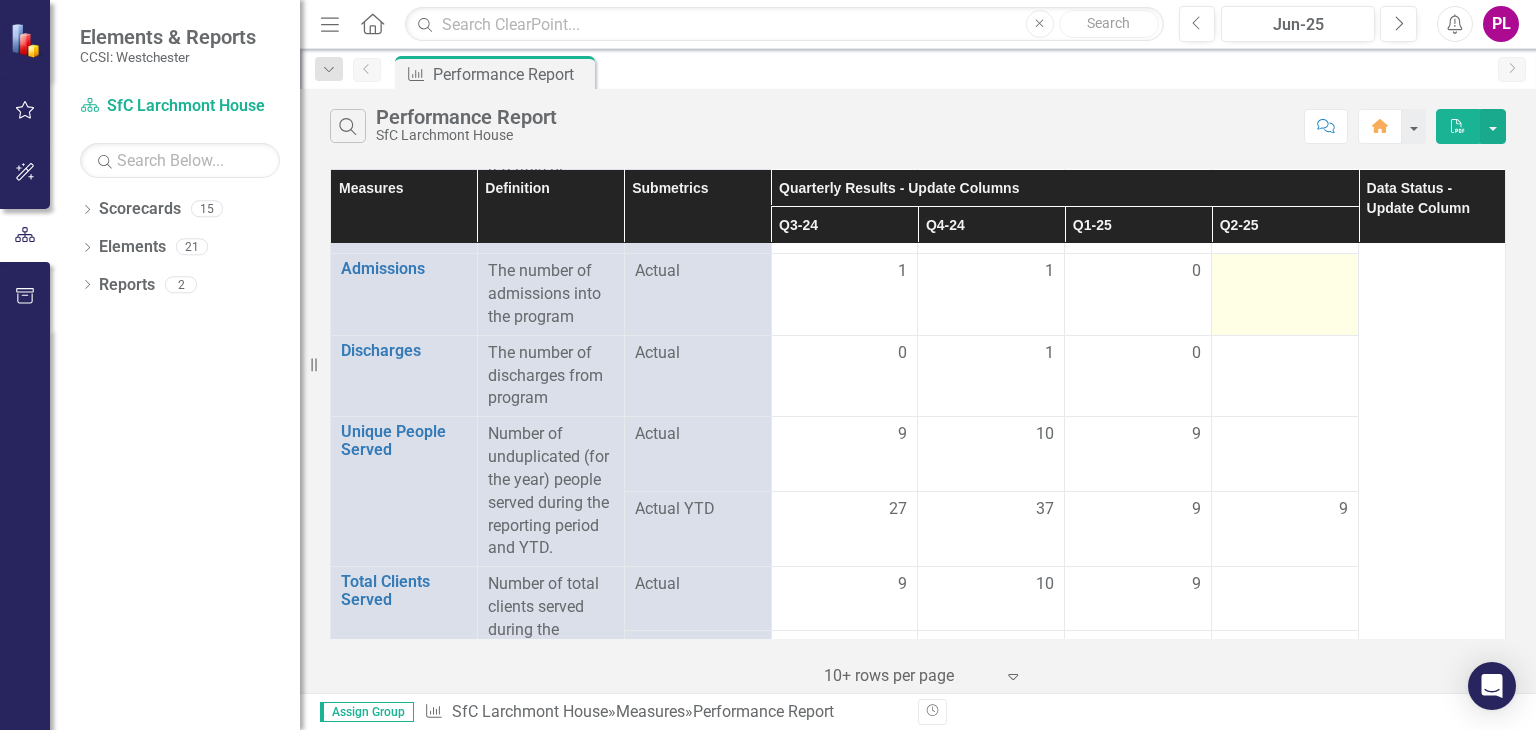 click at bounding box center [845, 272] 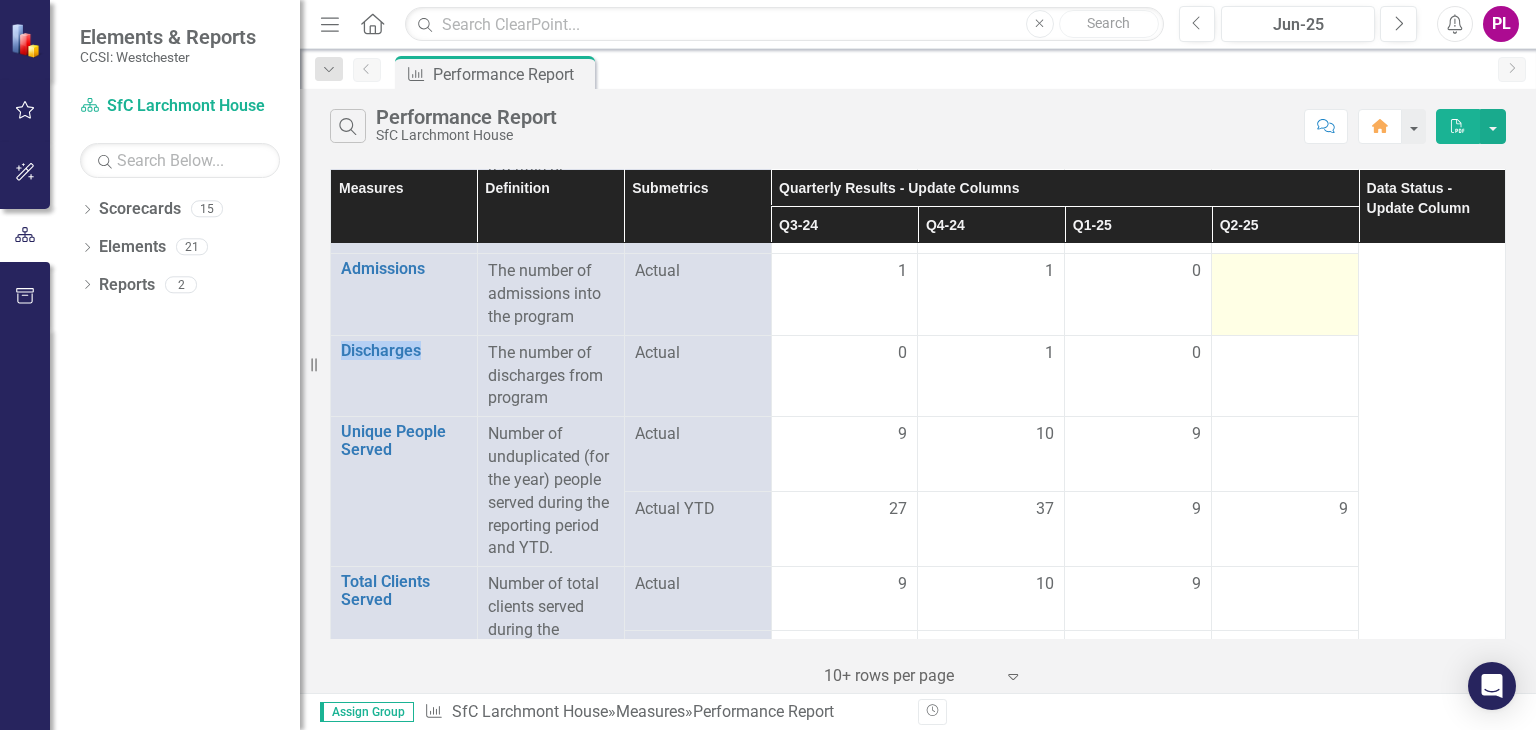 click at bounding box center [845, 272] 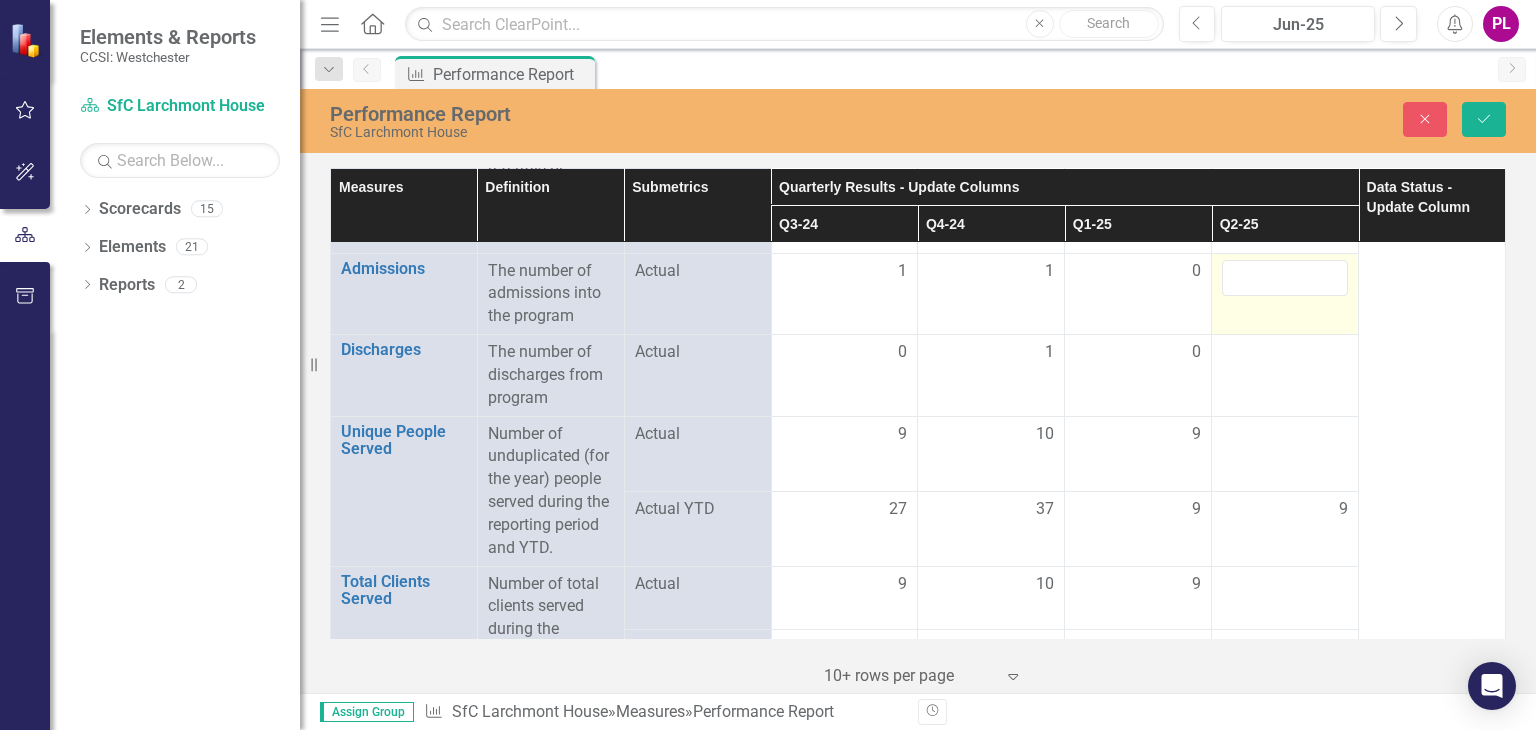 click at bounding box center (1285, 278) 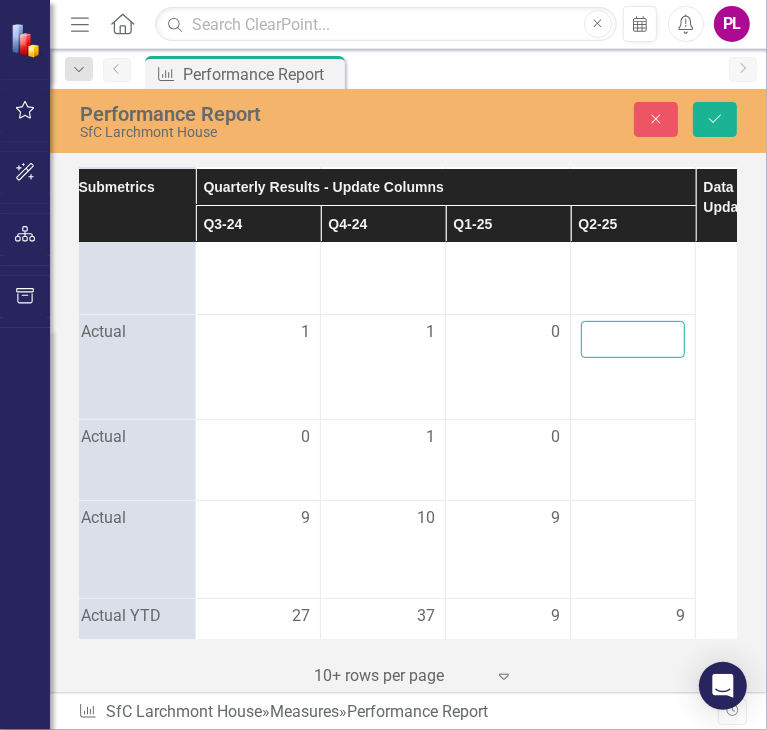 scroll, scrollTop: 401, scrollLeft: 335, axis: both 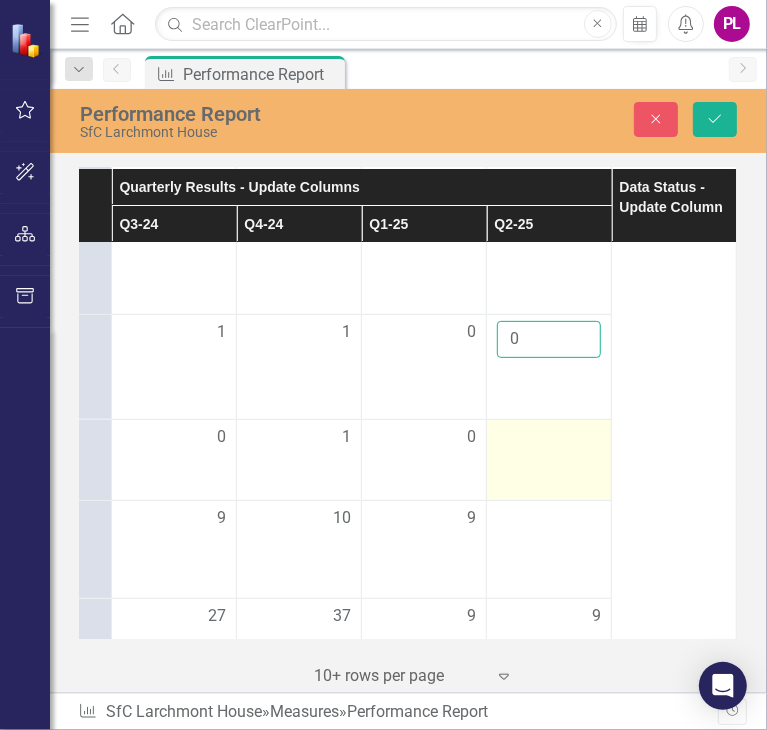type on "0" 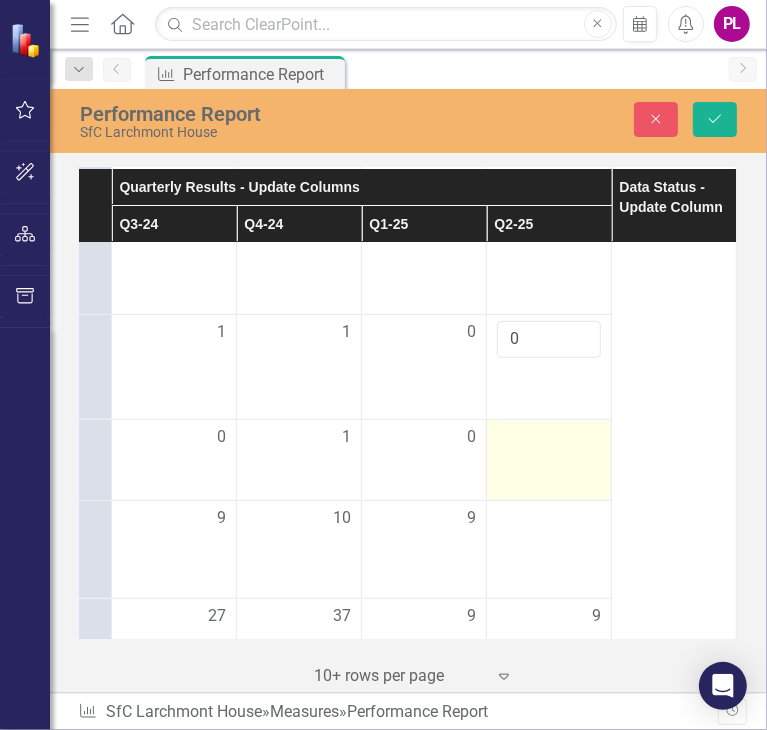 click at bounding box center (549, 460) 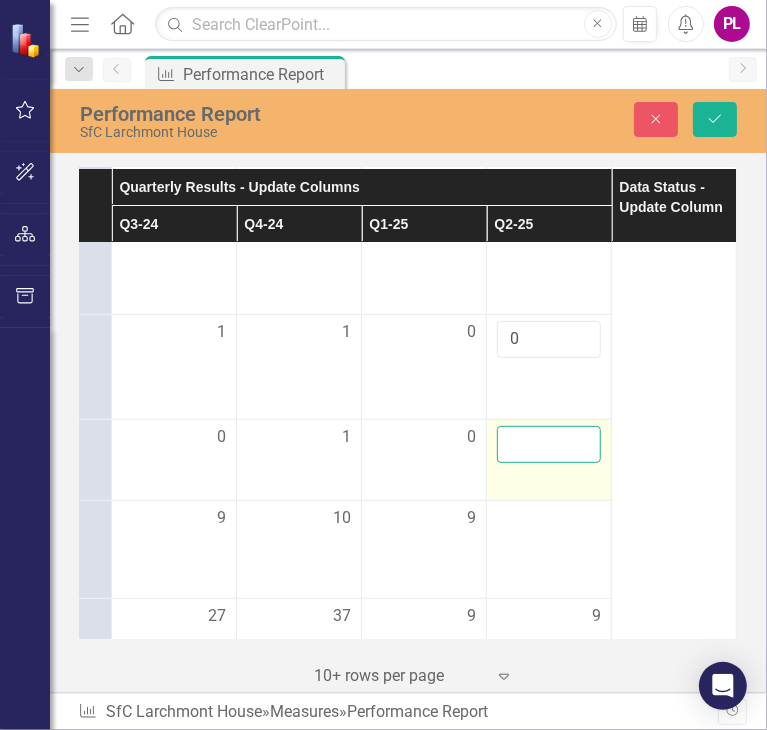 click at bounding box center [549, 444] 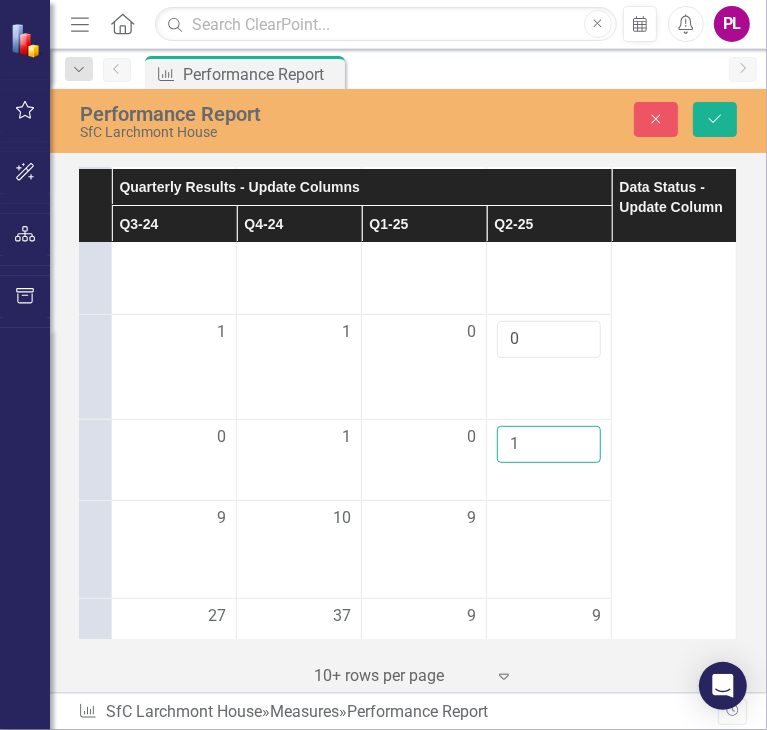 type on "1" 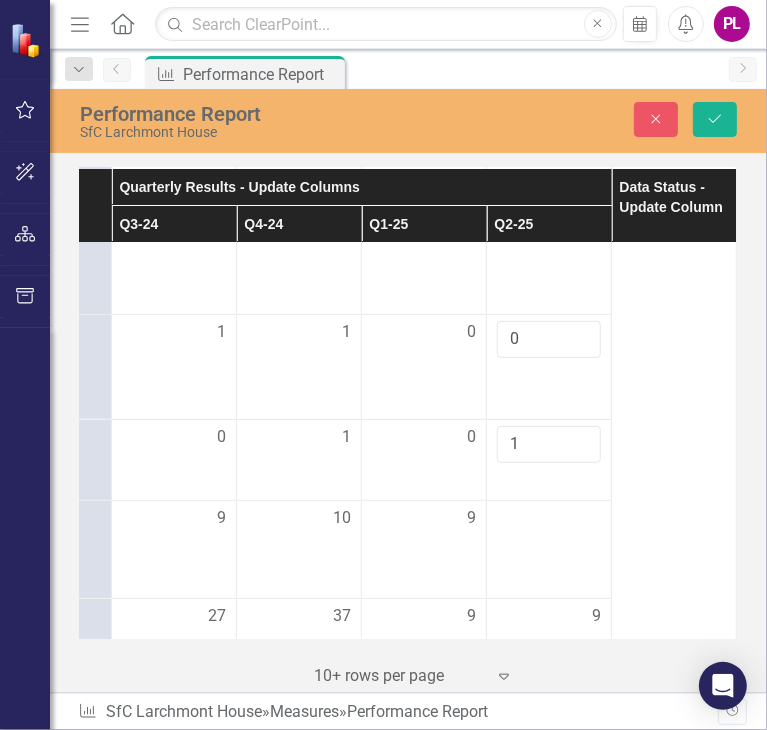 drag, startPoint x: 481, startPoint y: 640, endPoint x: 484, endPoint y: 629, distance: 11.401754 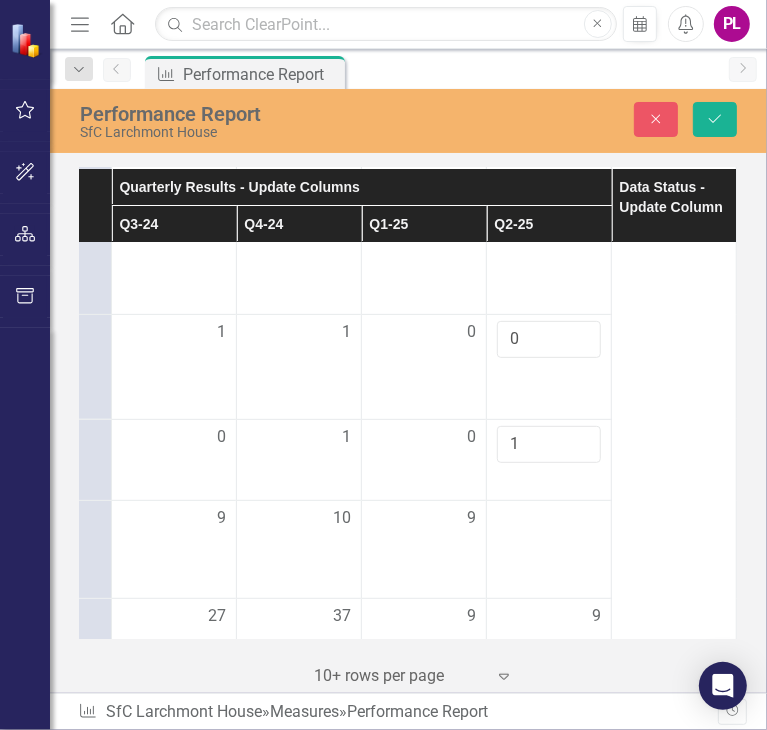 click on "Measures Definition Submetrics Quarterly Results - Update Columns Data Status - Update Column Q3-24 Q4-24 Q1-25 Q2-25 Total FTE Link Open Element Number of total FTEs at the end of the reporting period Filled FTE [NUMBER] [NUMBER] [NUMBER] [NUMBER] Spanish FTE [NUMBER] [NUMBER] Vacant FTE [NUMBER] [NUMBER] [NUMBER] Average Wait Time Link Open Element The average time (in days) from referral to MOVE IN for any admission(s) to the program Actual [NUMBER] [NUMBER] Referrals Link Open Element The number of appropriate referrals or screenings to the program seeking services. Actual [NUMBER] [NUMBER] Admissions Link Open Element The number of admissions into the program Actual [NUMBER] [NUMBER] [NUMBER] [NUMBER] Discharges Link Open Element The number of discharges from program Actual [NUMBER] [NUMBER] [NUMBER] [NUMBER] Unique People Served Link Open Element Number of unduplicated (for the year) people served during the reporting period and YTD. Actual [NUMBER] [NUMBER] [NUMBER] [NUMBER] Actual YTD [NUMBER] [NUMBER] [NUMBER] [NUMBER] Total Clients Served Link Open Element Number of total clients served during the reporting period and YTD. Actual [NUMBER] [NUMBER] [NUMBER] [NUMBER] Actual YTD [NUMBER] [NUMBER] [NUMBER]" at bounding box center (408, 428) 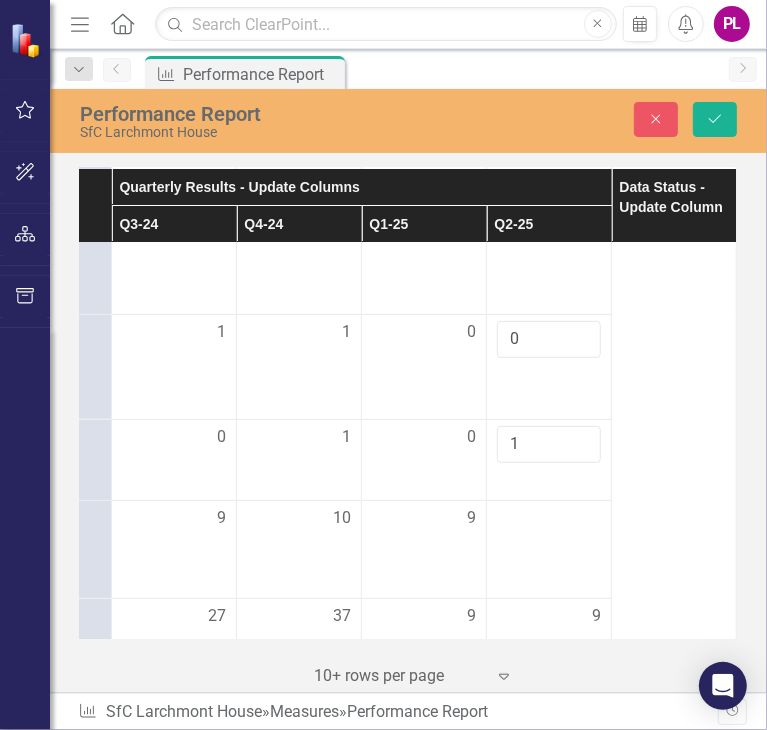 scroll, scrollTop: 401, scrollLeft: 0, axis: vertical 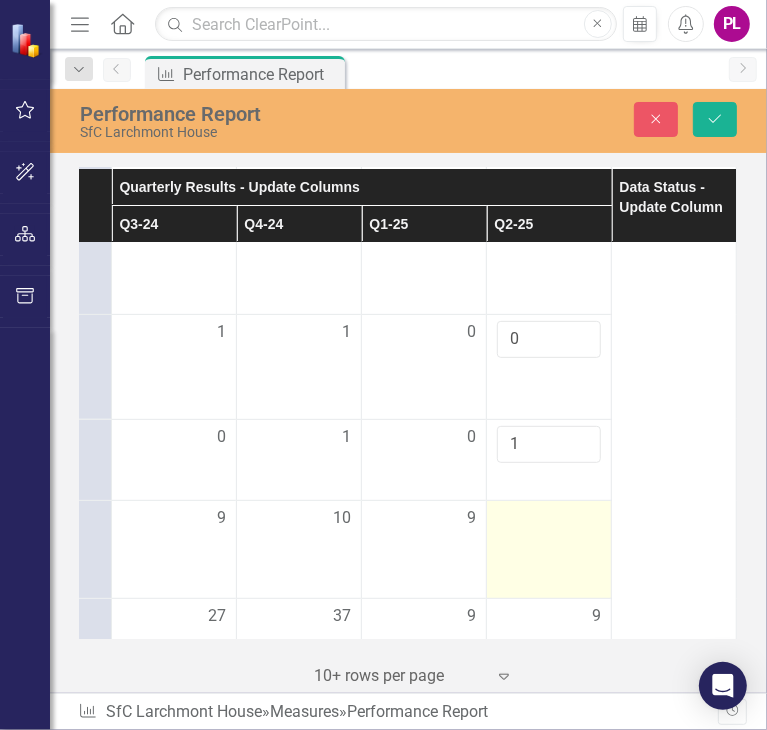 click at bounding box center [549, 550] 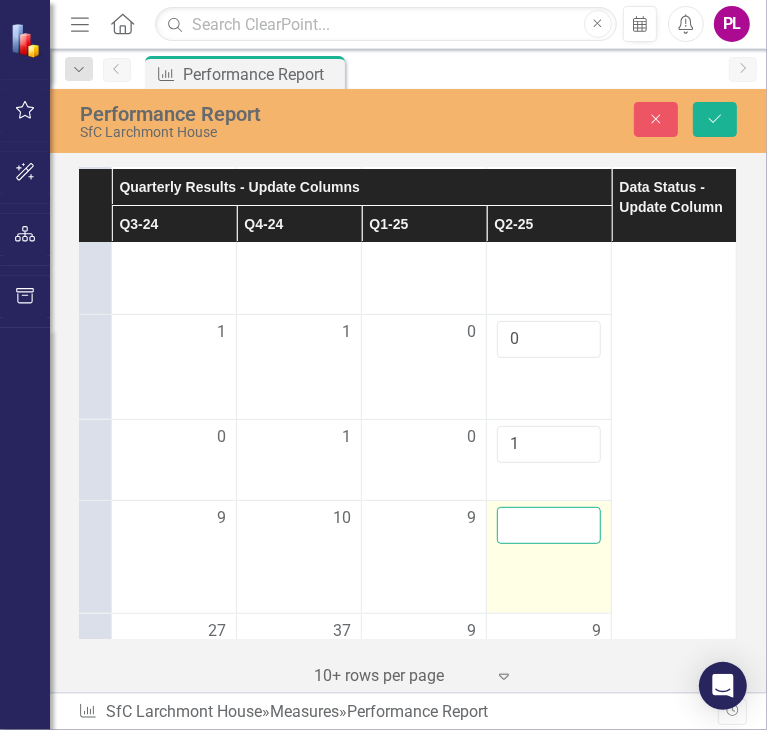 click at bounding box center [549, 525] 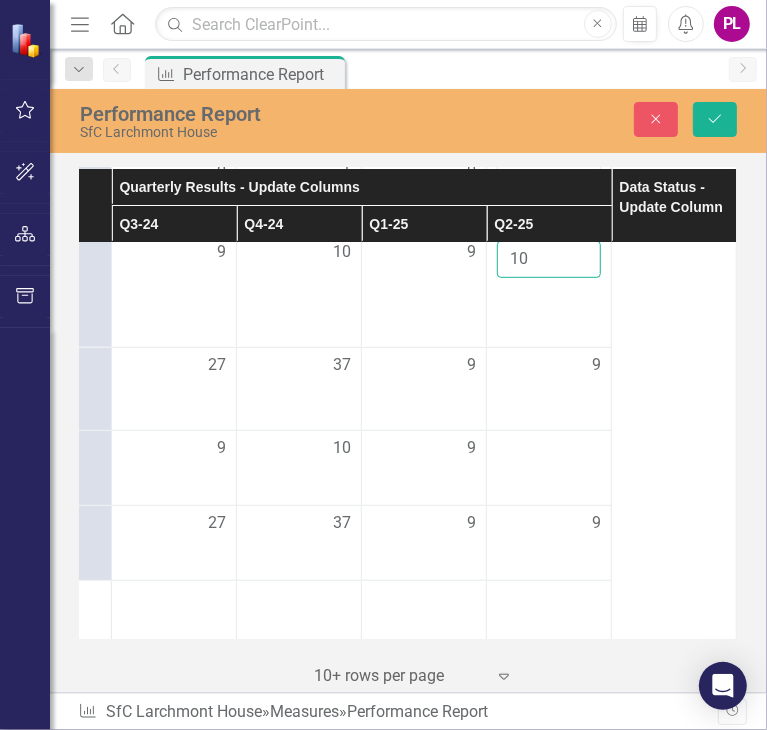 scroll, scrollTop: 719, scrollLeft: 357, axis: both 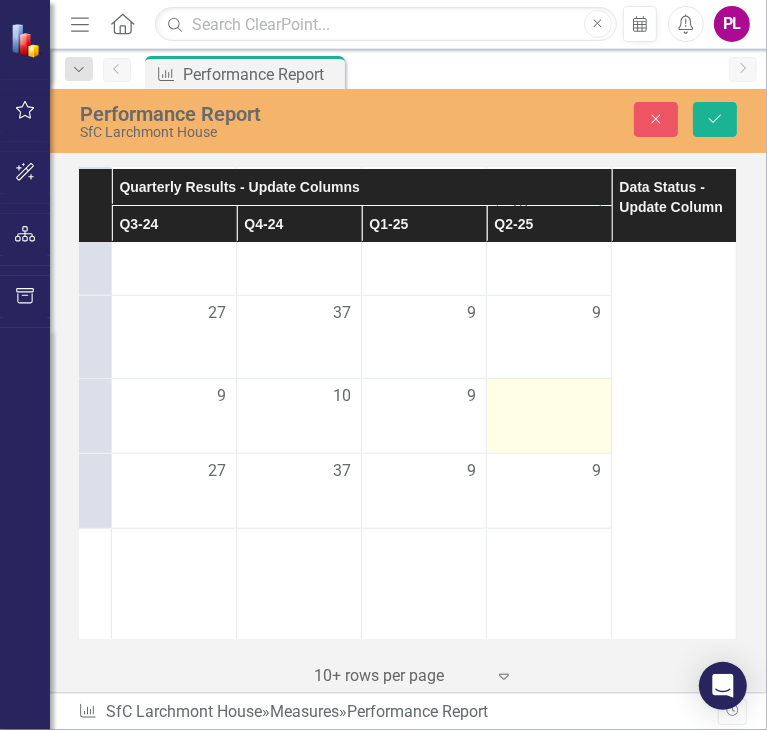 type on "10" 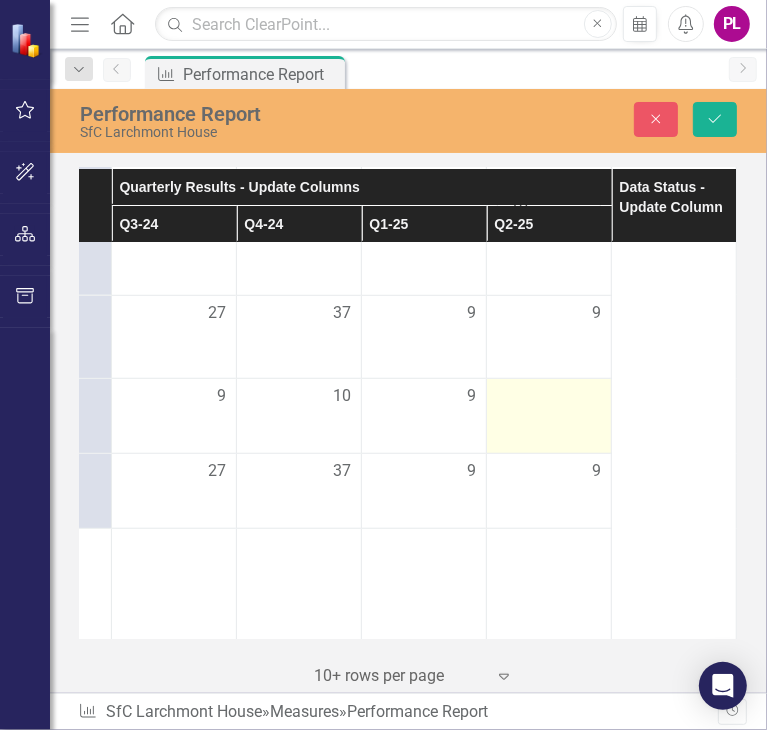 click at bounding box center (549, 416) 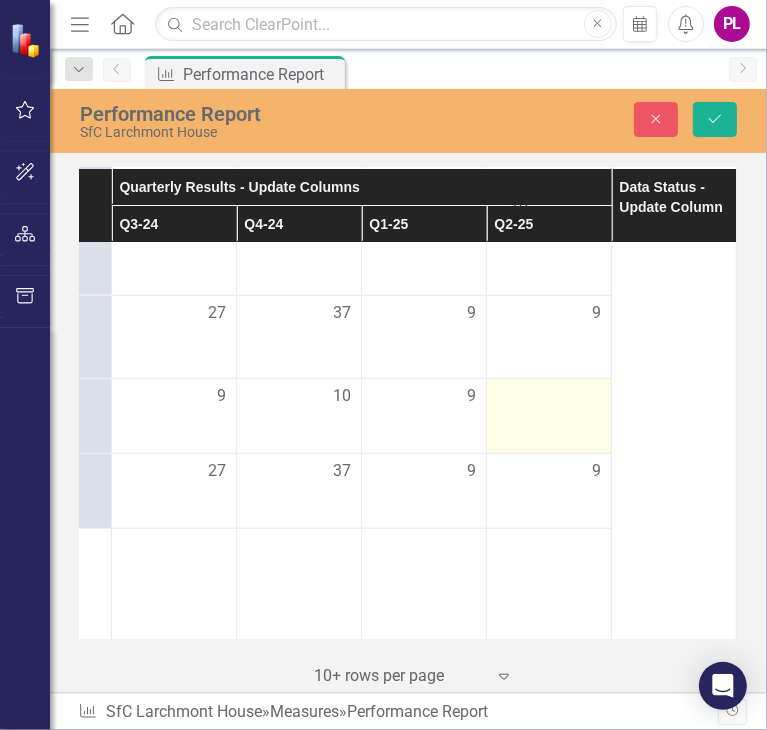 click at bounding box center (549, 416) 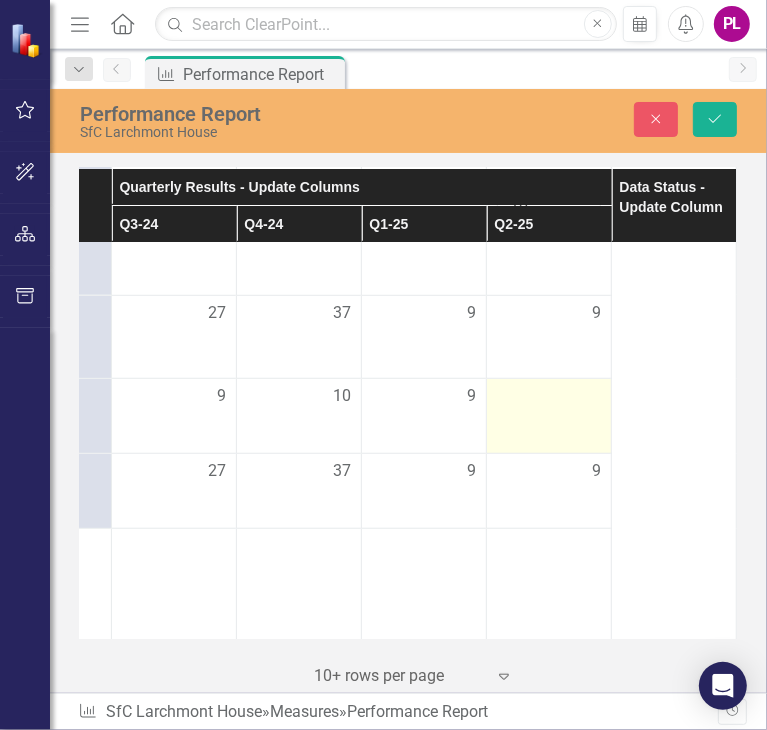 click at bounding box center [549, 416] 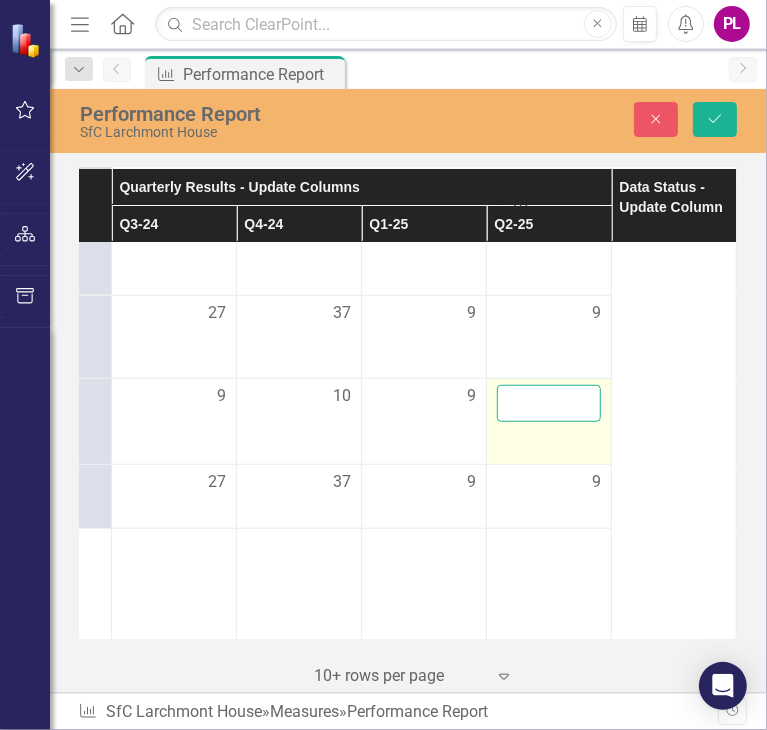 click at bounding box center (549, 403) 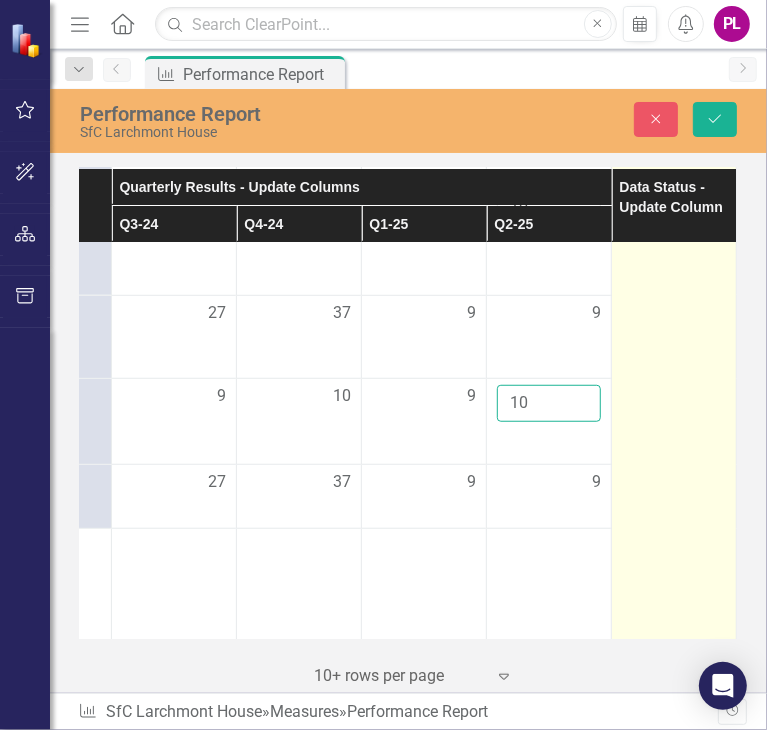 type on "10" 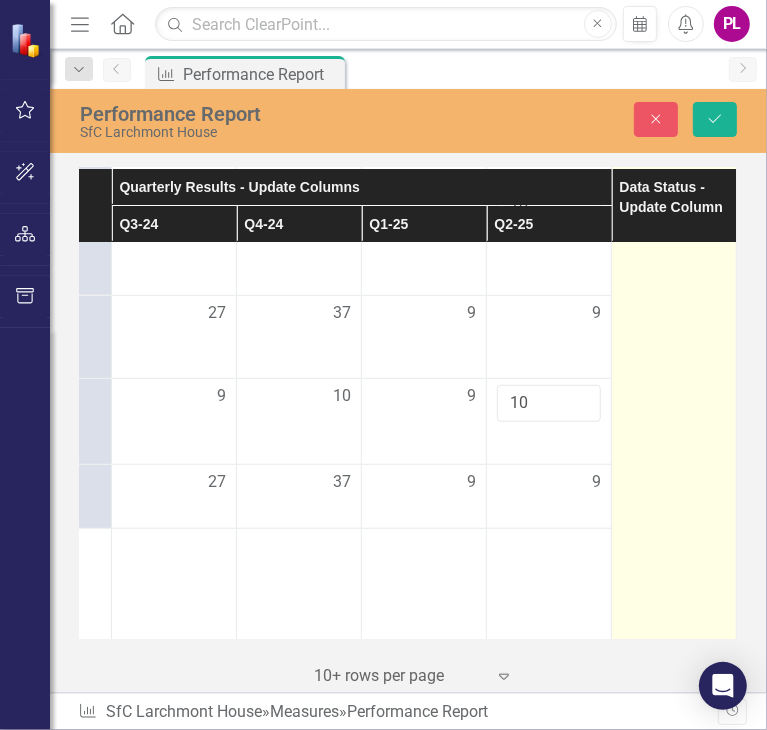 click at bounding box center [674, 1344] 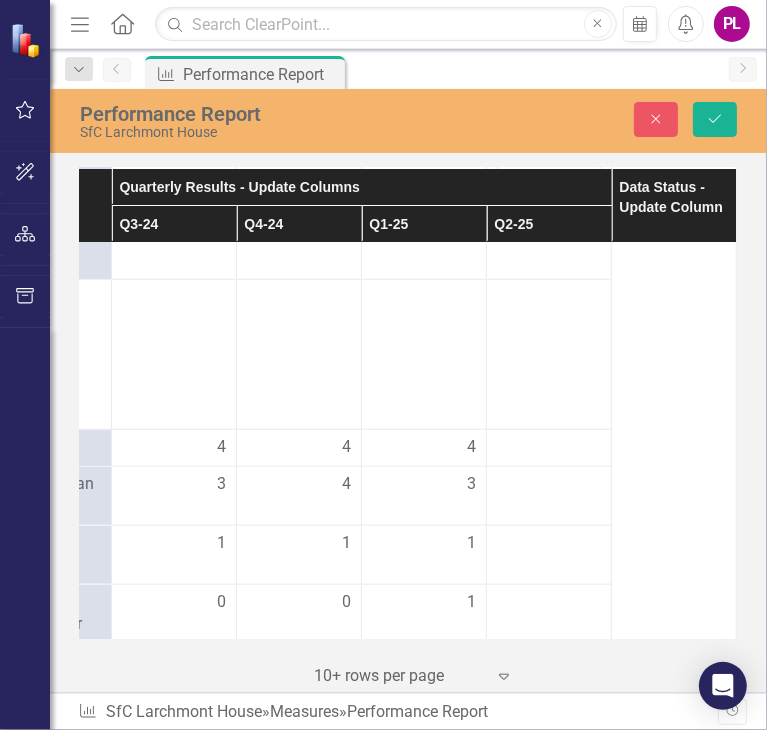 scroll, scrollTop: 968, scrollLeft: 357, axis: both 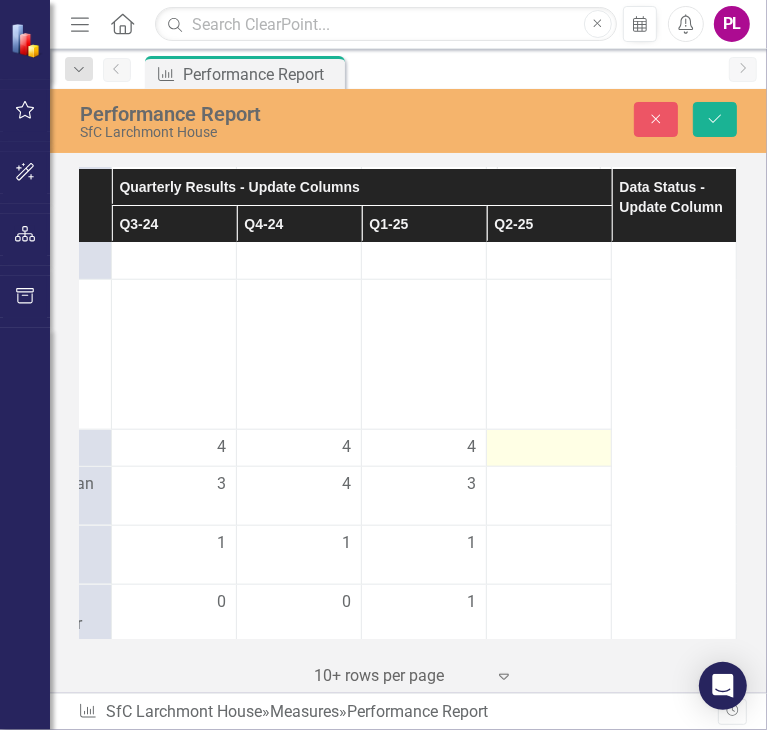 click at bounding box center (174, 448) 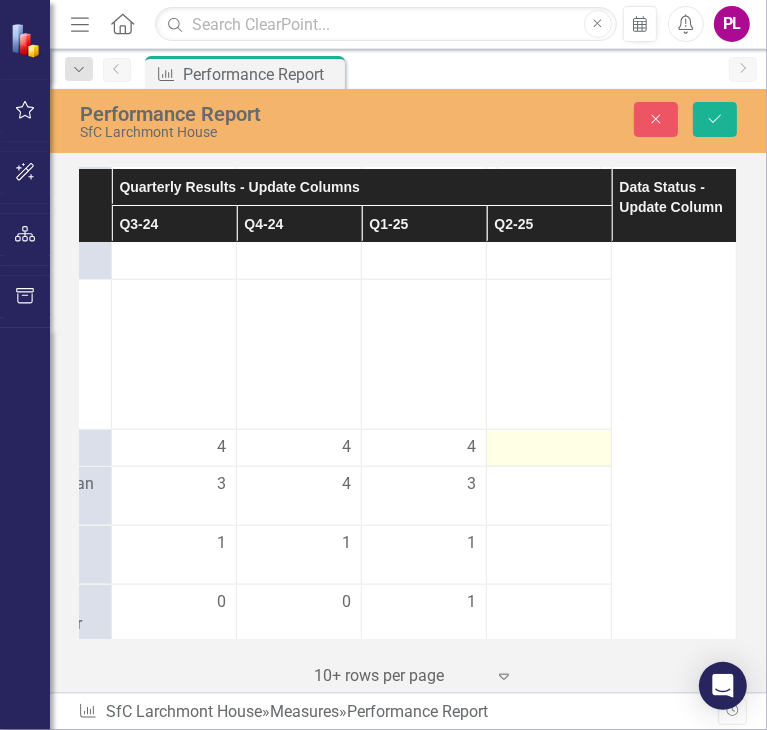 click at bounding box center [174, 448] 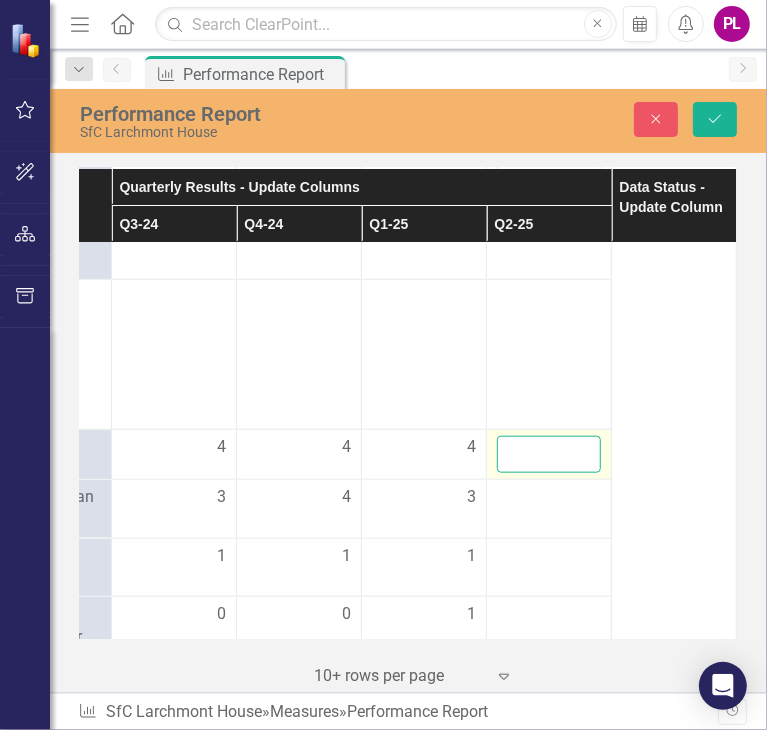 click at bounding box center (549, 454) 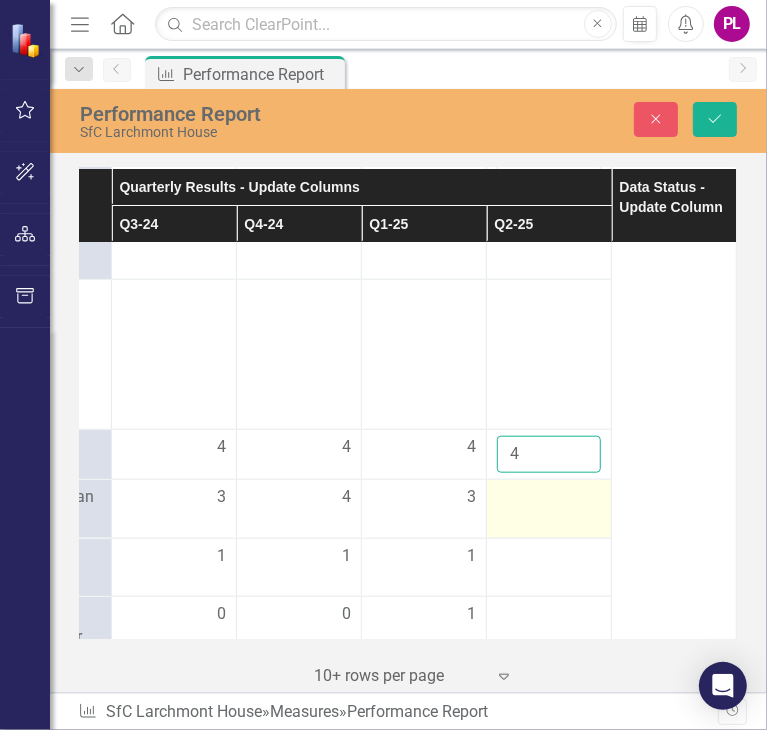 type on "4" 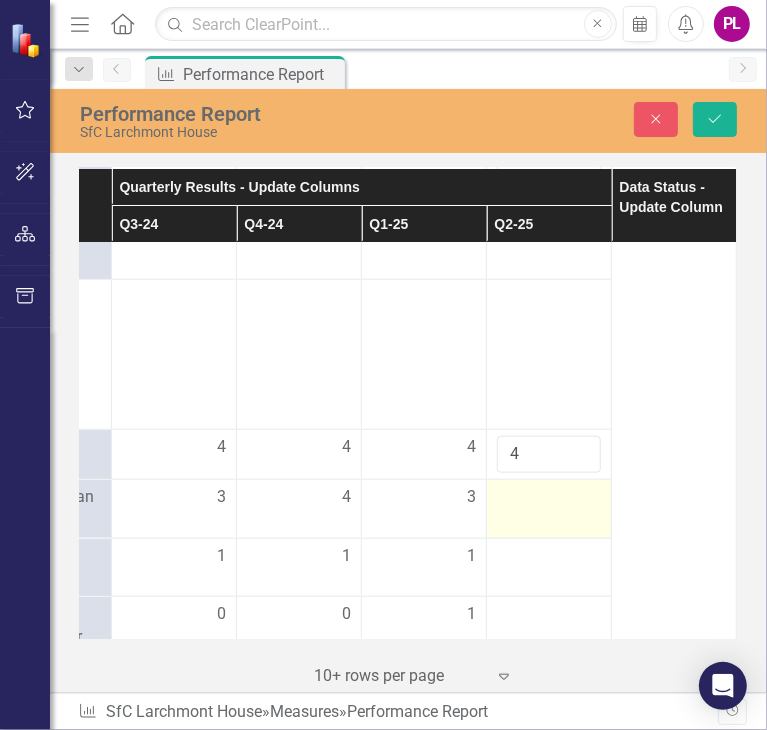 click at bounding box center [549, 509] 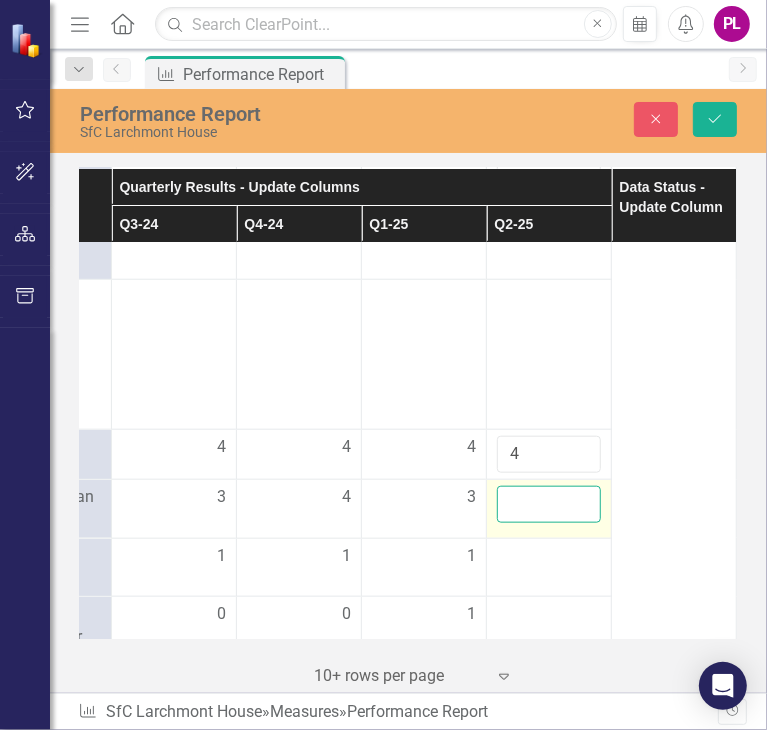 click at bounding box center (549, 504) 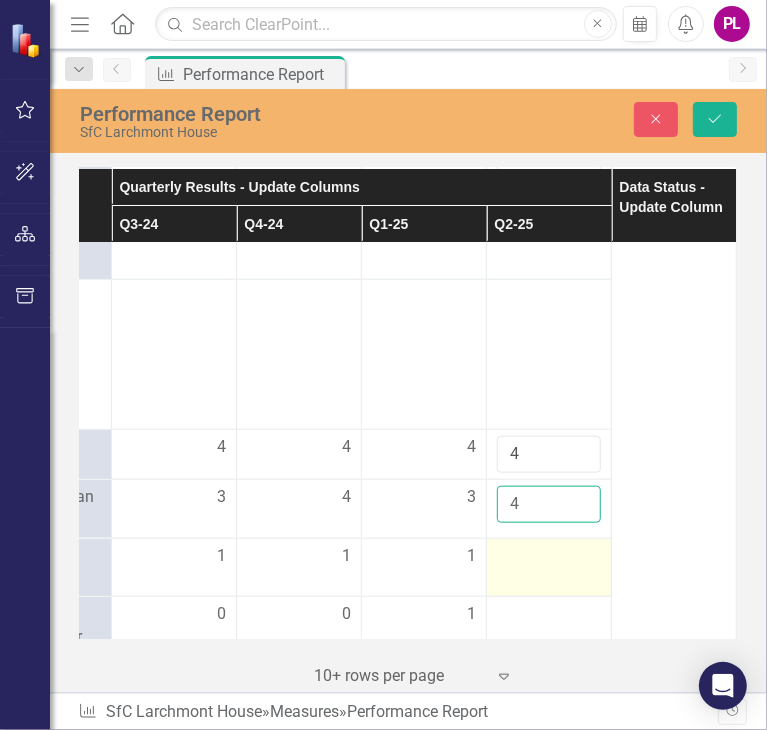 type on "4" 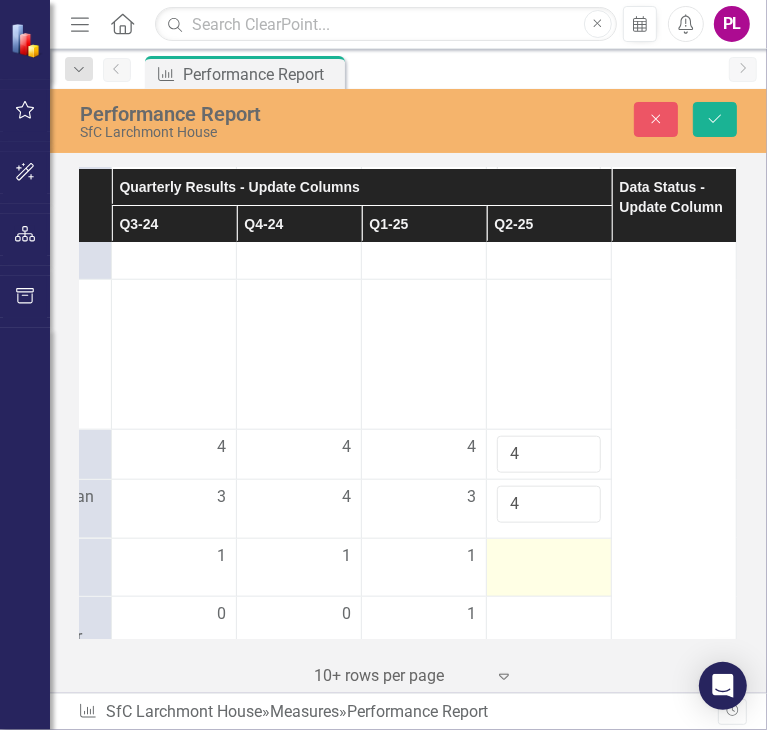 click at bounding box center [174, 557] 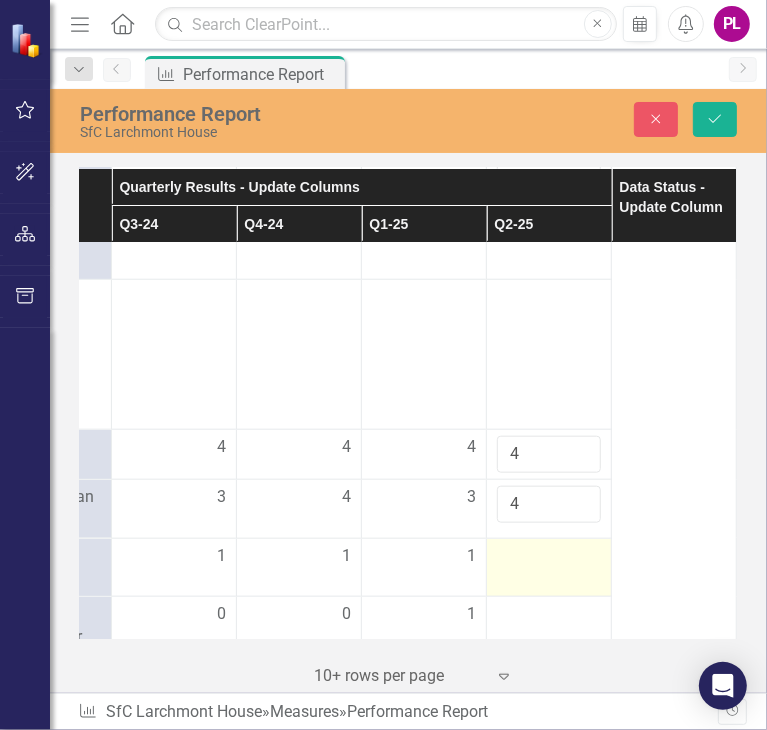 click at bounding box center [174, 557] 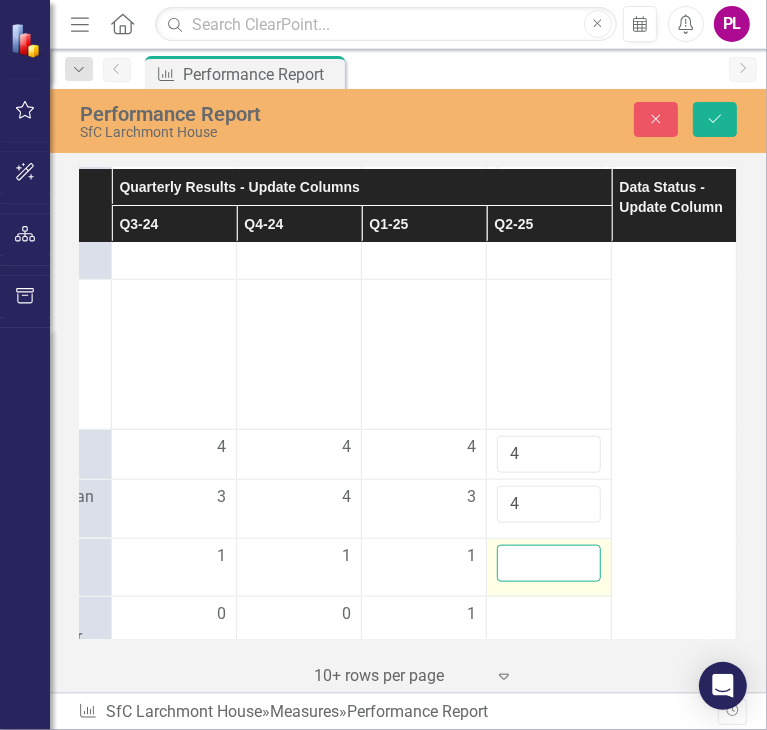 click at bounding box center (549, 563) 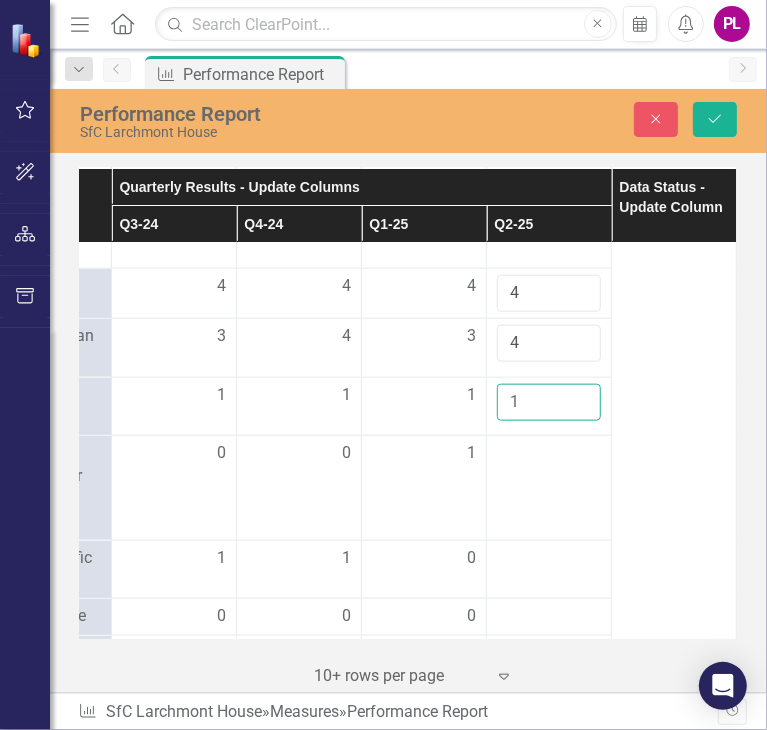 scroll, scrollTop: 1175, scrollLeft: 357, axis: both 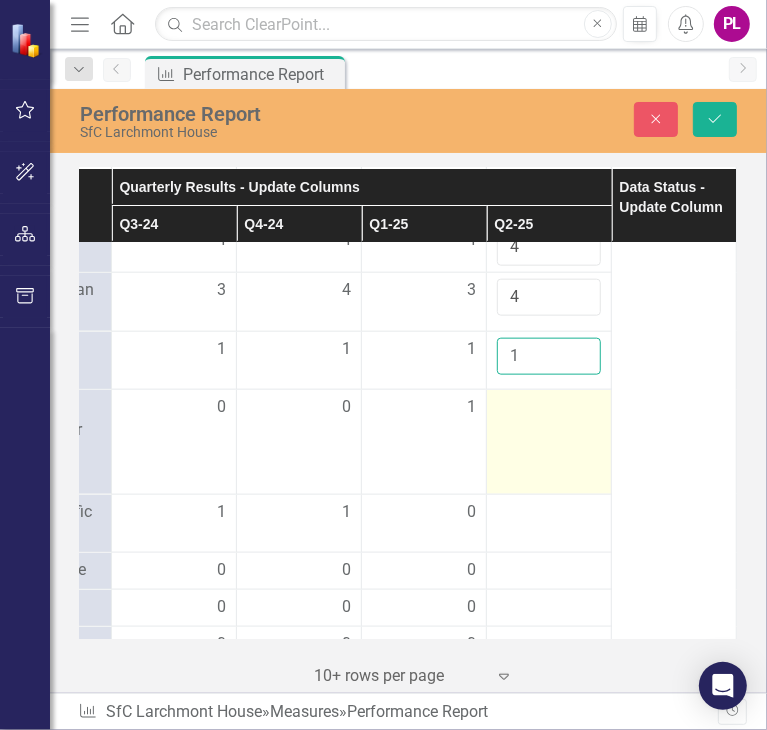 type on "1" 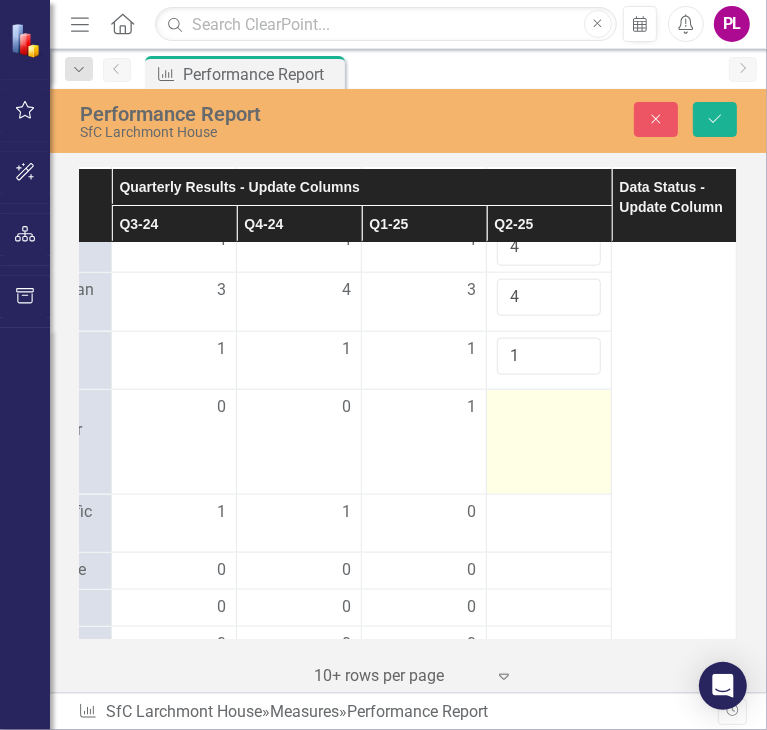 click at bounding box center [549, 442] 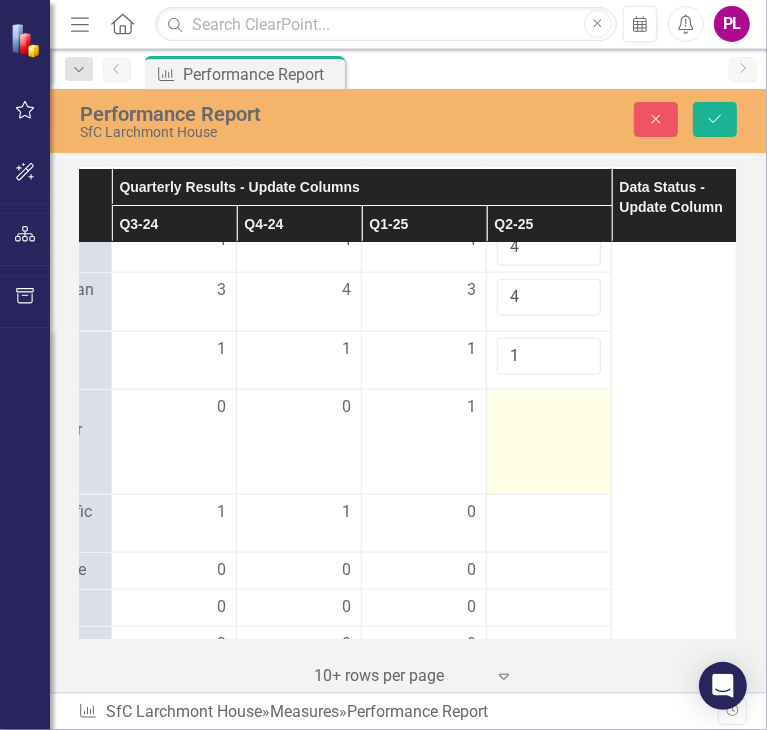 click at bounding box center [549, 442] 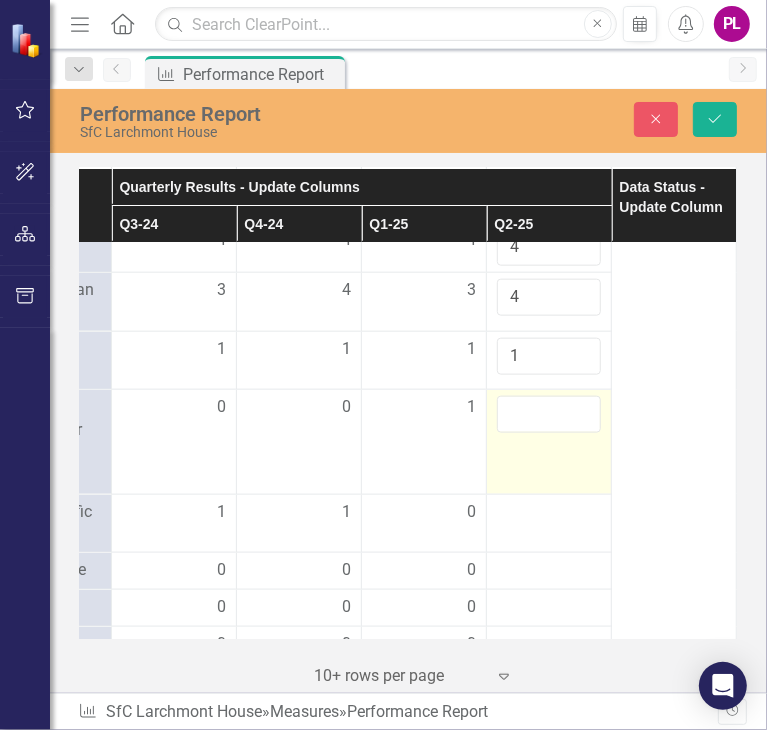 click at bounding box center (549, 442) 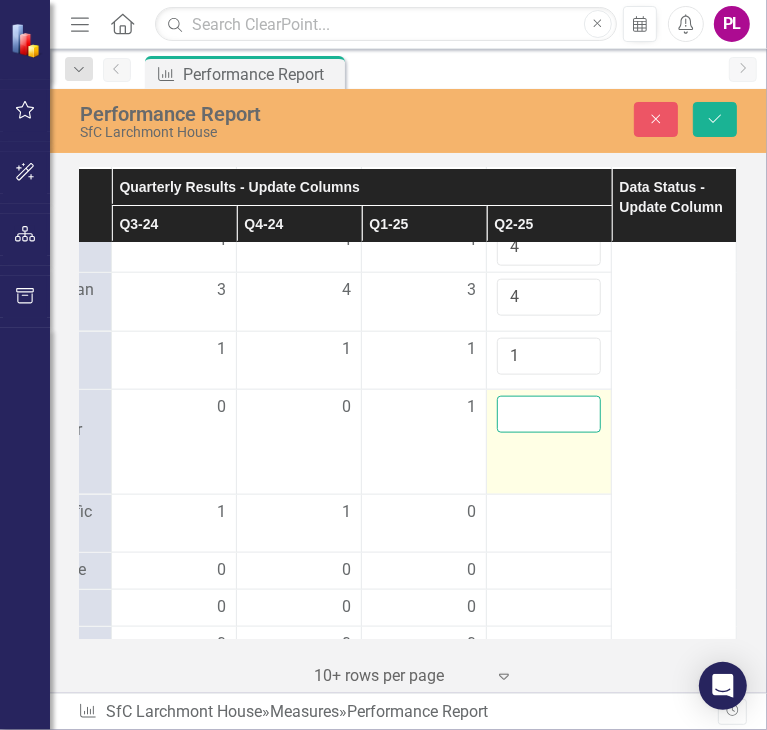 click at bounding box center [549, 414] 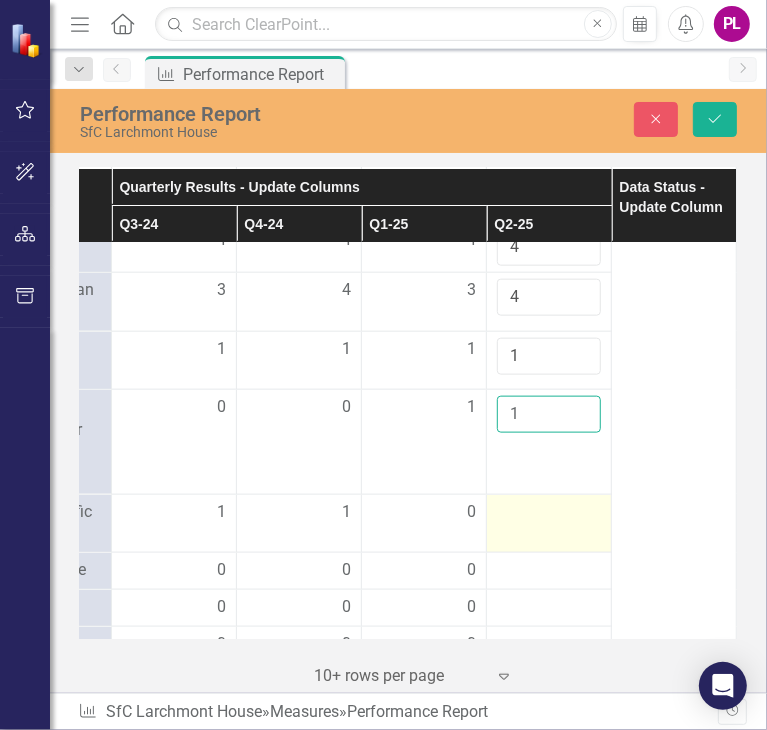 type on "1" 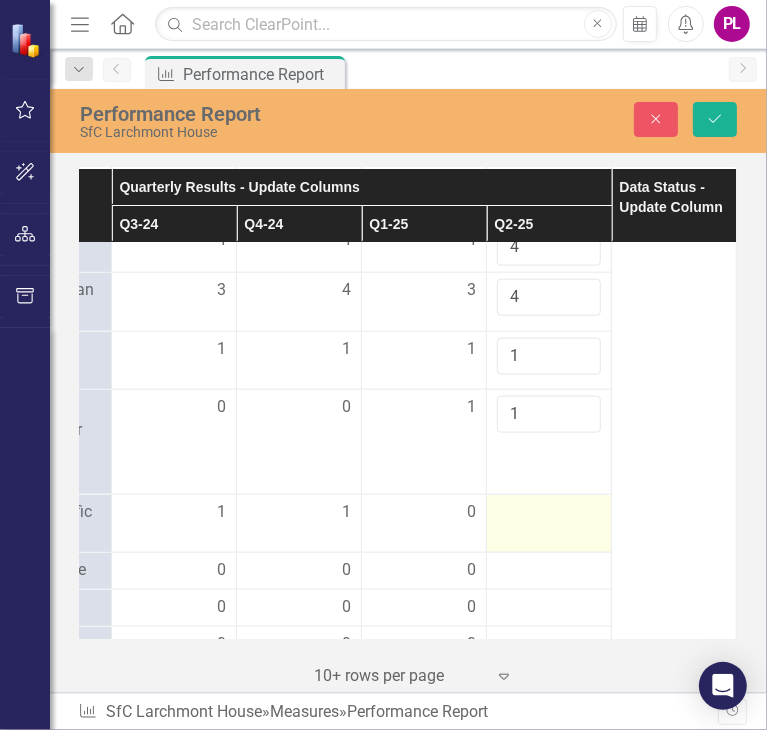 click at bounding box center (174, 513) 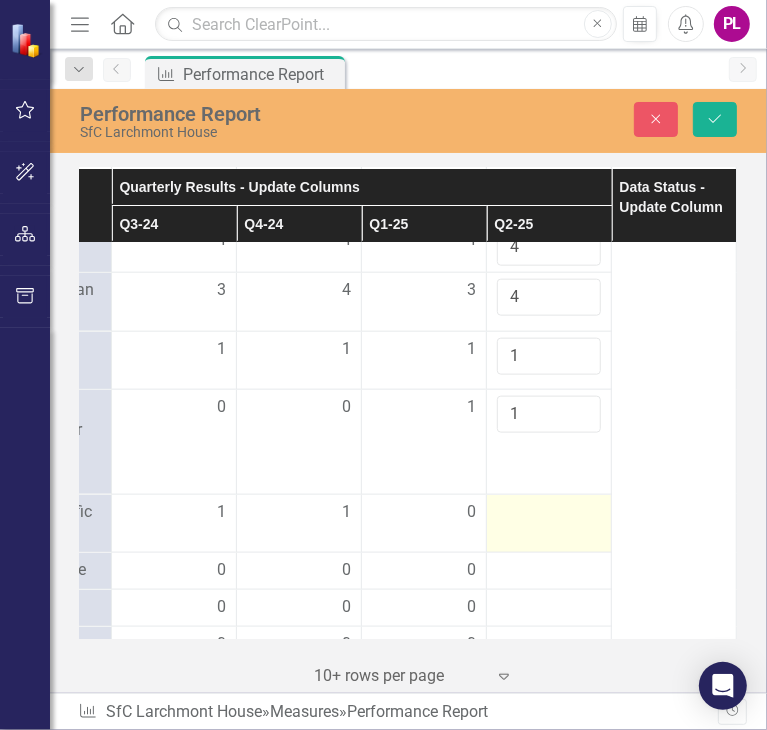 click at bounding box center (174, 513) 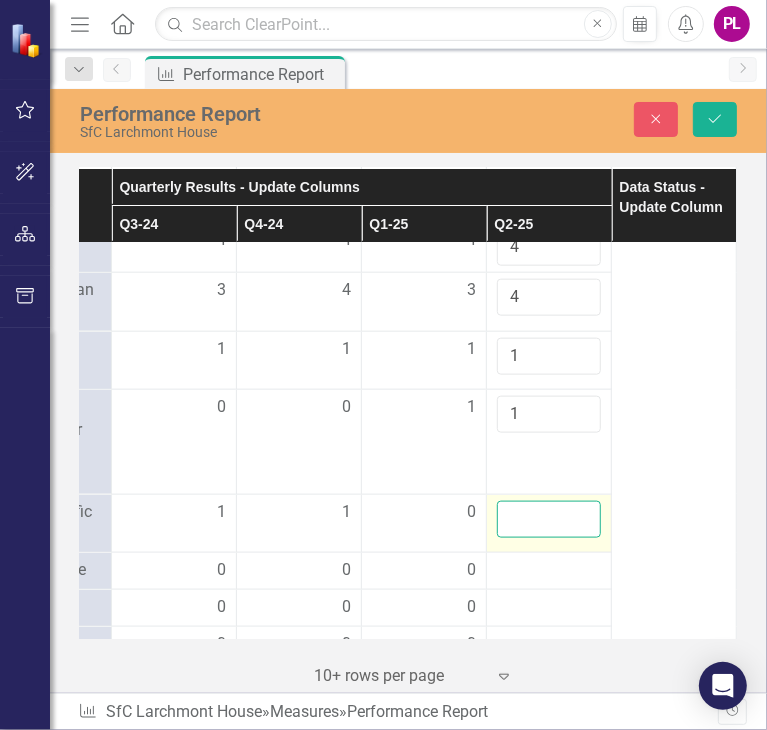 click at bounding box center (549, 519) 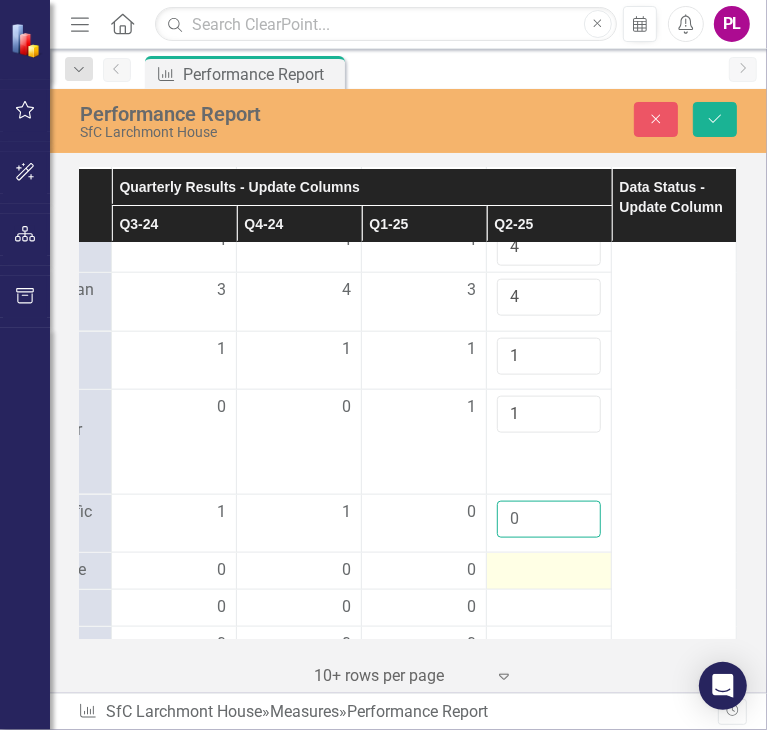 type on "0" 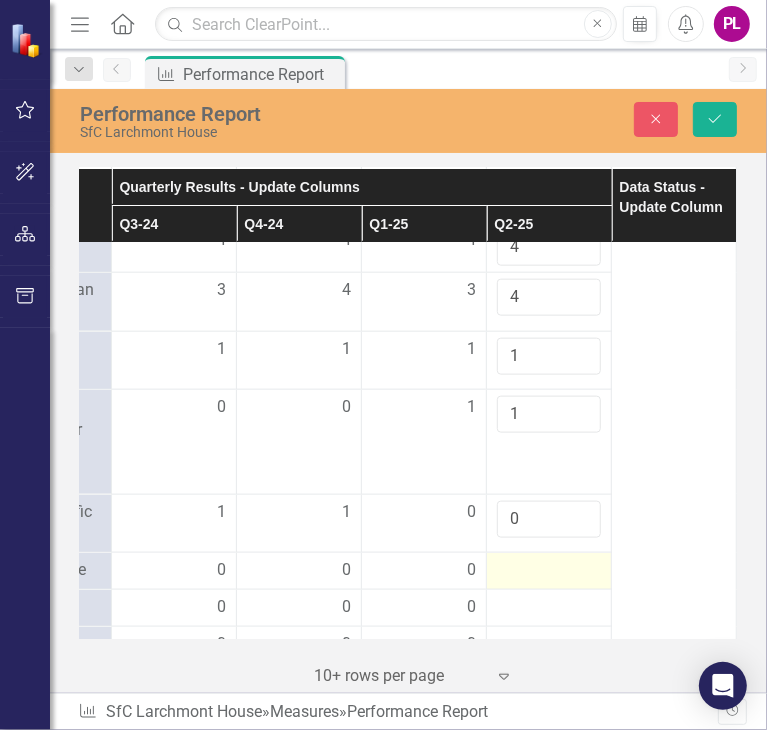 click at bounding box center (174, 571) 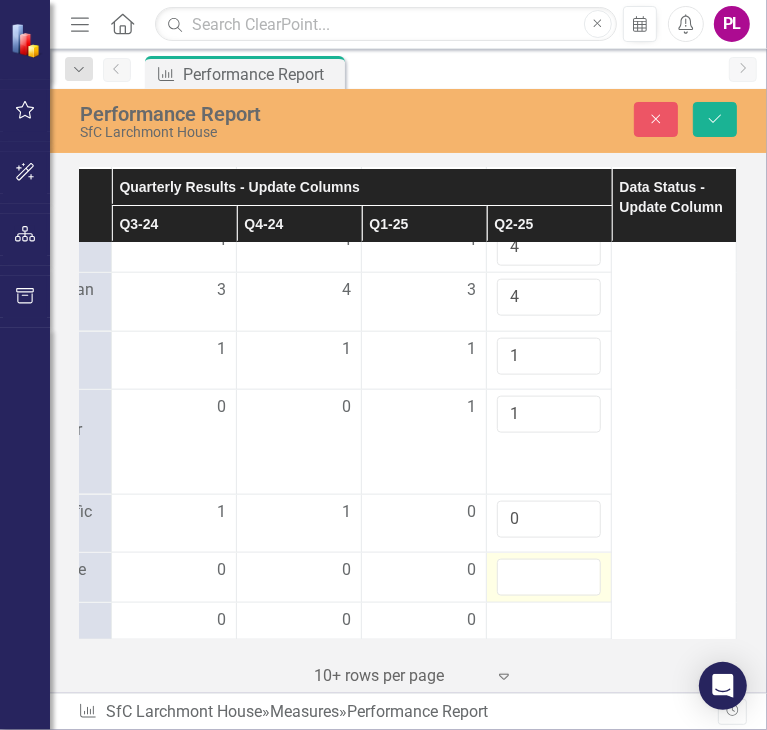 click at bounding box center (174, 571) 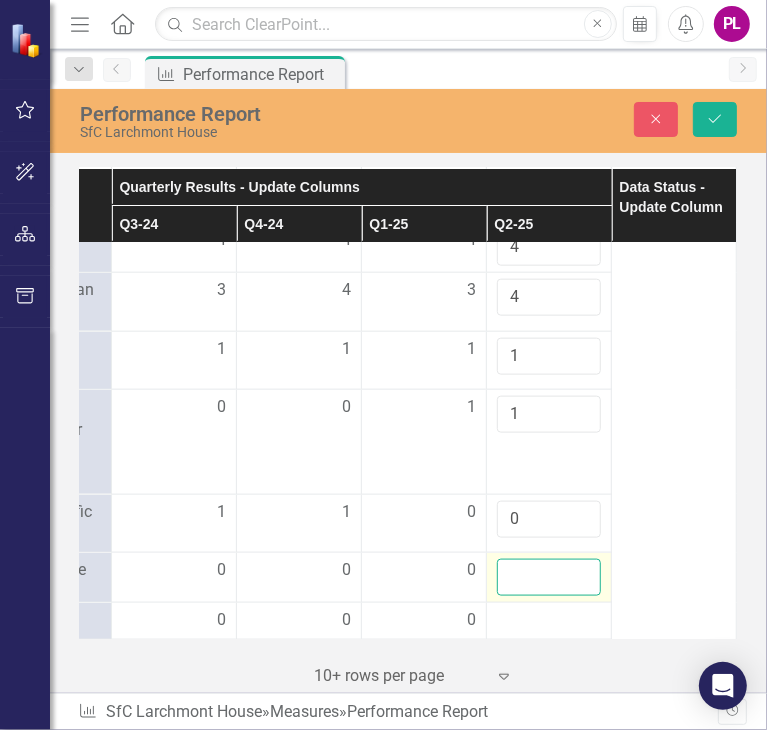 click at bounding box center (549, 577) 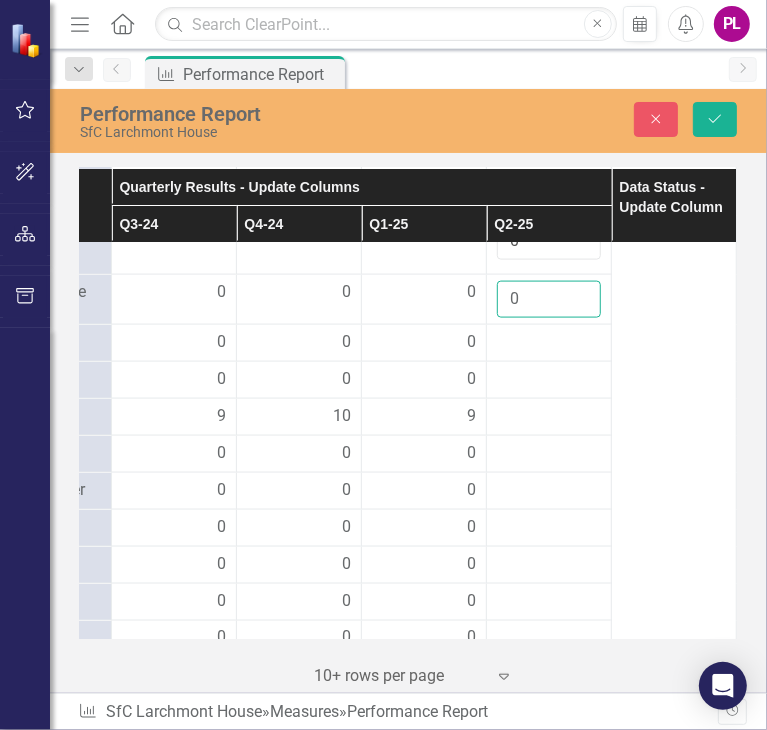 scroll, scrollTop: 1480, scrollLeft: 357, axis: both 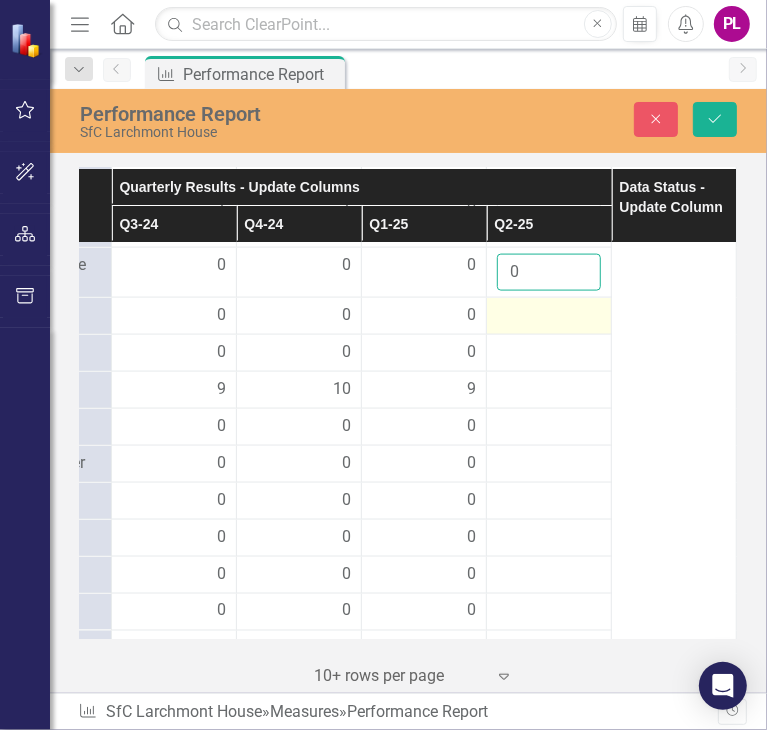type on "0" 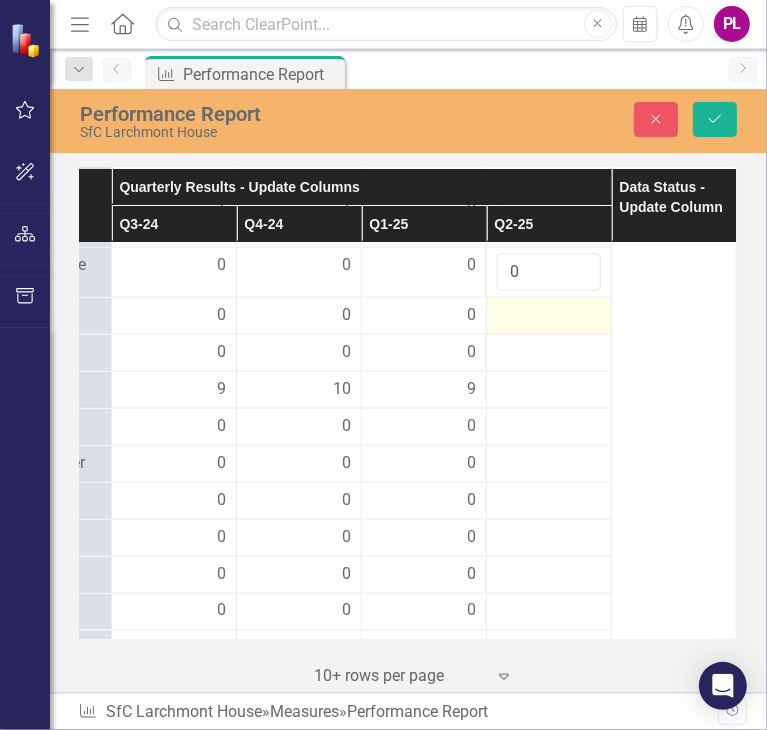 click at bounding box center [174, 316] 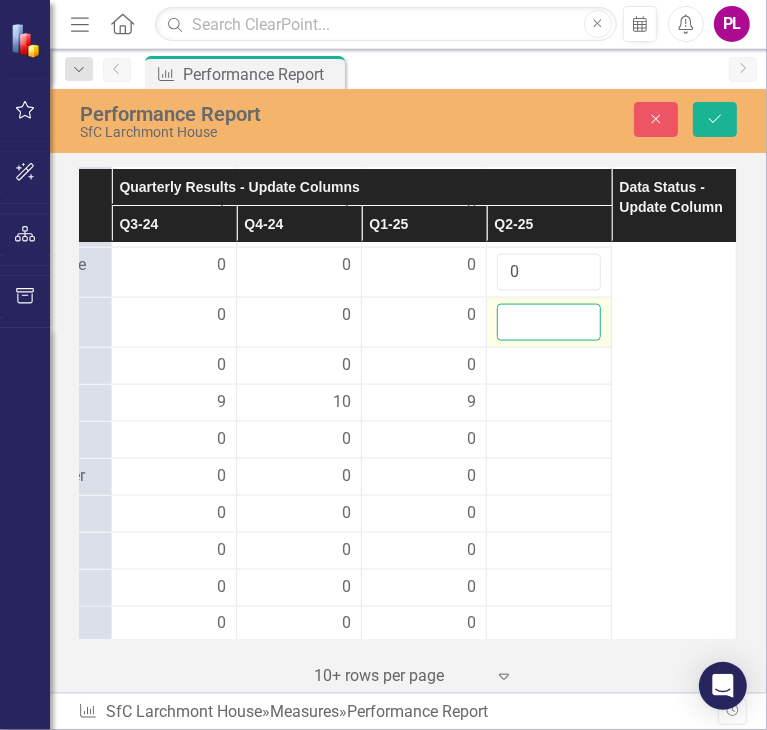 click at bounding box center (549, 322) 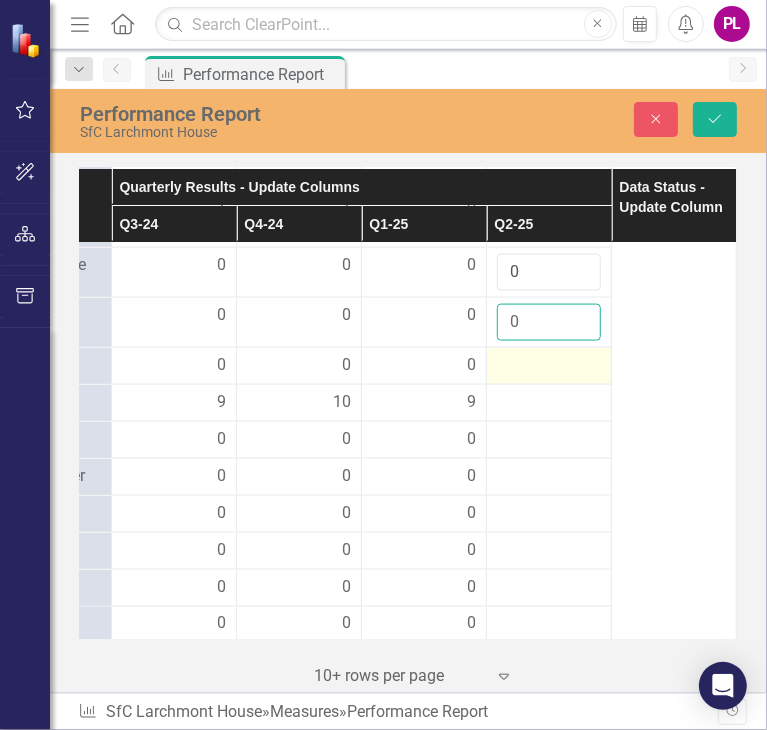 type on "0" 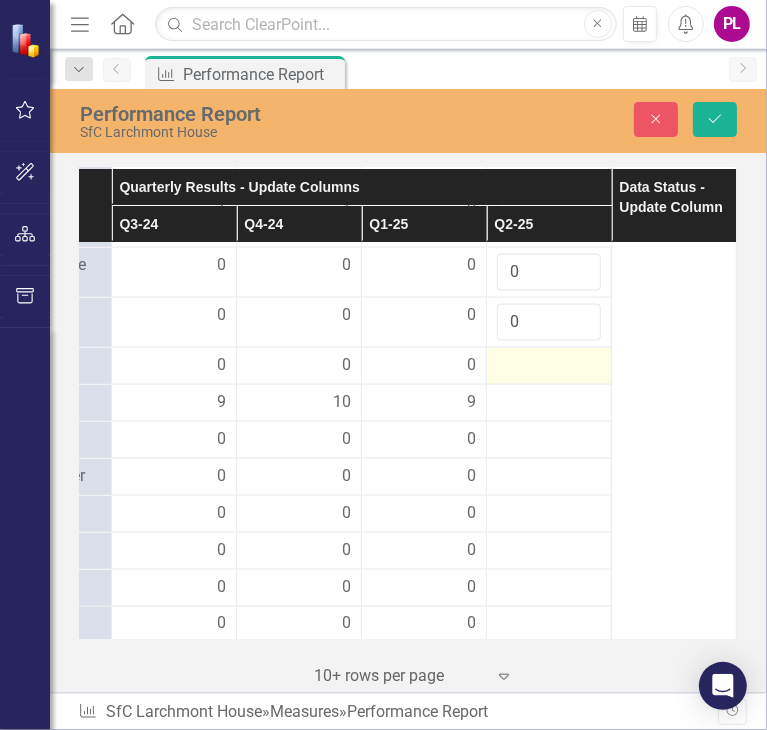 click at bounding box center (174, 366) 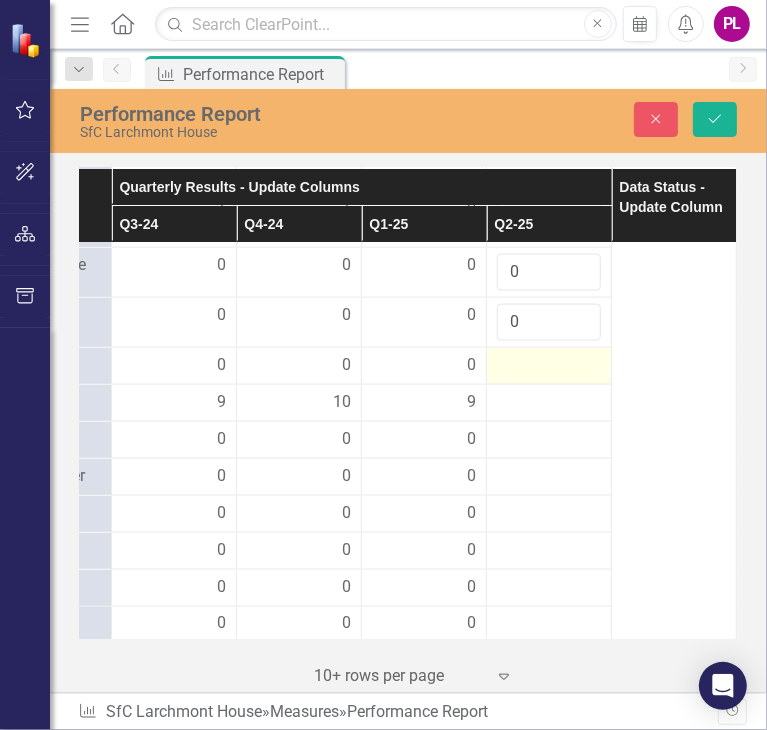 click at bounding box center [174, 366] 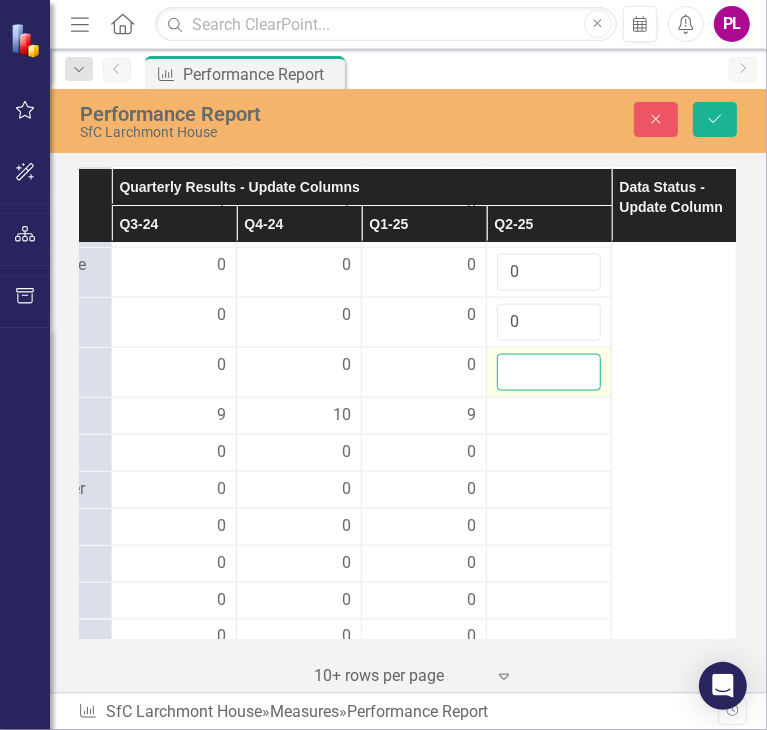 click at bounding box center [549, 372] 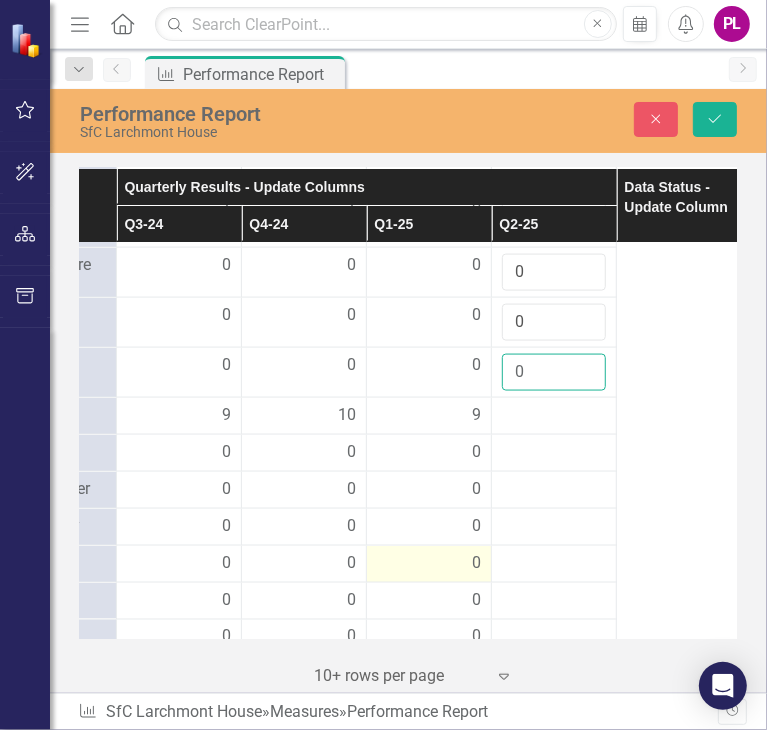 scroll, scrollTop: 1480, scrollLeft: 351, axis: both 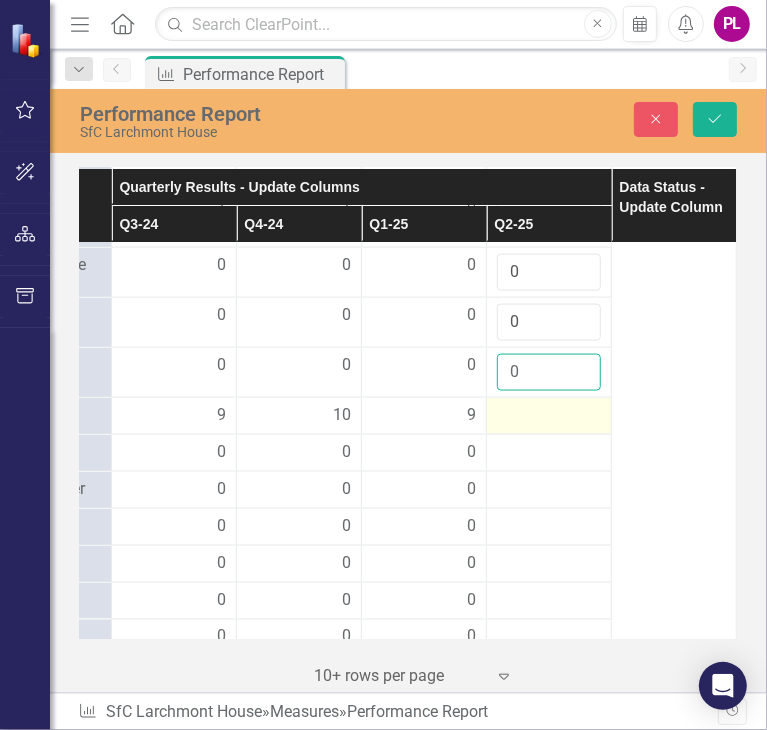 type on "0" 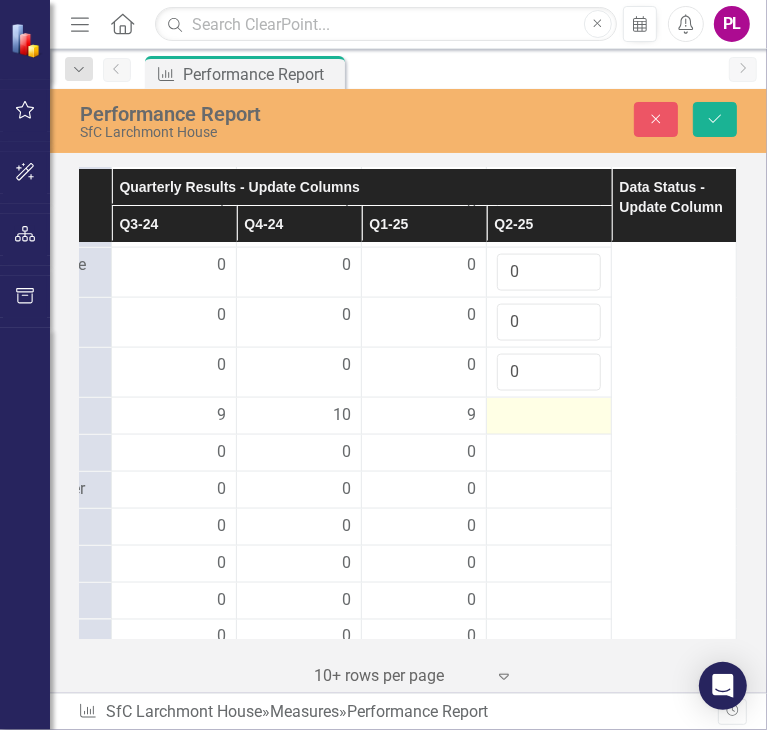click at bounding box center (174, 416) 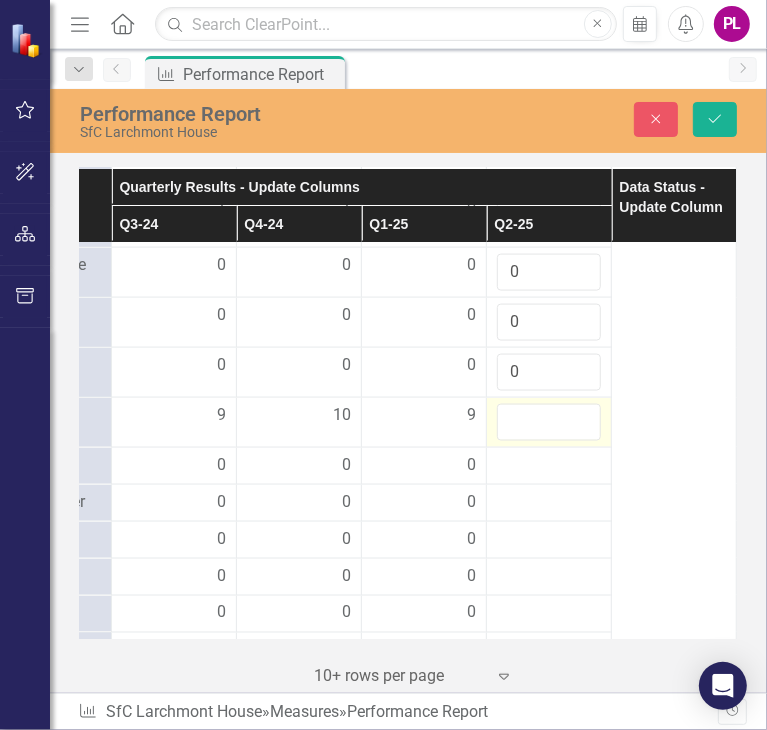click at bounding box center (174, 416) 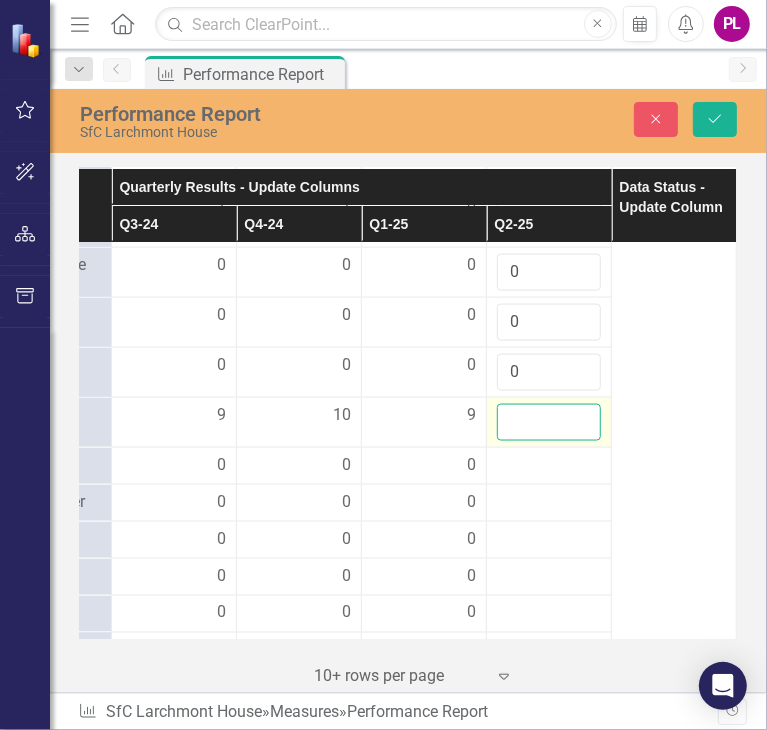 click at bounding box center [549, 422] 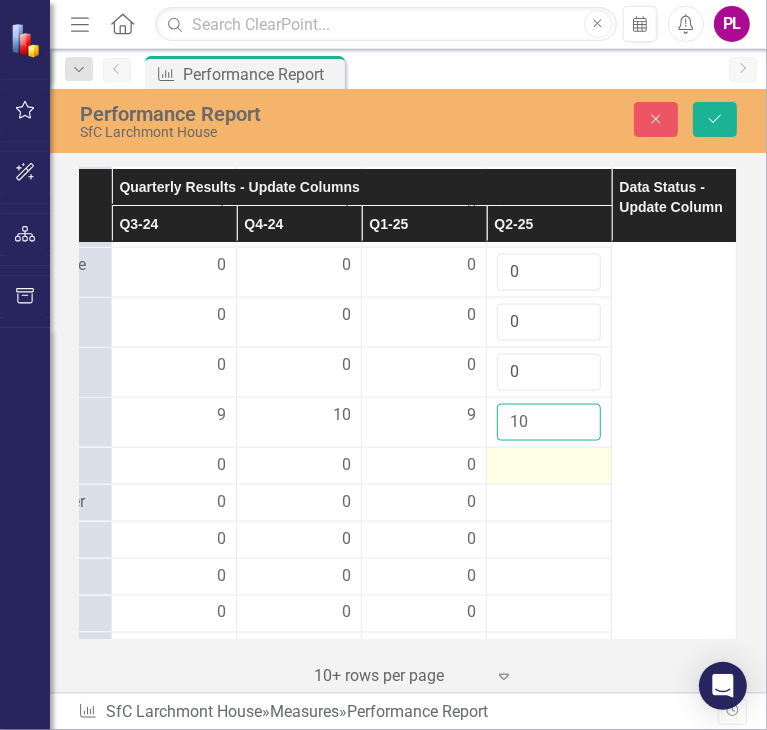 type on "10" 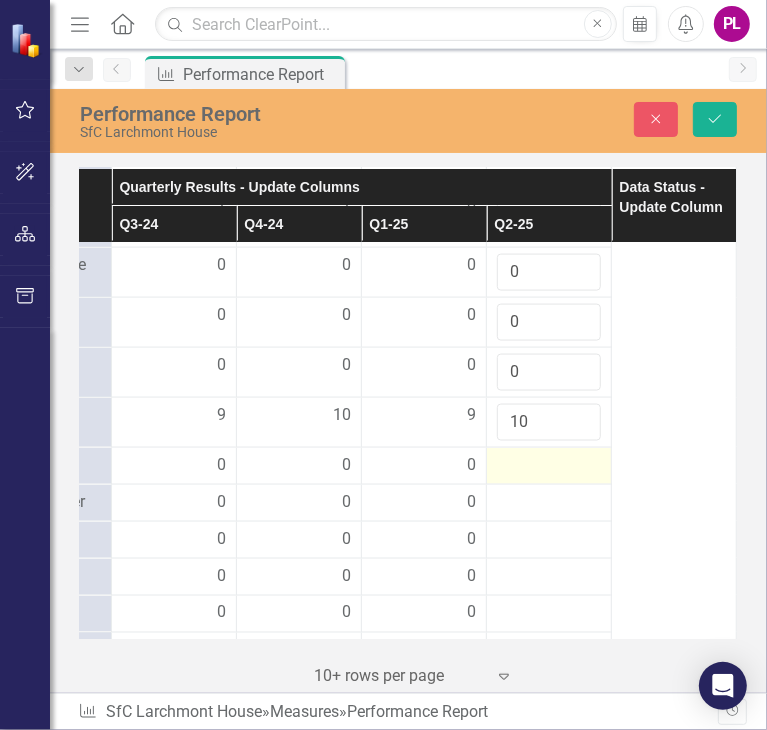 click at bounding box center (174, 466) 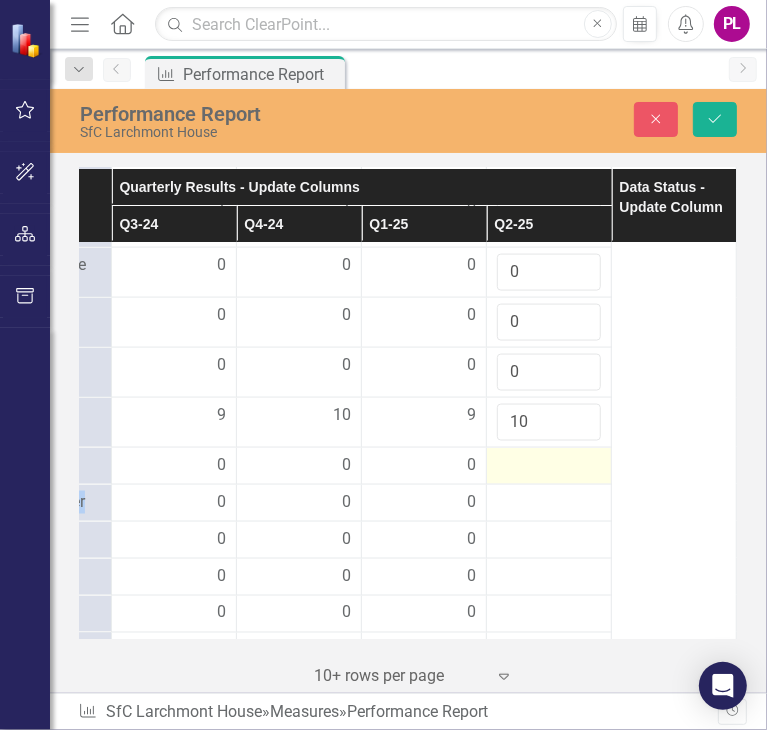 click at bounding box center (174, 466) 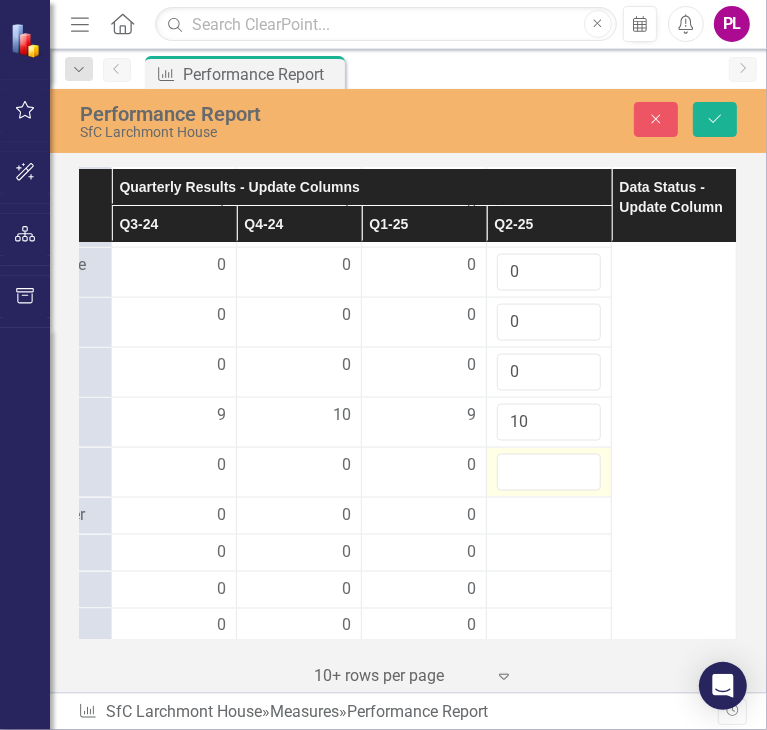 click at bounding box center (549, 472) 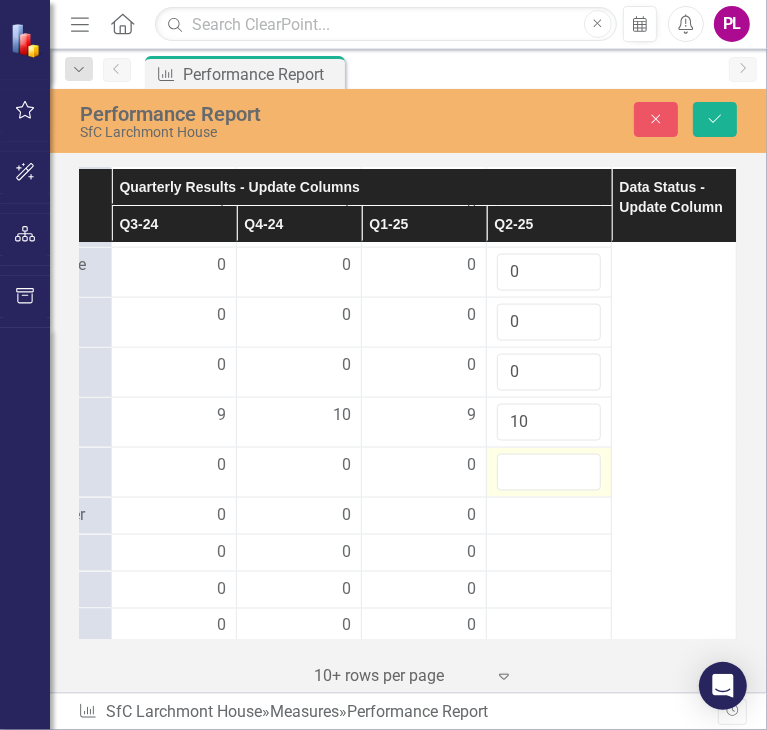 click at bounding box center (549, 472) 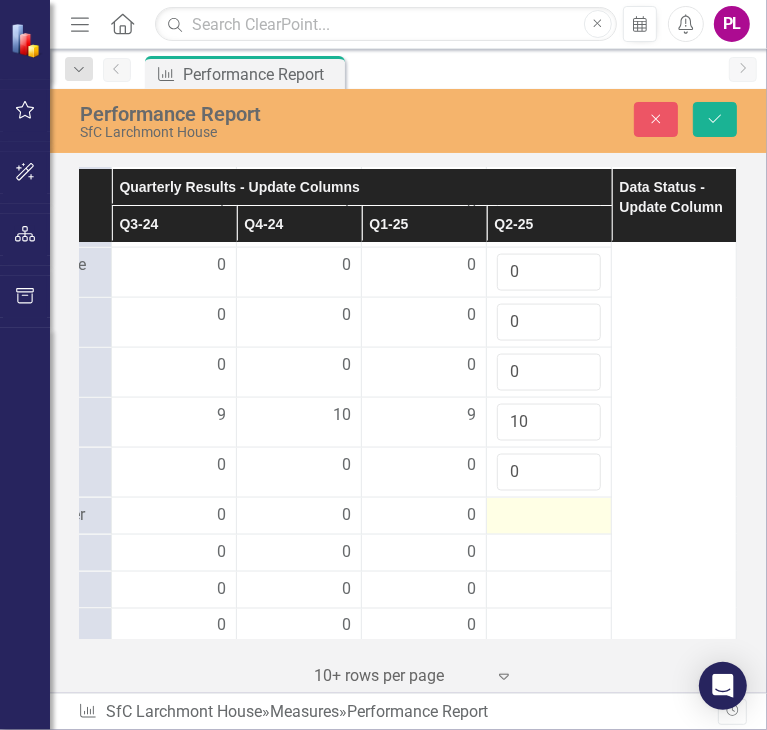 type on "0" 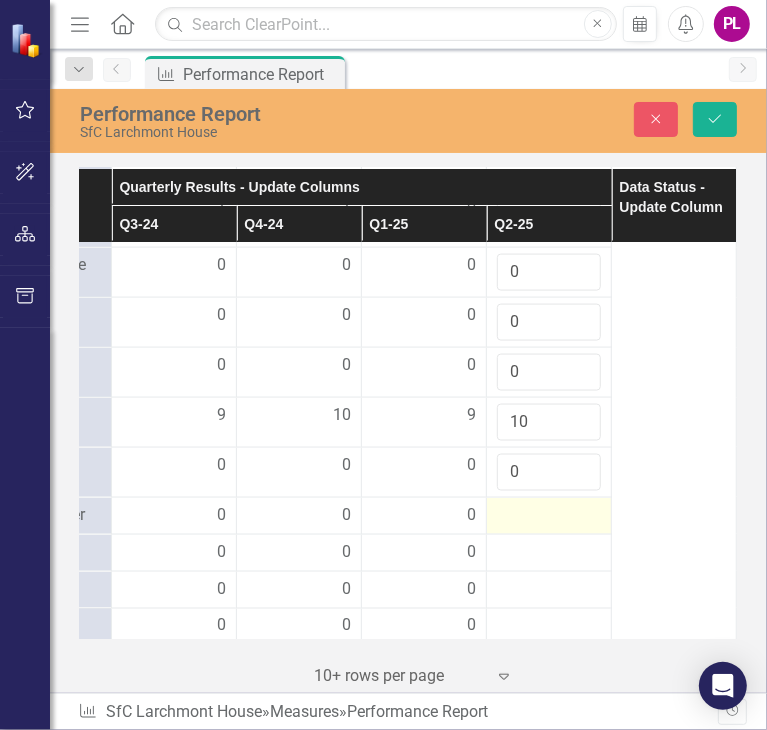 click at bounding box center [174, 516] 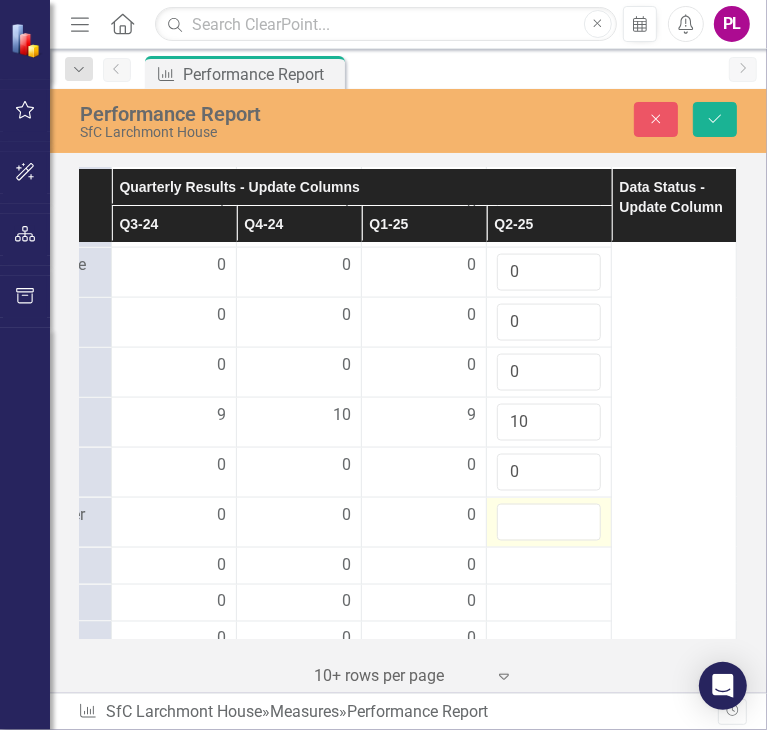 click at bounding box center [549, 522] 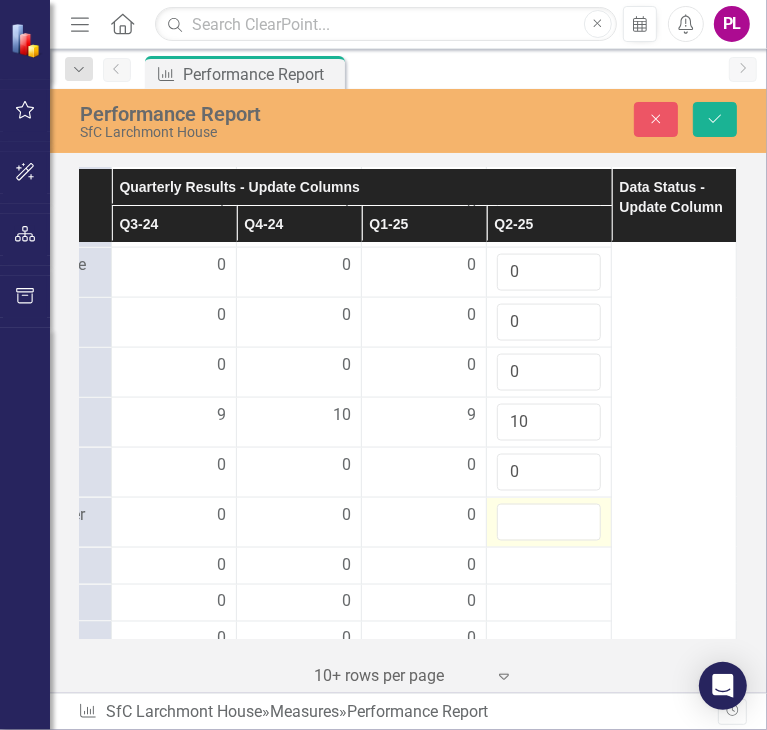 click at bounding box center [549, 522] 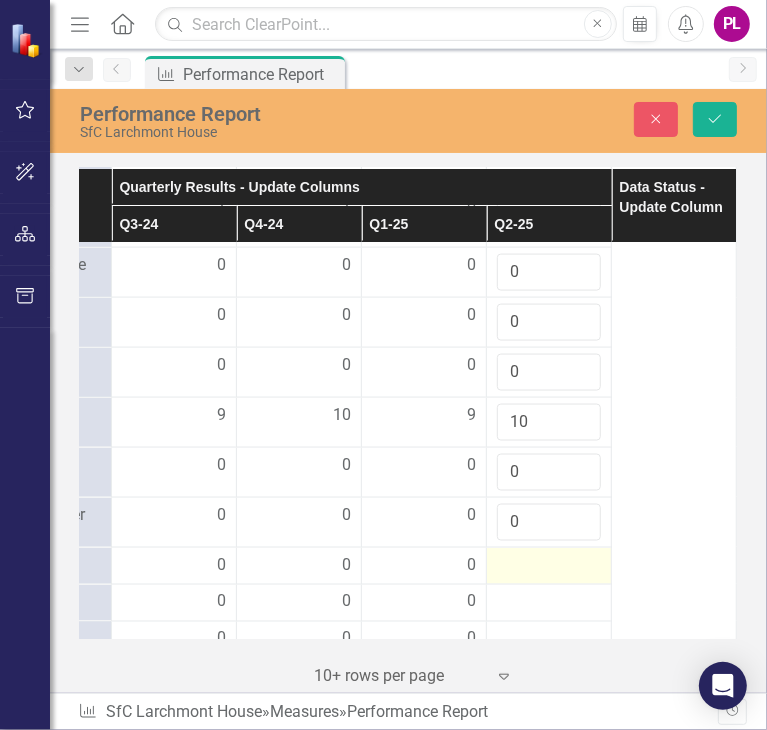 type on "0" 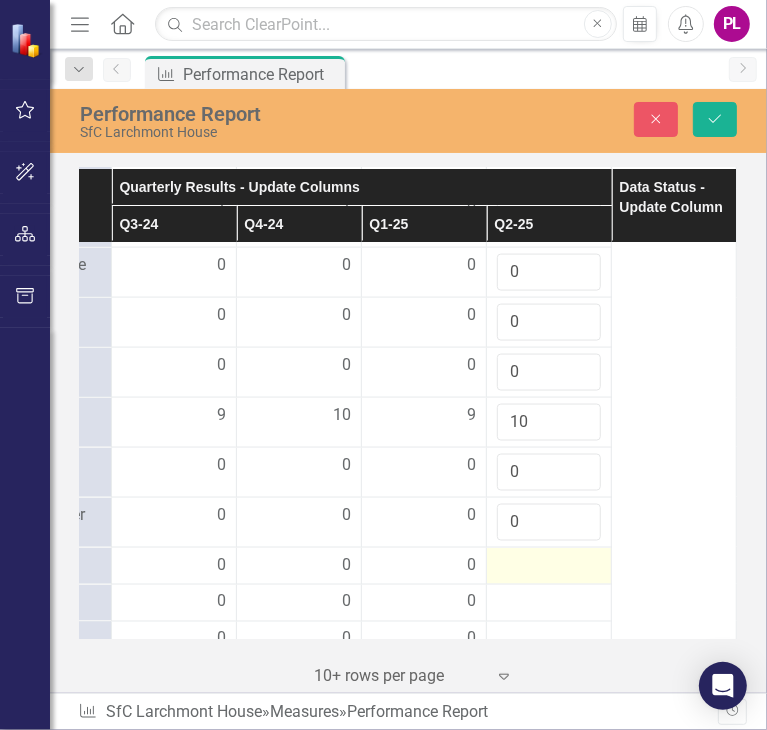 click at bounding box center [174, 566] 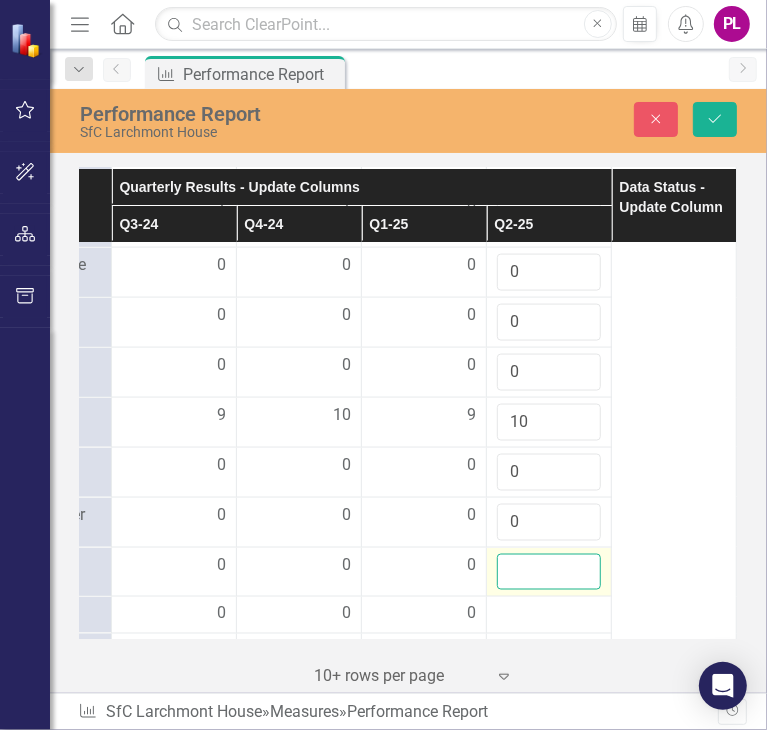 click at bounding box center (549, 572) 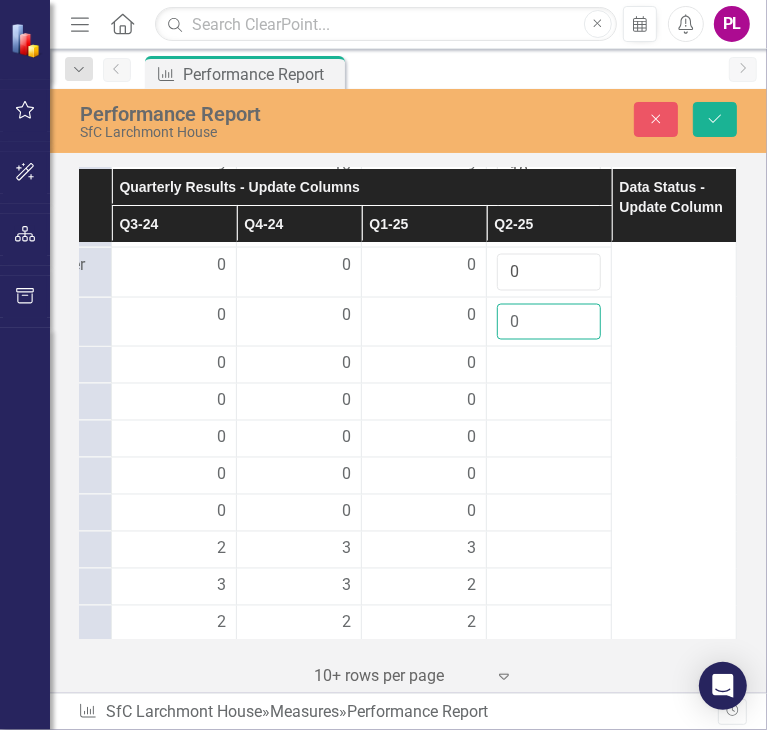 scroll, scrollTop: 1777, scrollLeft: 351, axis: both 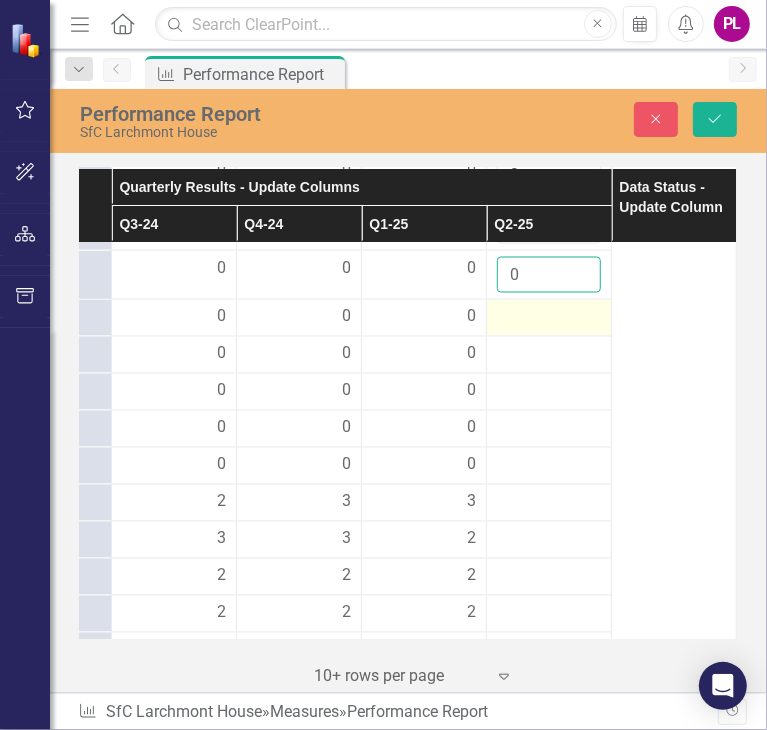 type on "0" 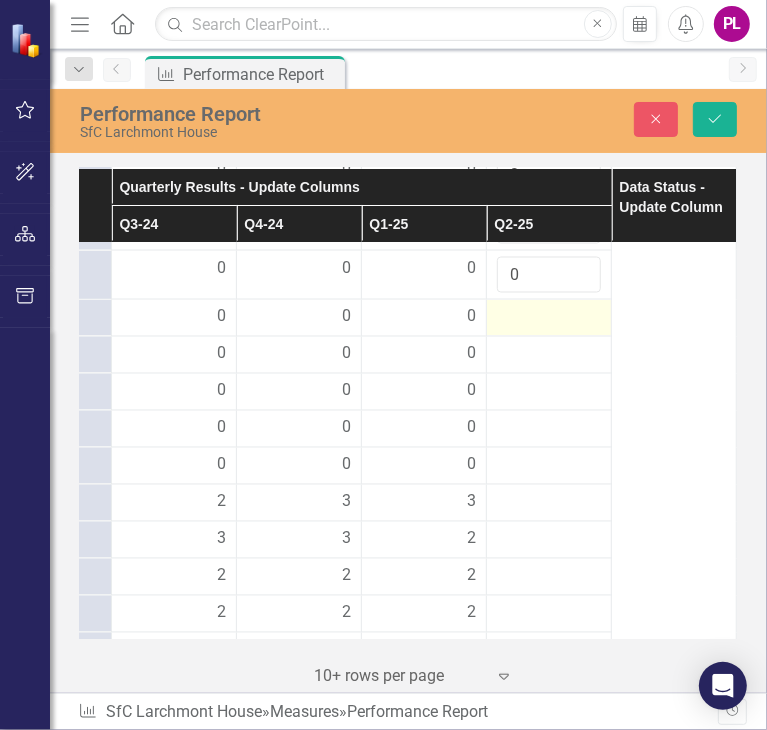 click at bounding box center [174, 318] 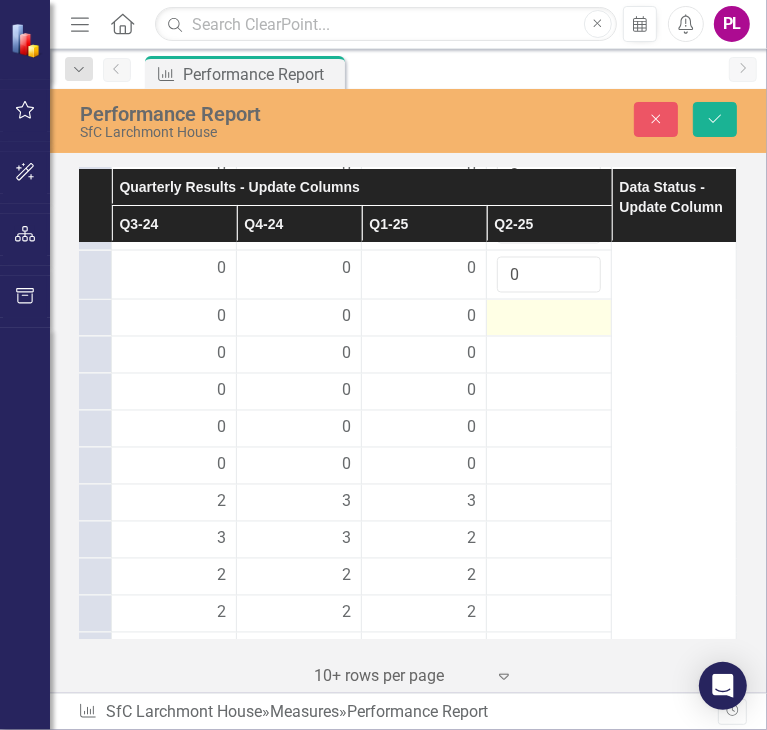 click at bounding box center (174, 318) 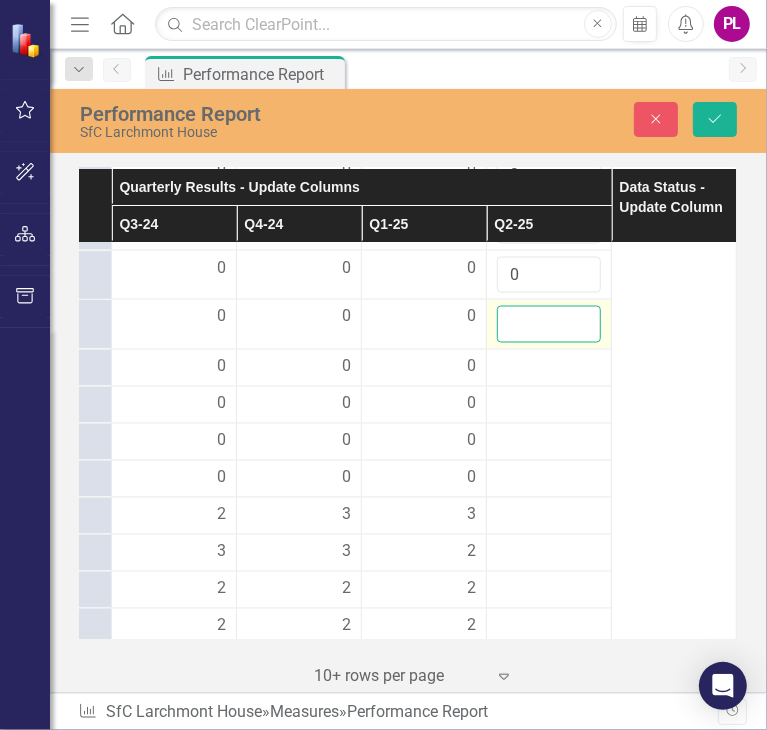 click at bounding box center [549, 324] 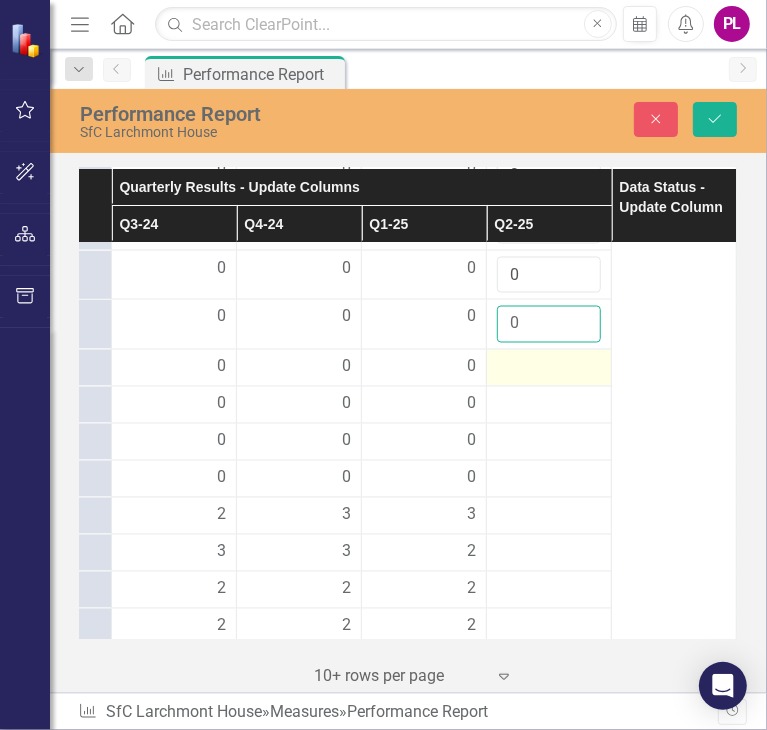 type on "0" 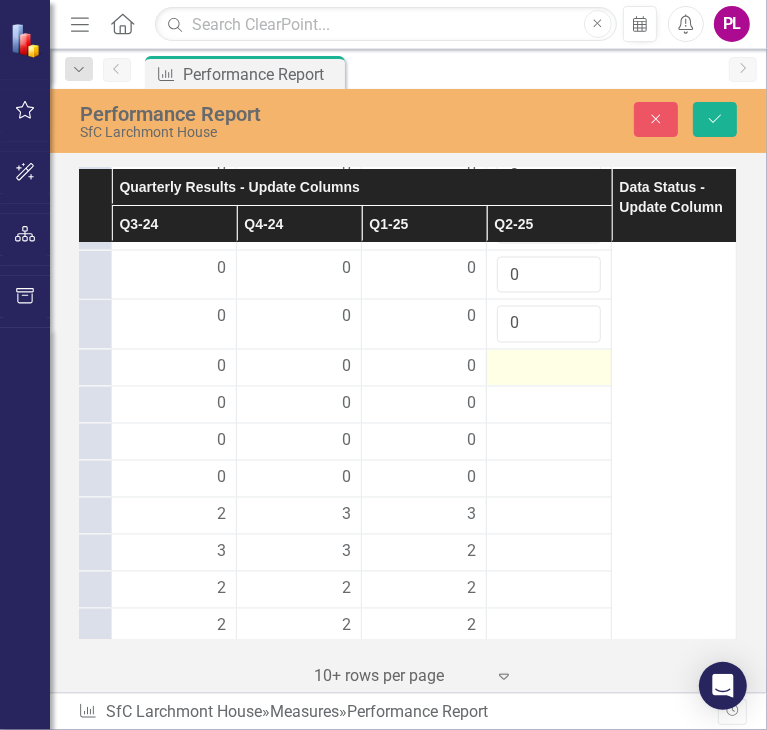click at bounding box center [174, 368] 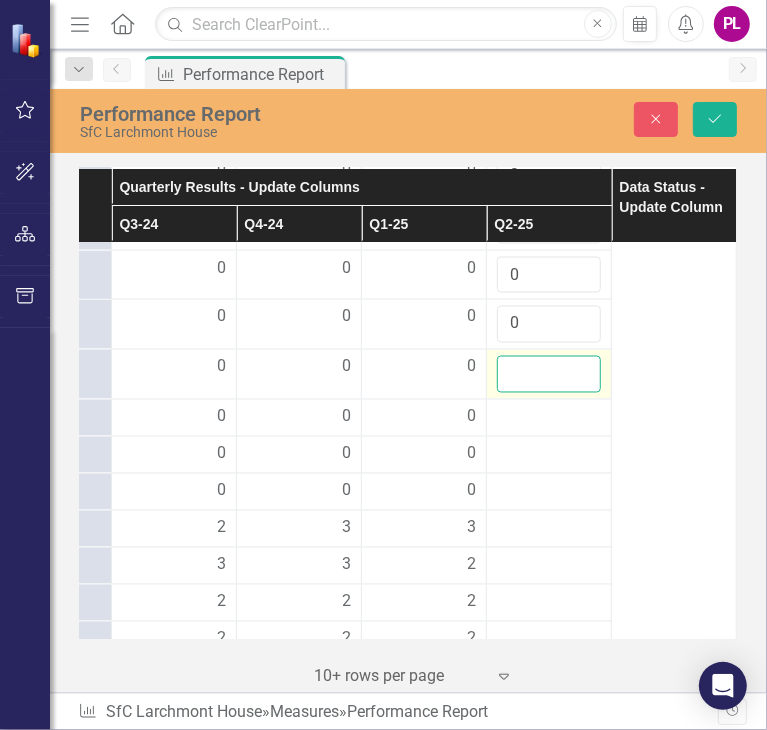 click at bounding box center (549, 374) 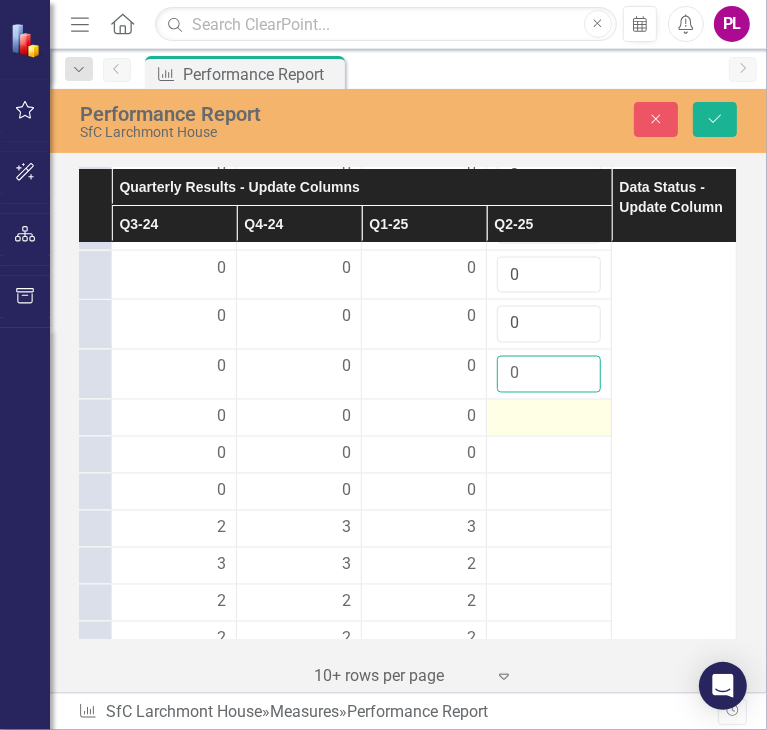 type on "0" 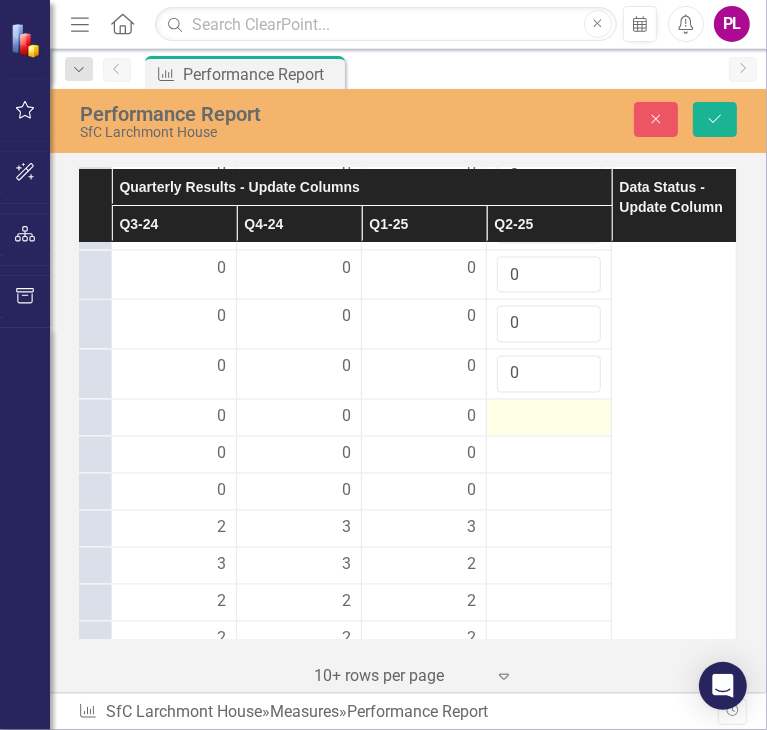 click at bounding box center (174, 418) 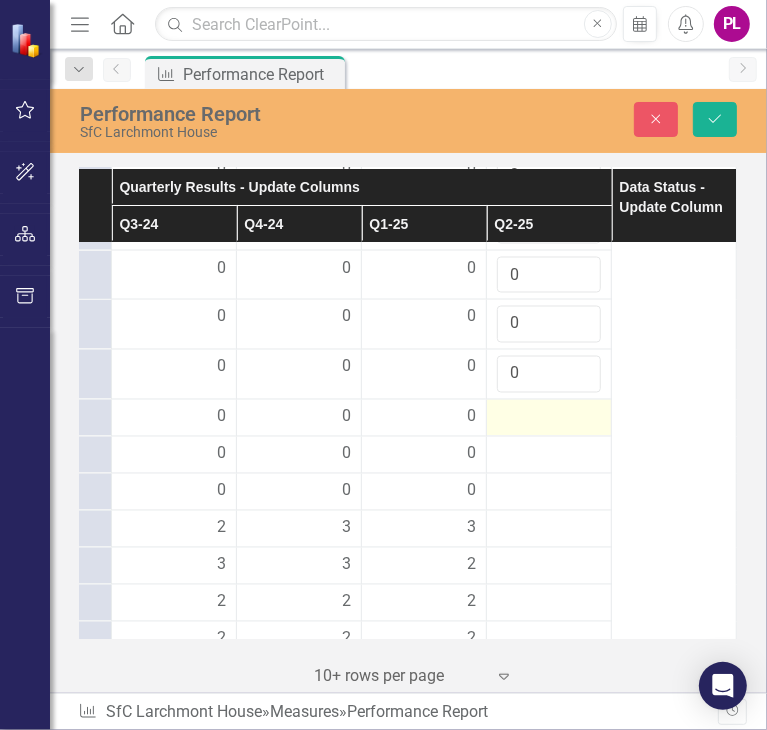 click at bounding box center [174, 418] 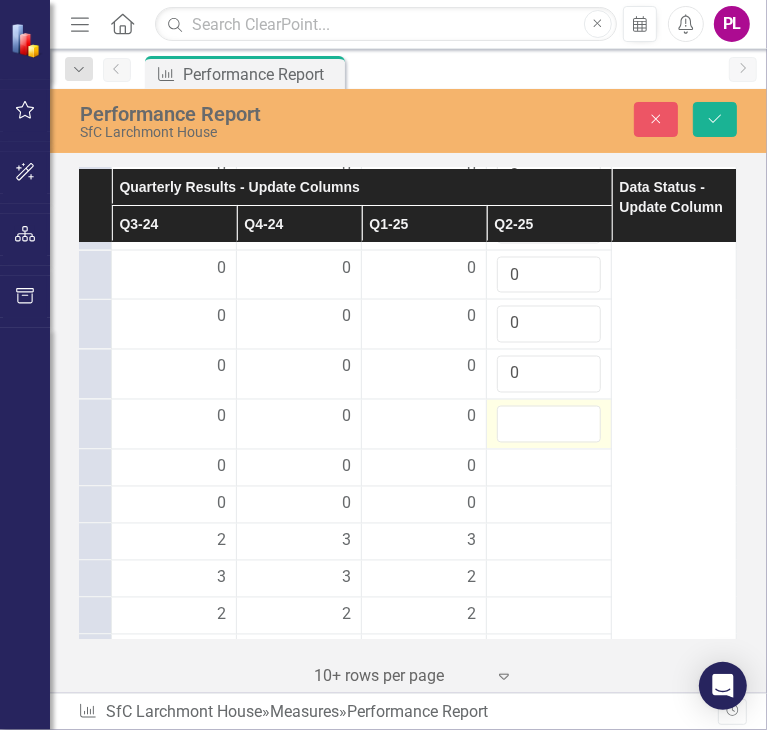 click at bounding box center (549, 424) 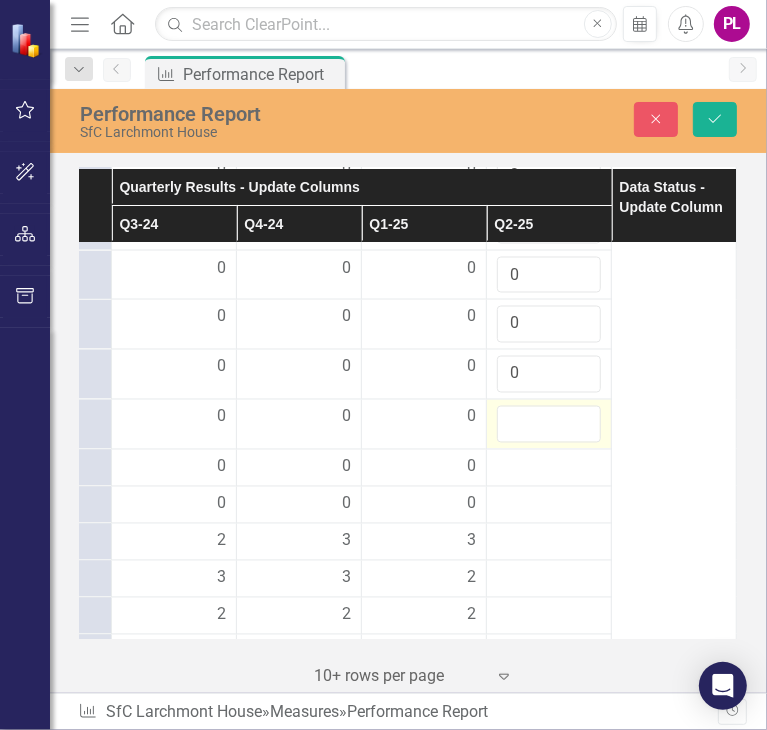 click at bounding box center (549, 424) 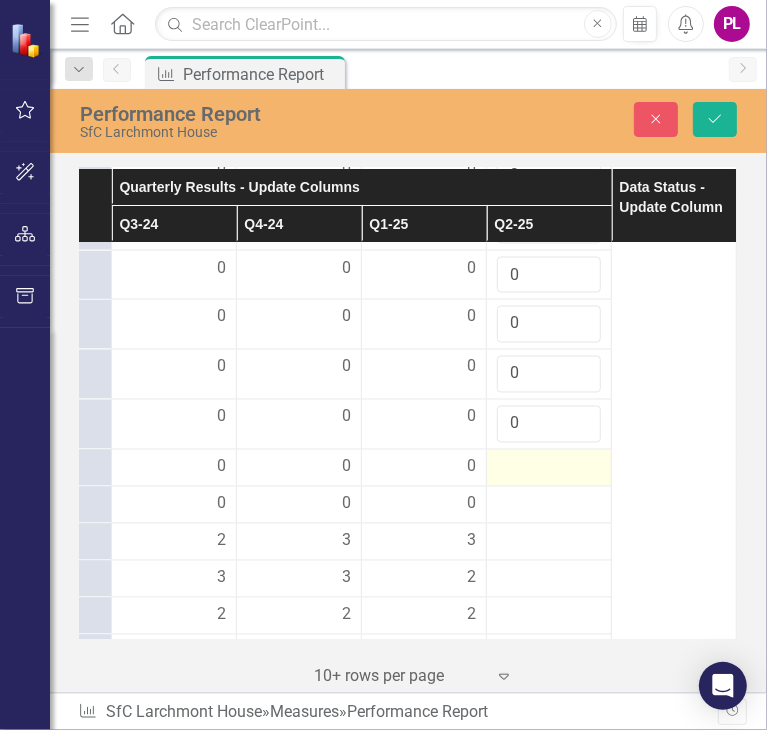 type on "0" 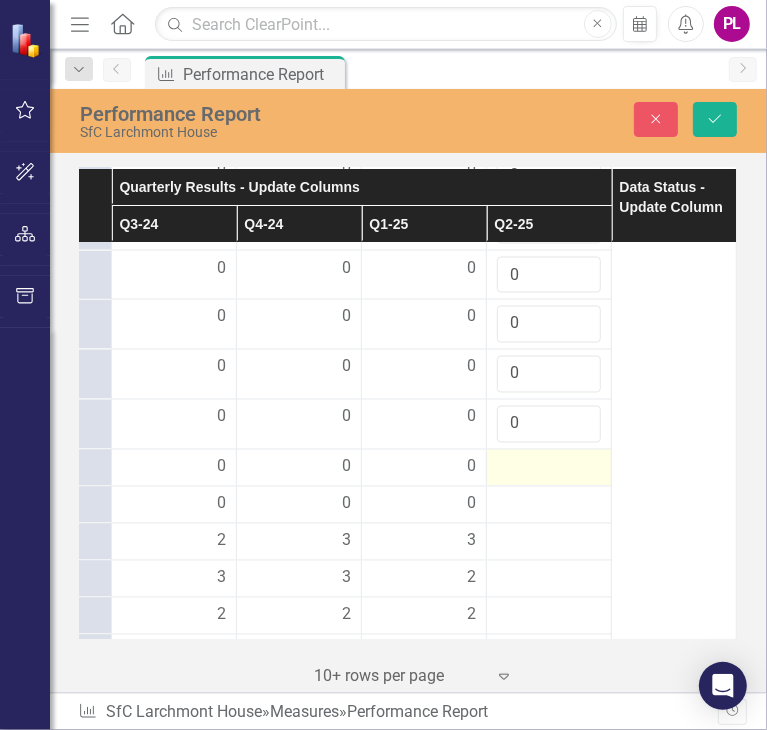 click at bounding box center (174, 468) 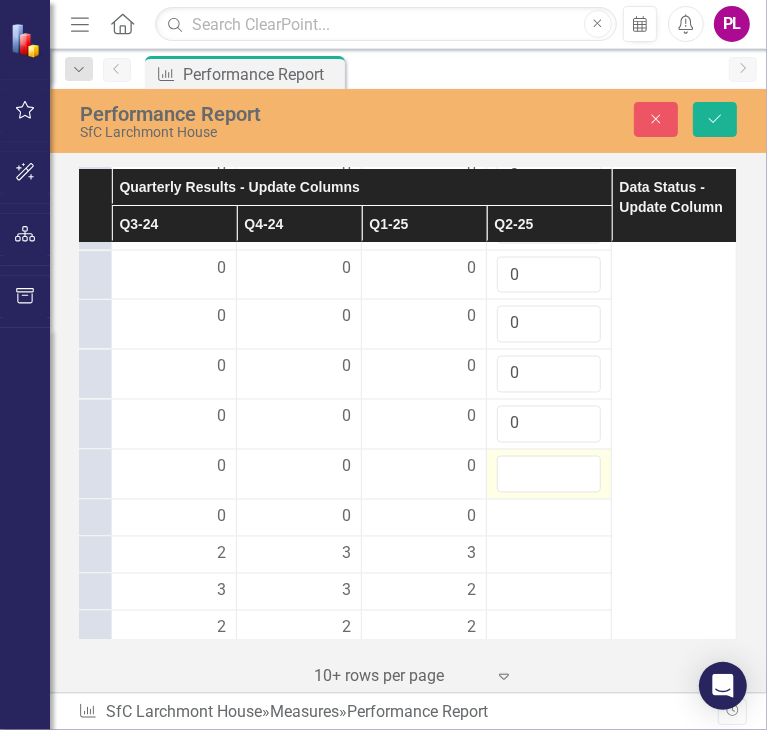 click at bounding box center [549, 474] 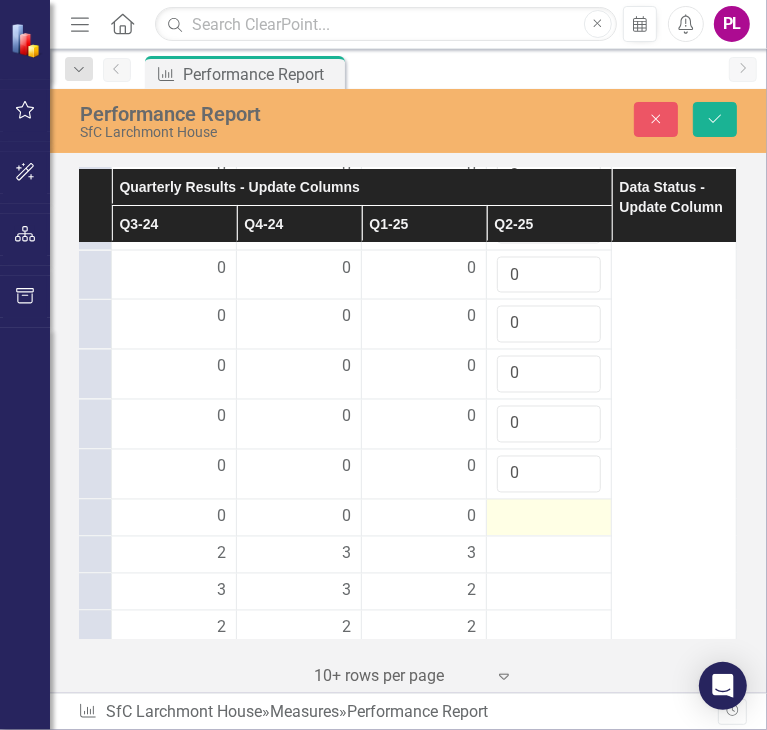 type on "0" 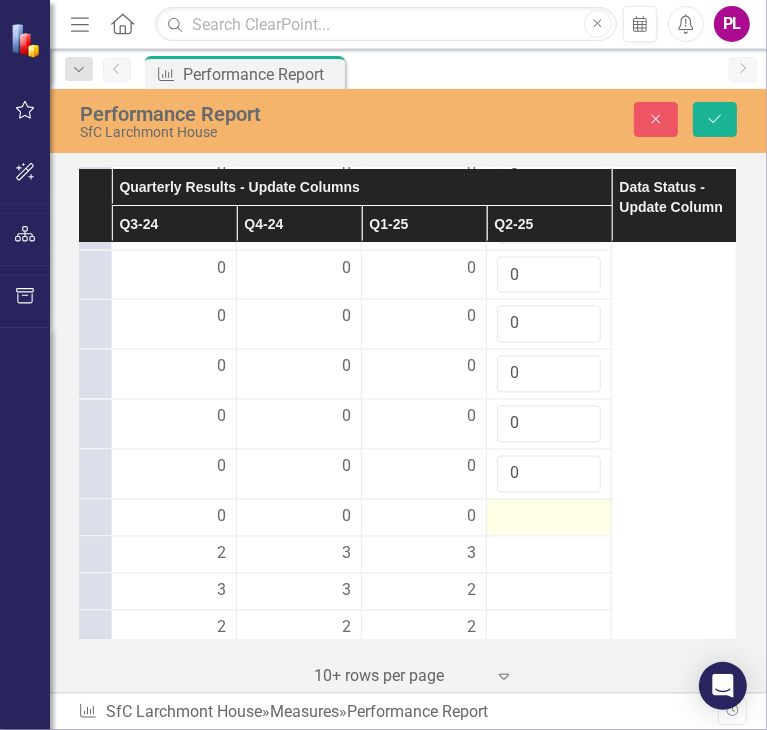 click at bounding box center [174, 518] 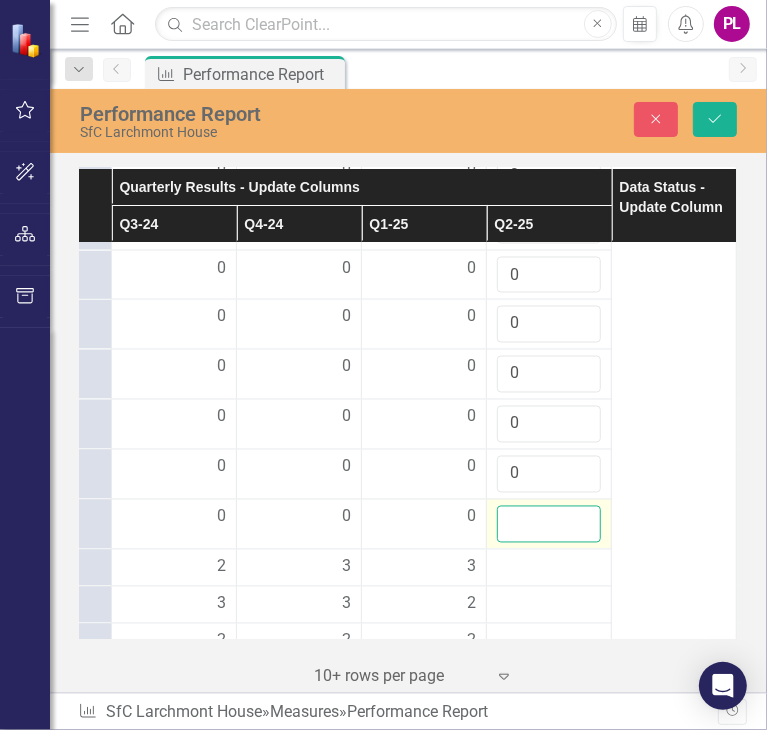 click at bounding box center (549, 524) 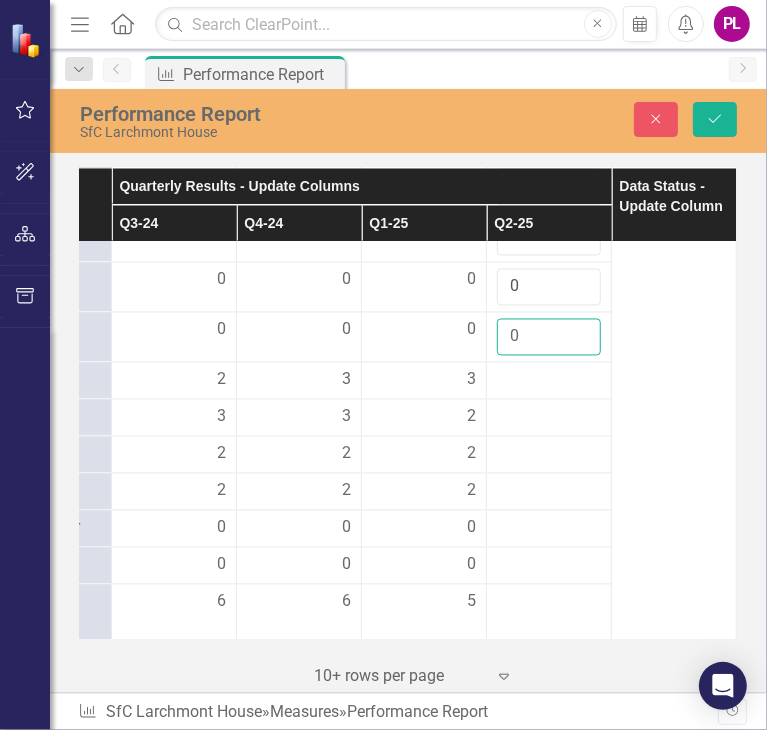 scroll, scrollTop: 1990, scrollLeft: 357, axis: both 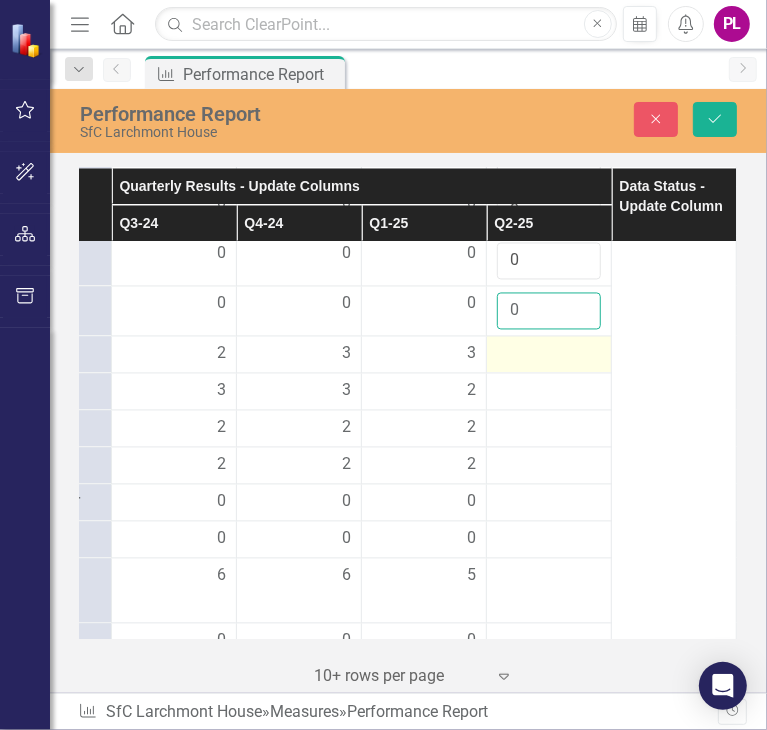 type on "0" 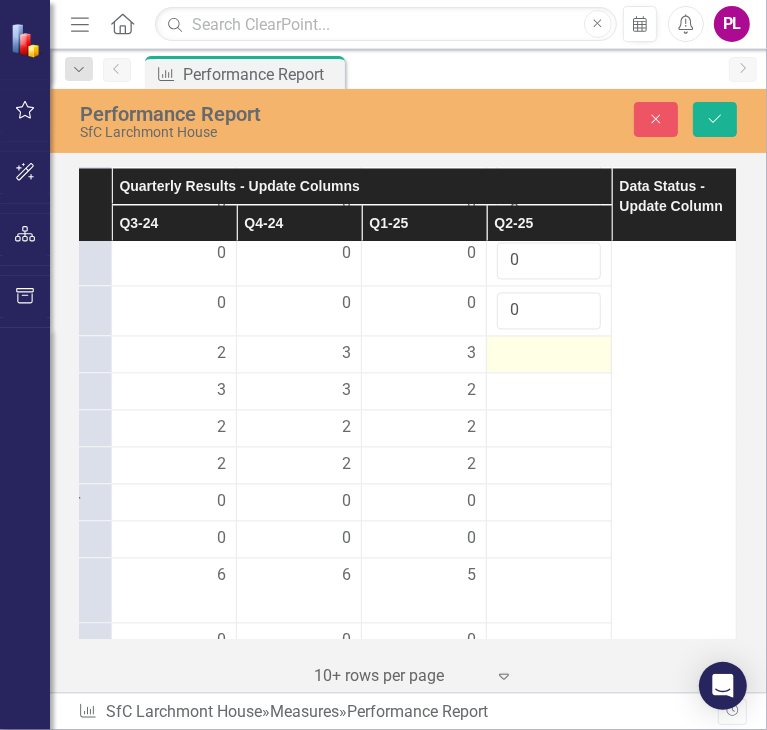 click at bounding box center (174, 355) 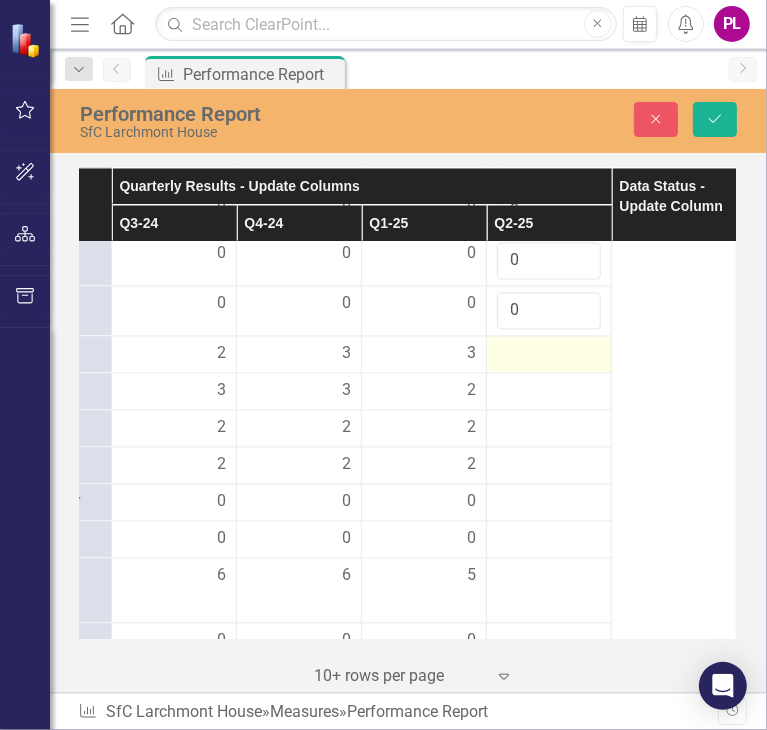 click at bounding box center [174, 355] 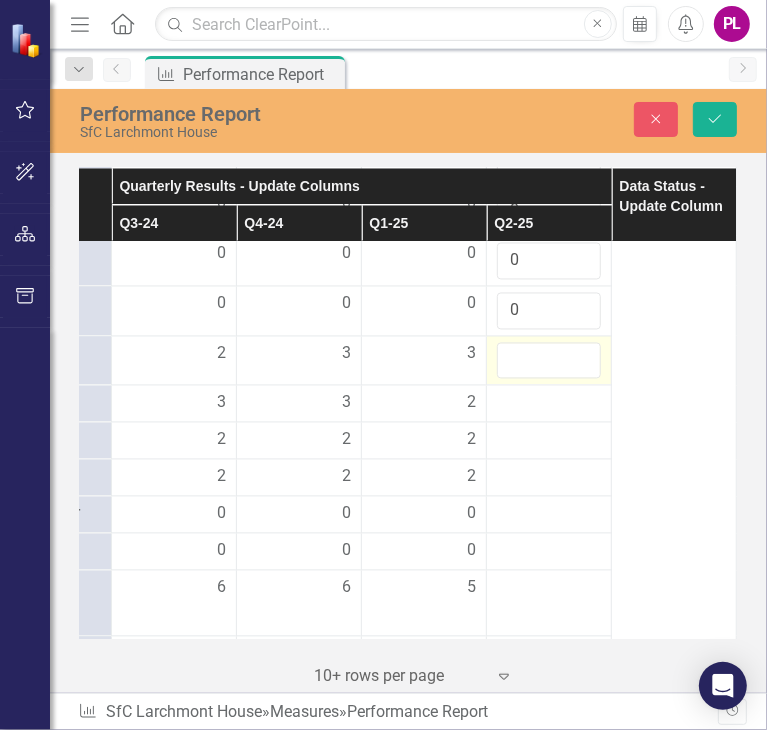 click at bounding box center (174, 355) 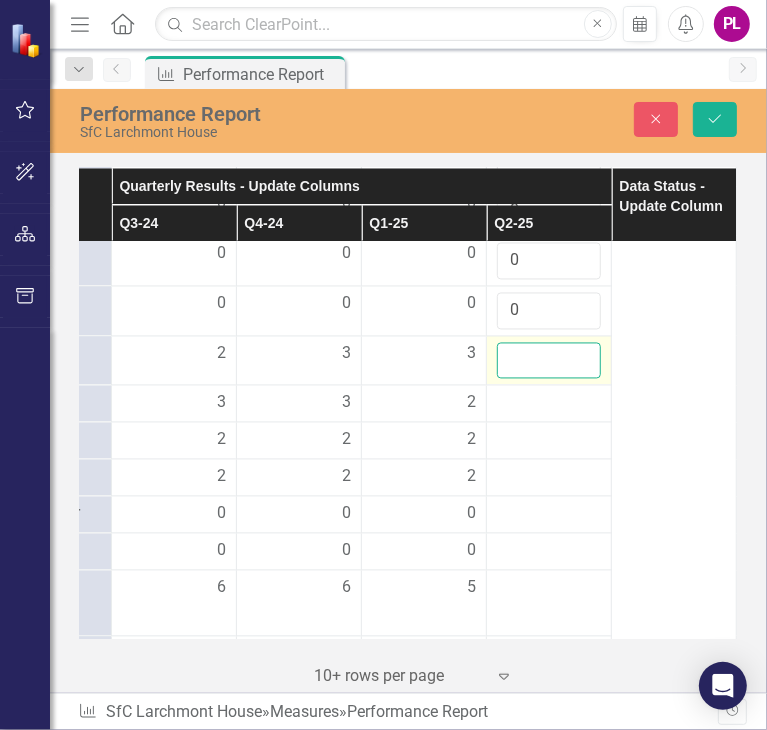 click at bounding box center (549, 361) 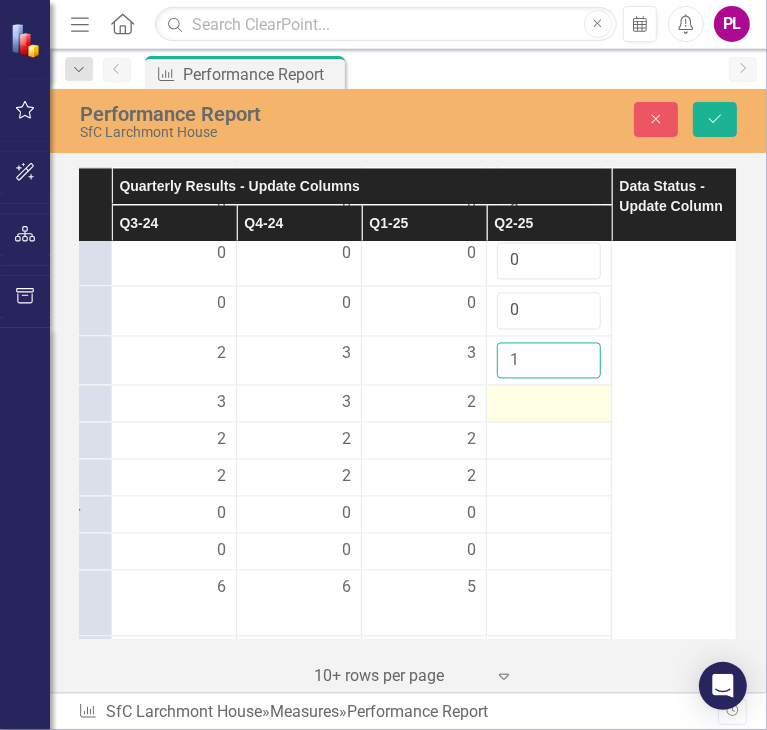 type on "1" 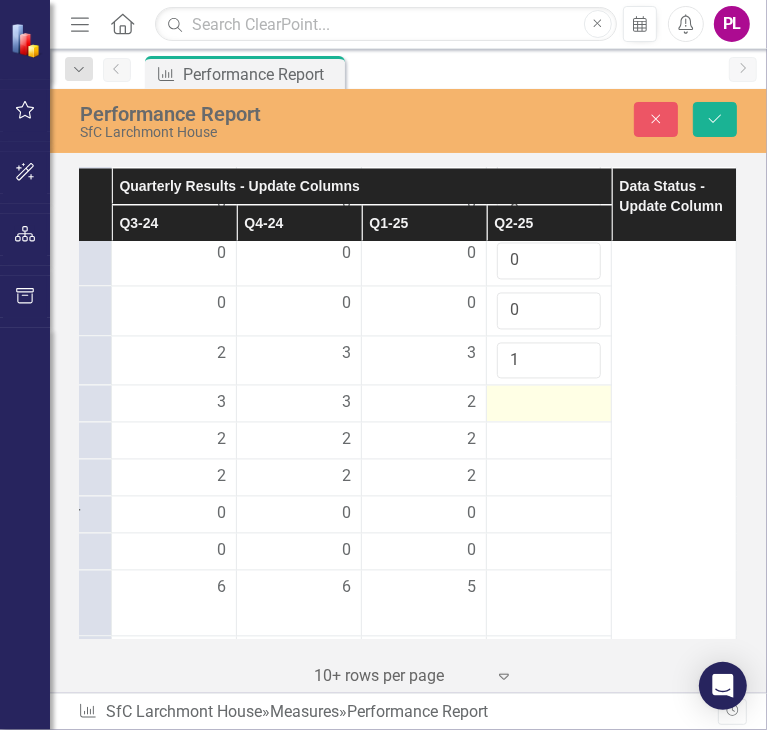 click at bounding box center (174, 404) 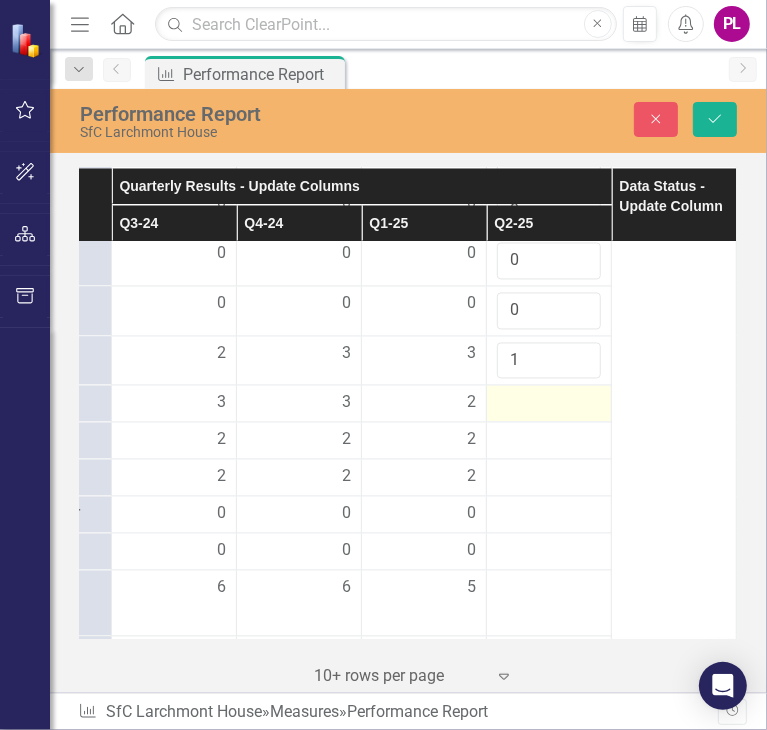 click at bounding box center [174, 404] 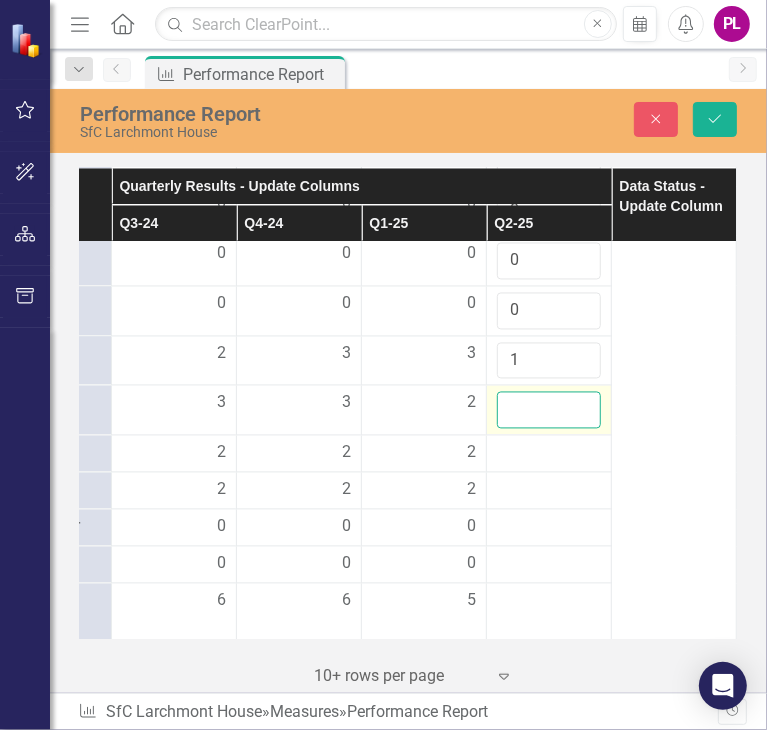 click at bounding box center [549, 410] 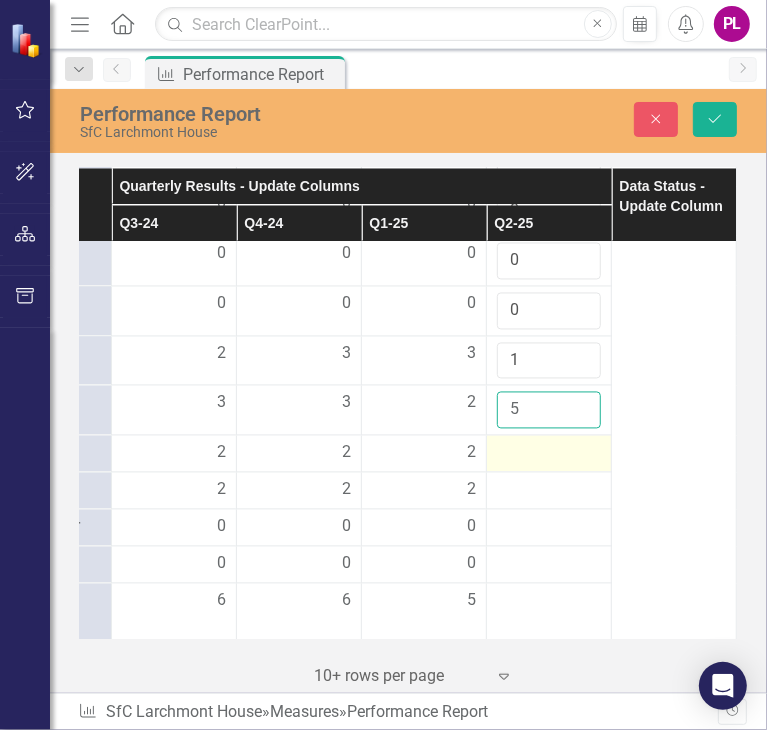 type on "5" 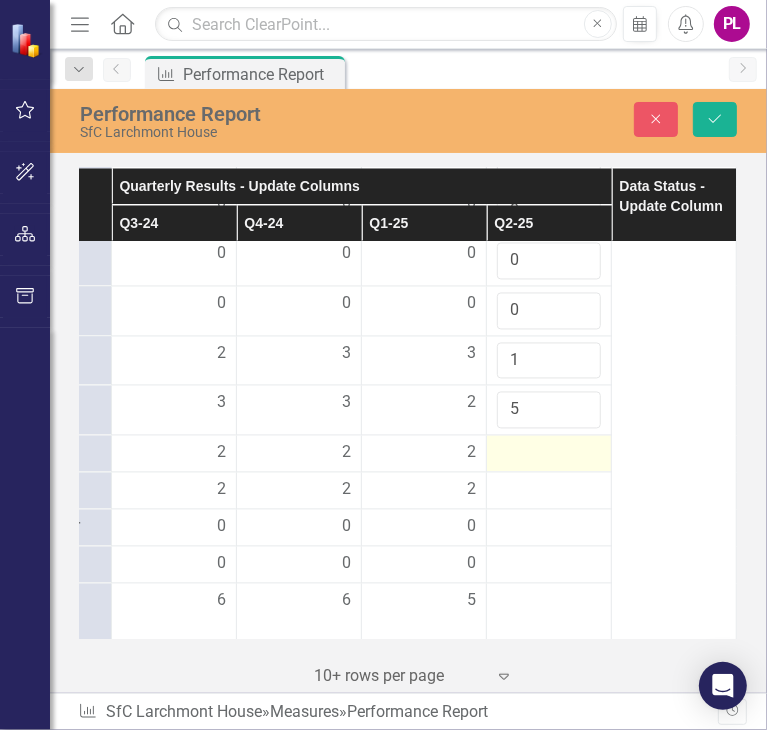 click at bounding box center [174, 454] 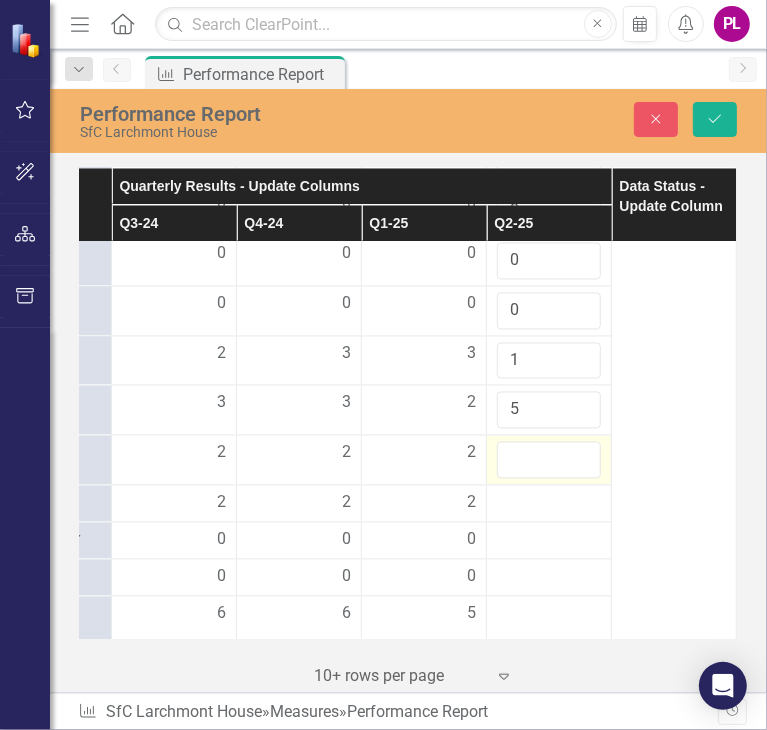 click at bounding box center [174, 454] 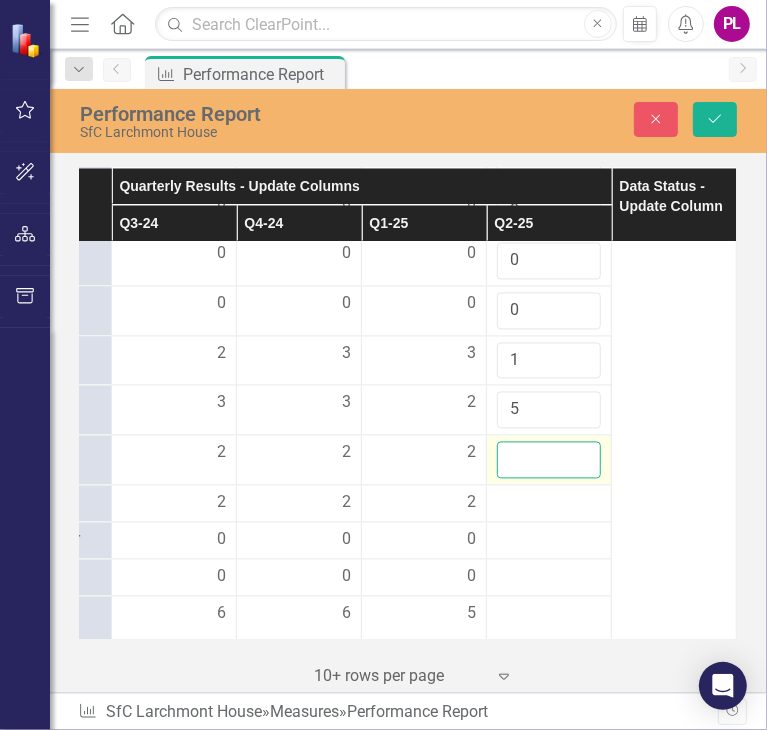 click at bounding box center (549, 460) 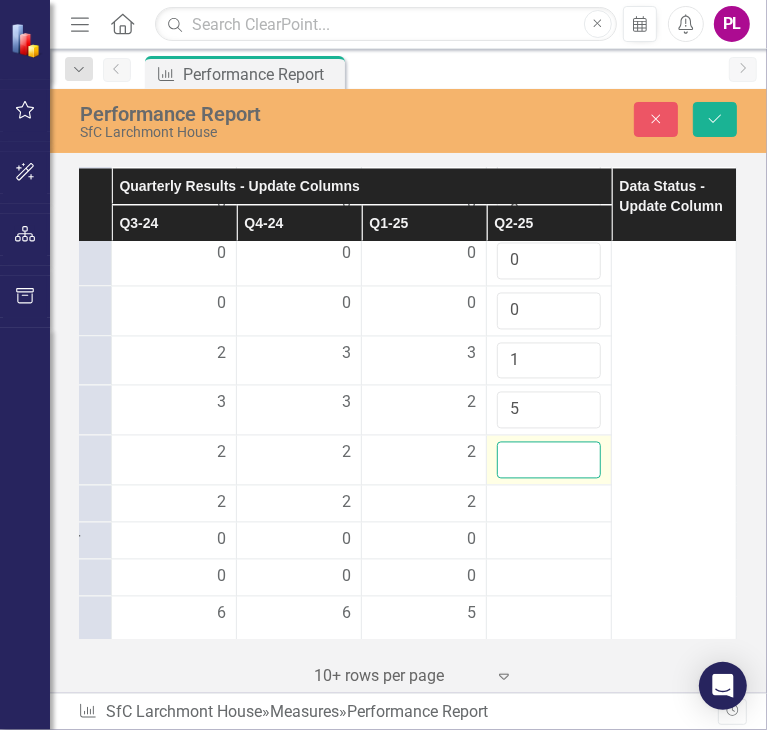 click at bounding box center (549, 460) 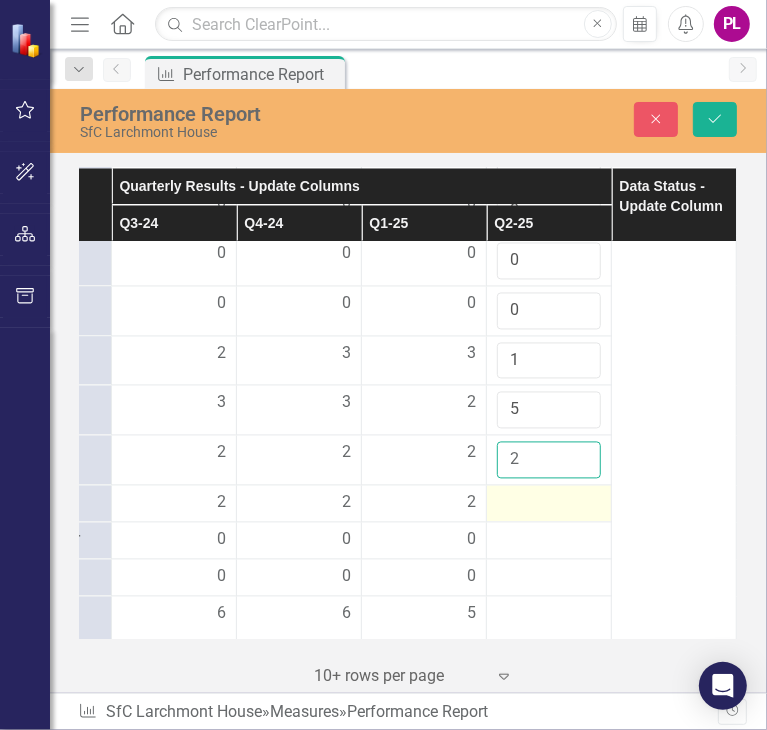 type on "2" 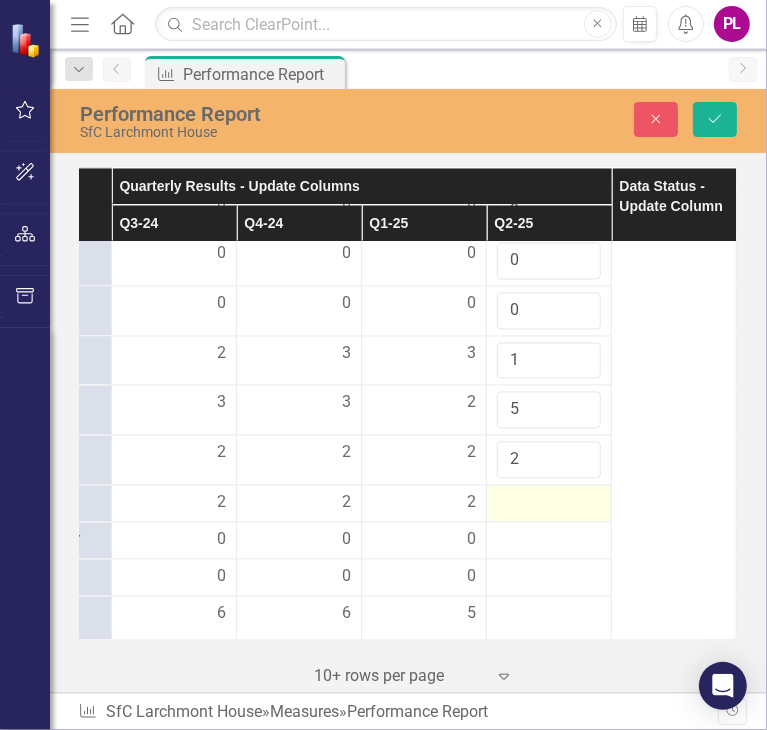click at bounding box center (174, 504) 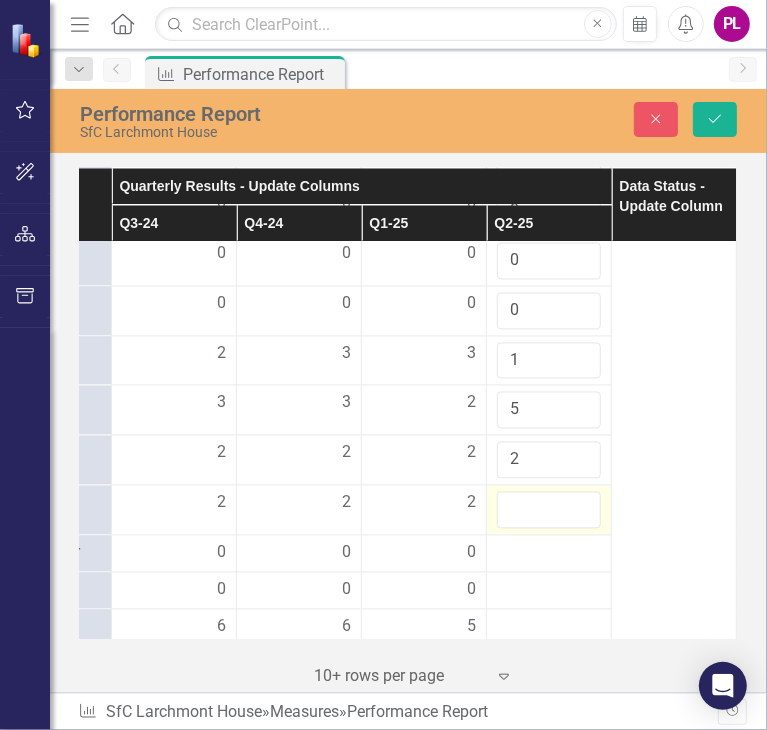 click at bounding box center (549, 510) 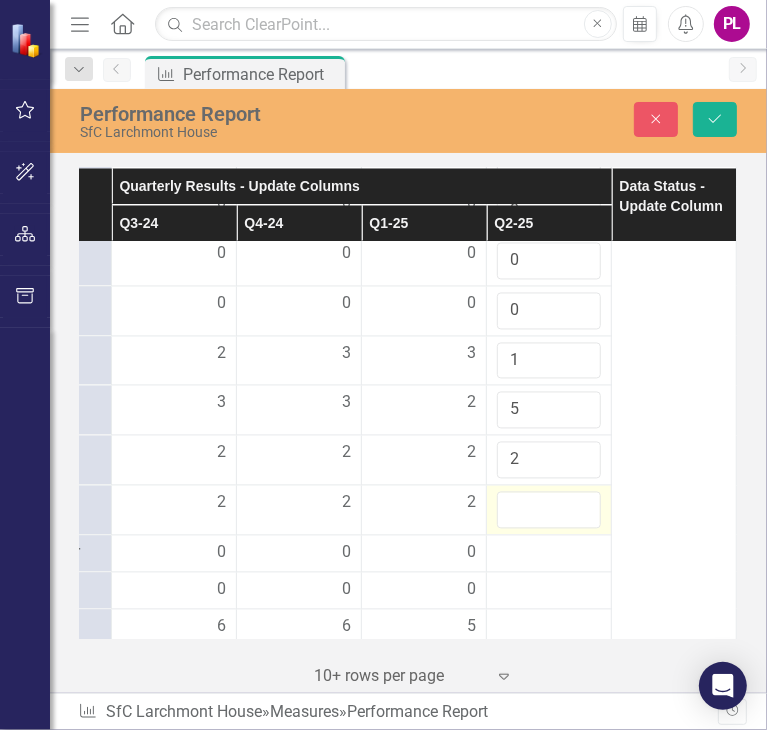 click at bounding box center [549, 510] 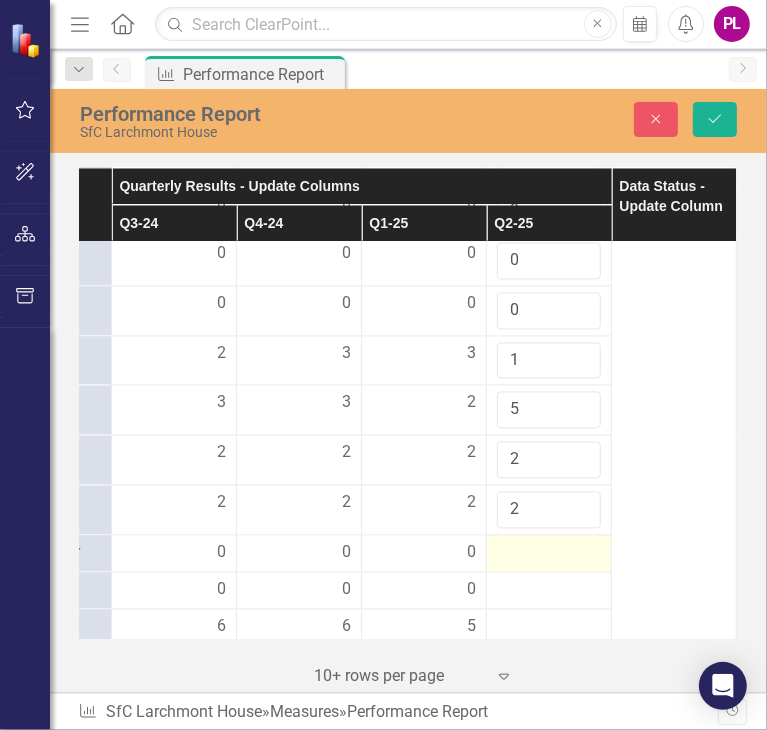 type on "2" 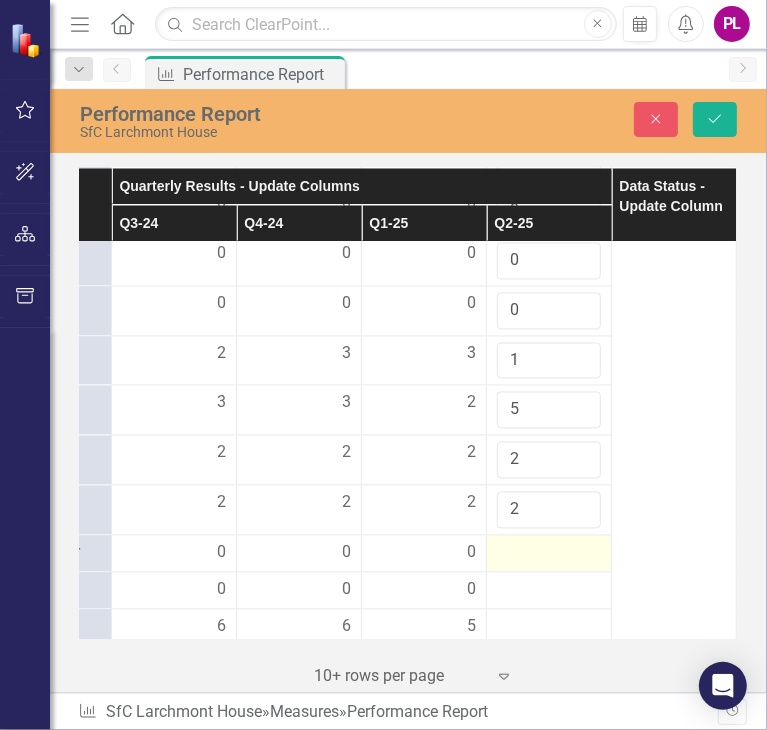 click at bounding box center [174, 554] 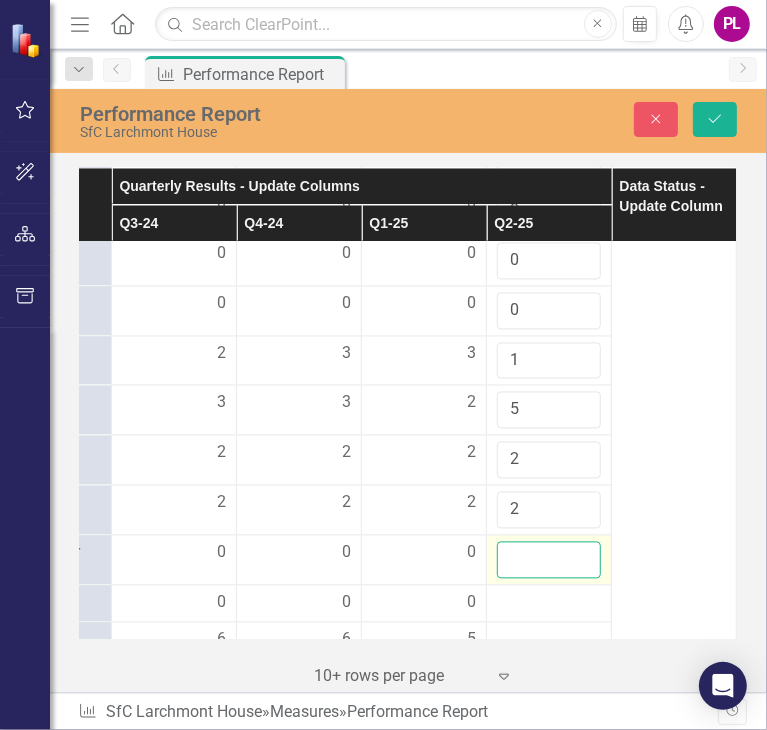 click at bounding box center [549, 560] 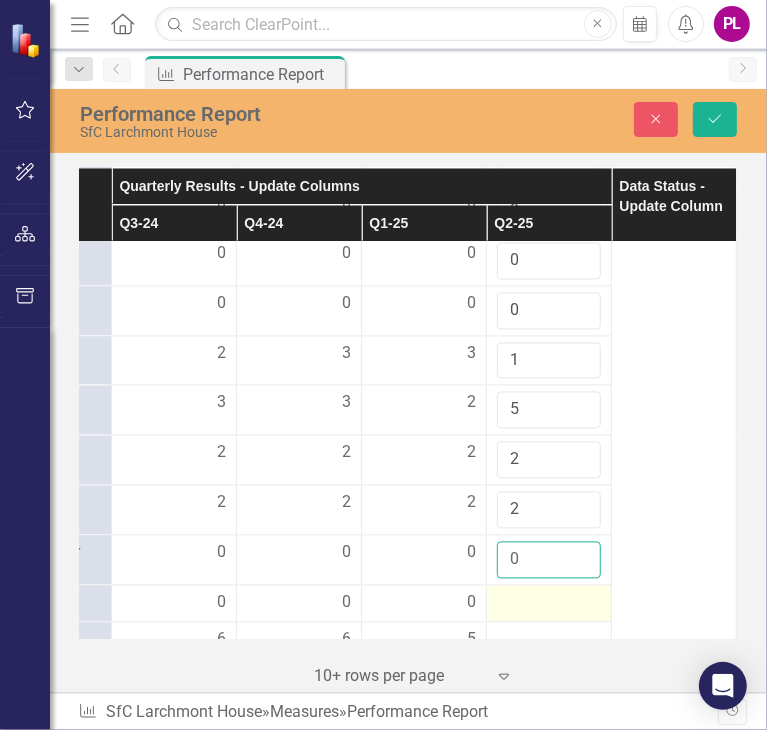 type on "0" 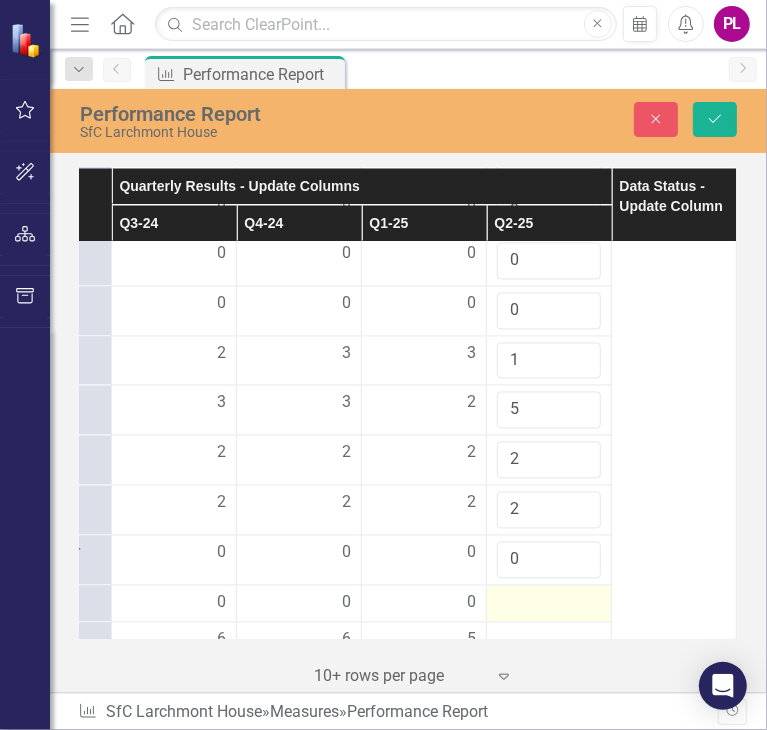click at bounding box center [174, 604] 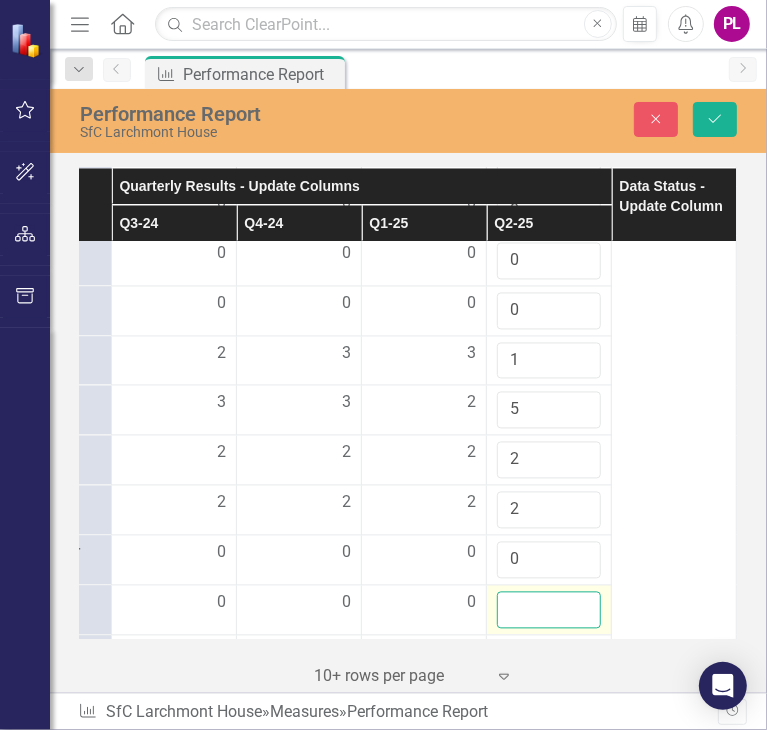 click at bounding box center [549, 610] 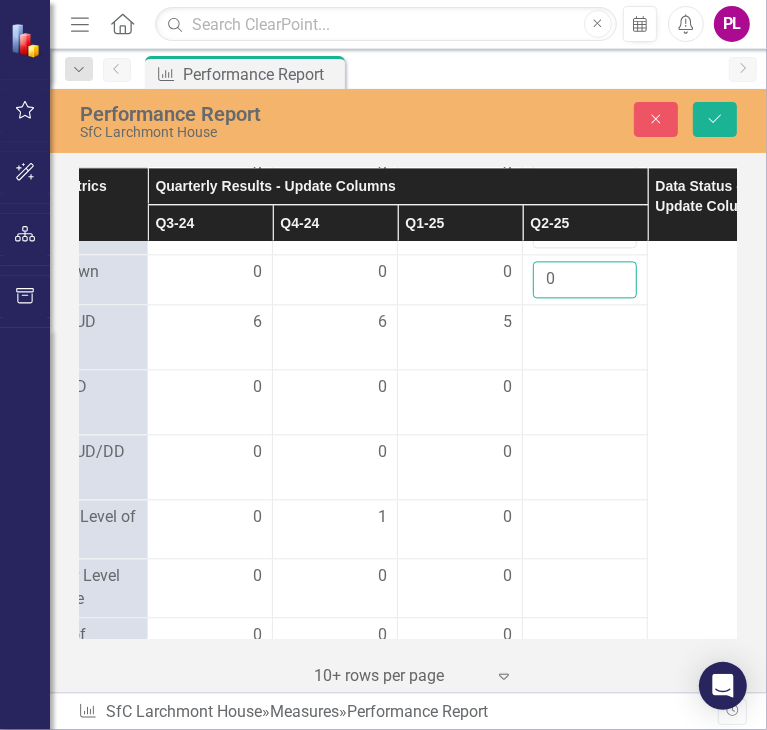 scroll, scrollTop: 2321, scrollLeft: 353, axis: both 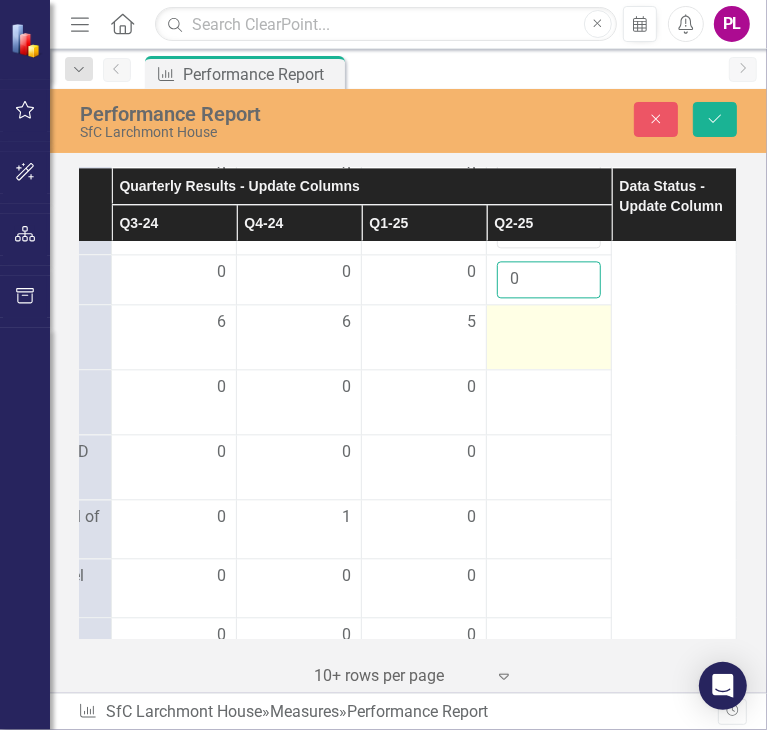 type on "0" 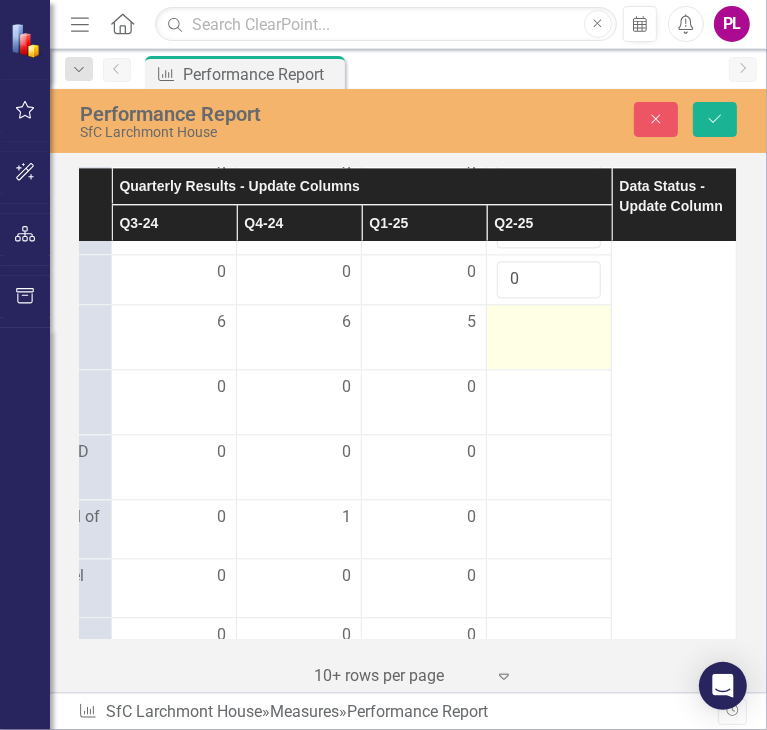 click at bounding box center [174, 323] 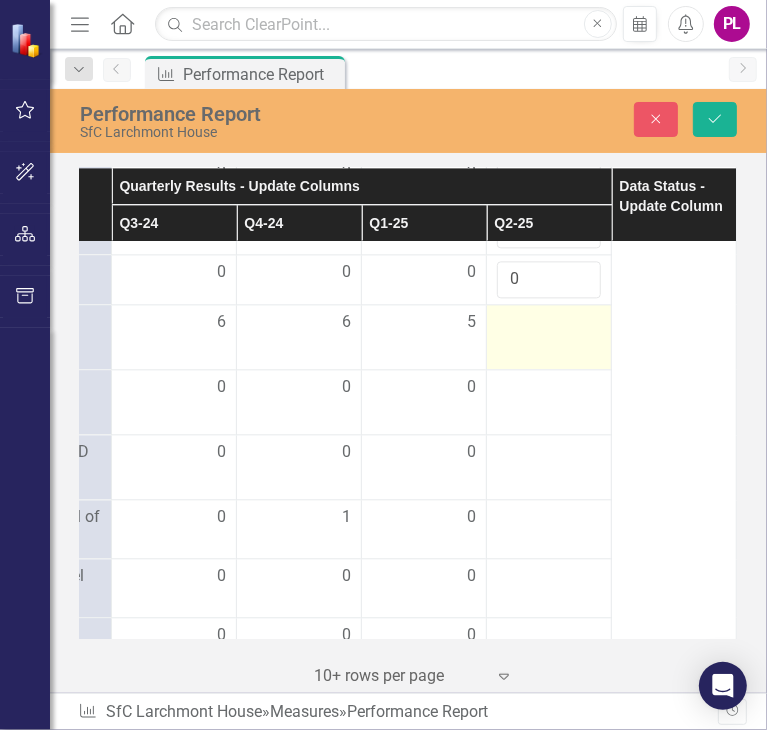 click at bounding box center [174, 323] 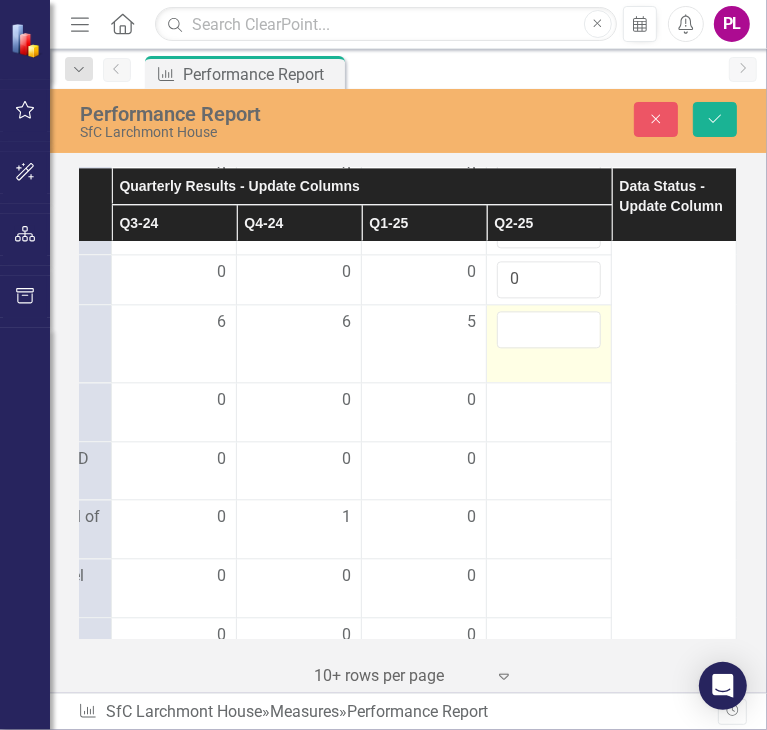 click at bounding box center (174, 323) 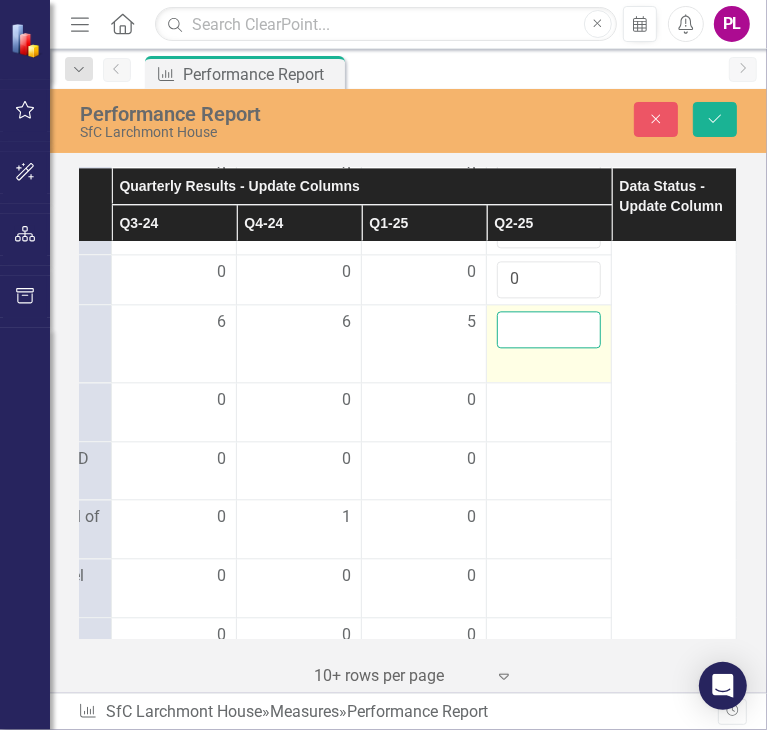 click at bounding box center [549, 329] 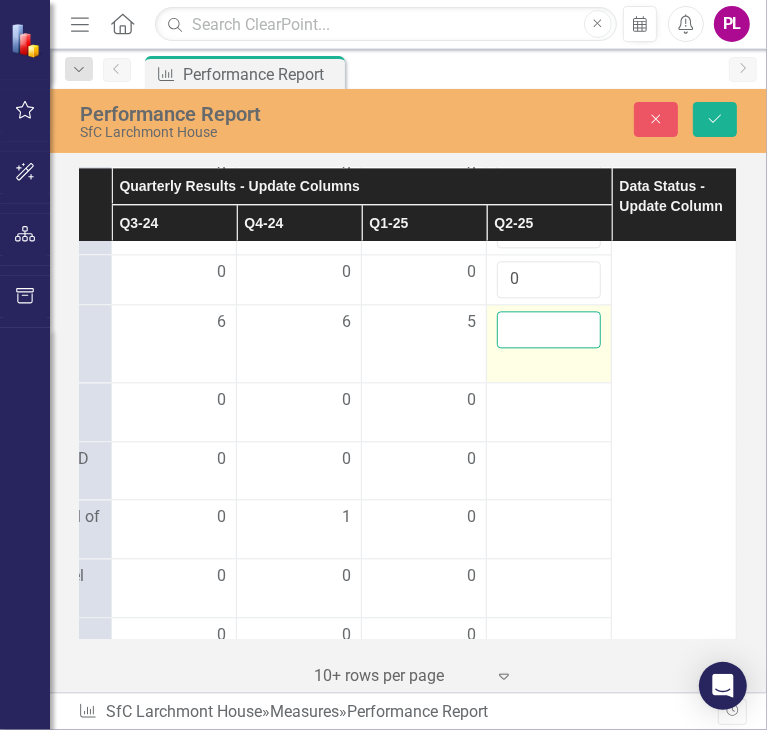 click at bounding box center (549, 329) 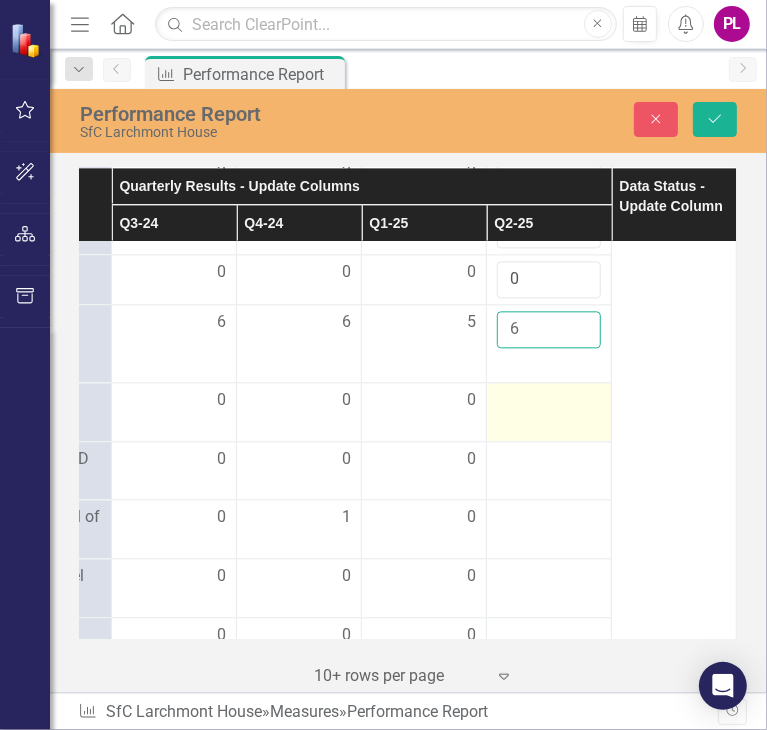 type on "6" 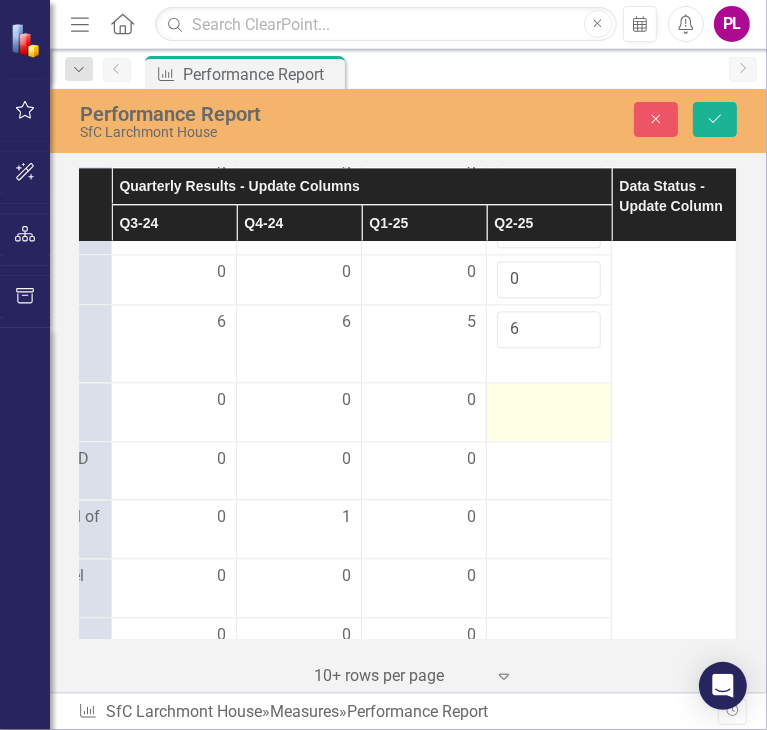 click at bounding box center [174, 401] 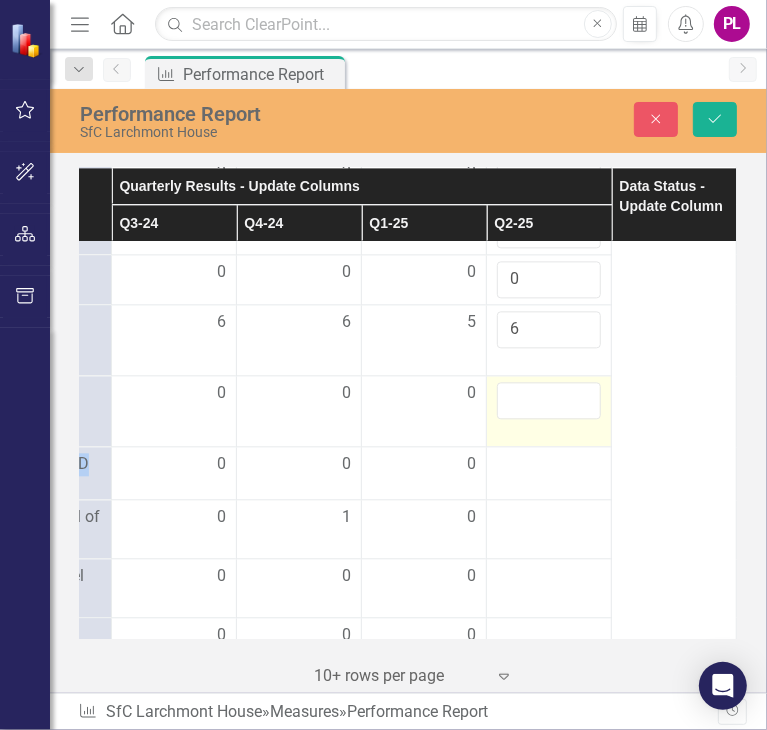 click at bounding box center [174, 394] 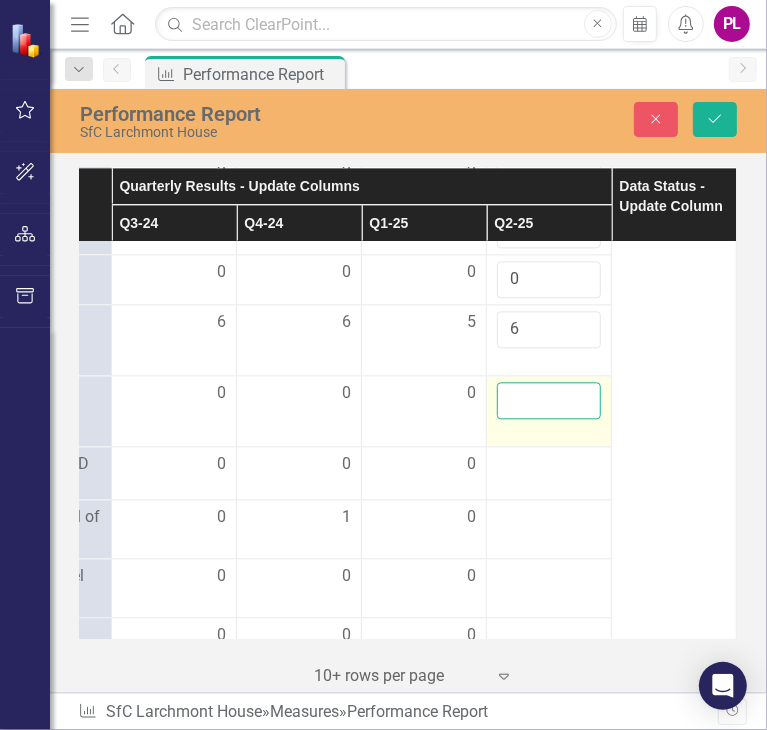 click at bounding box center [549, 400] 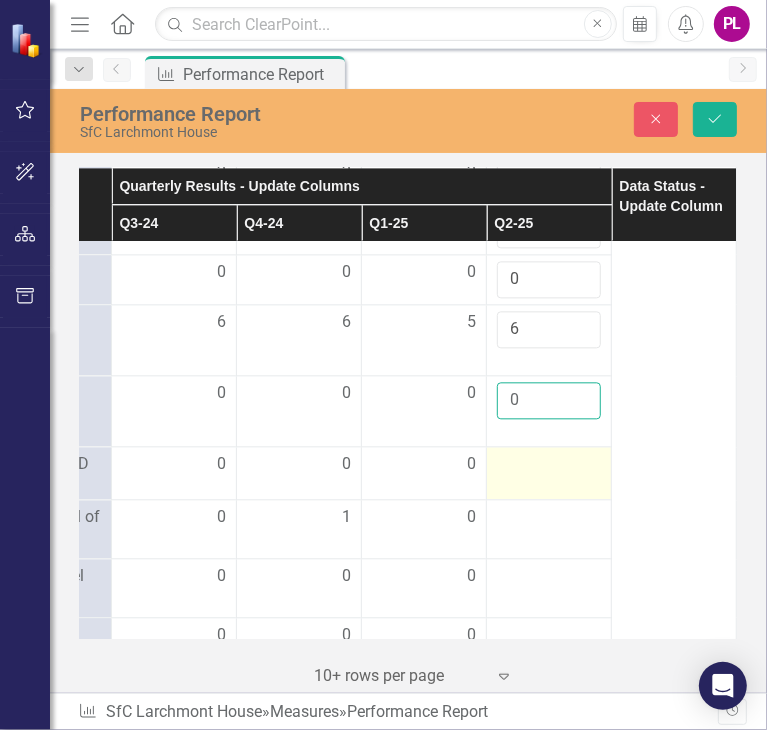 type on "0" 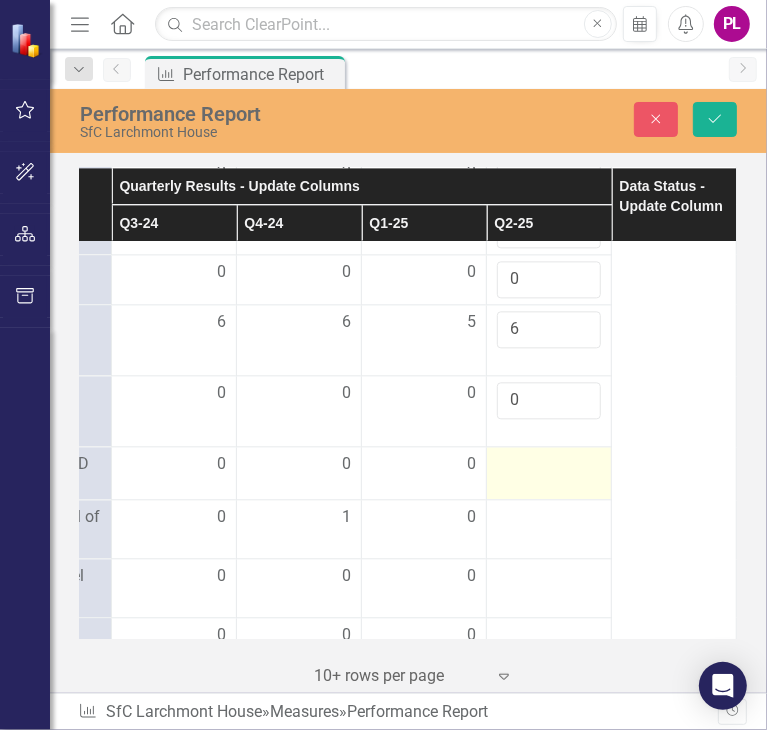 click at bounding box center (174, 465) 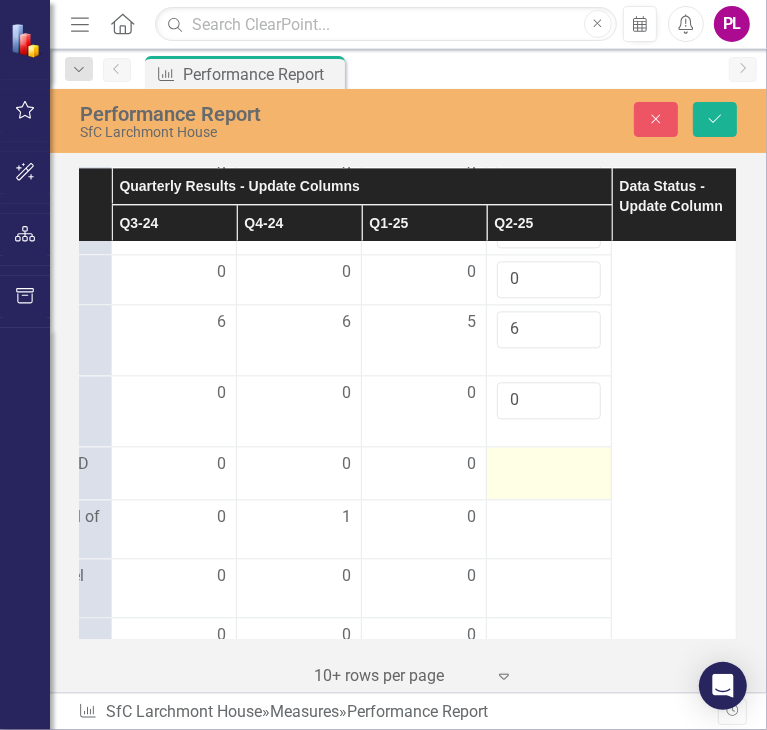 click at bounding box center [174, 465] 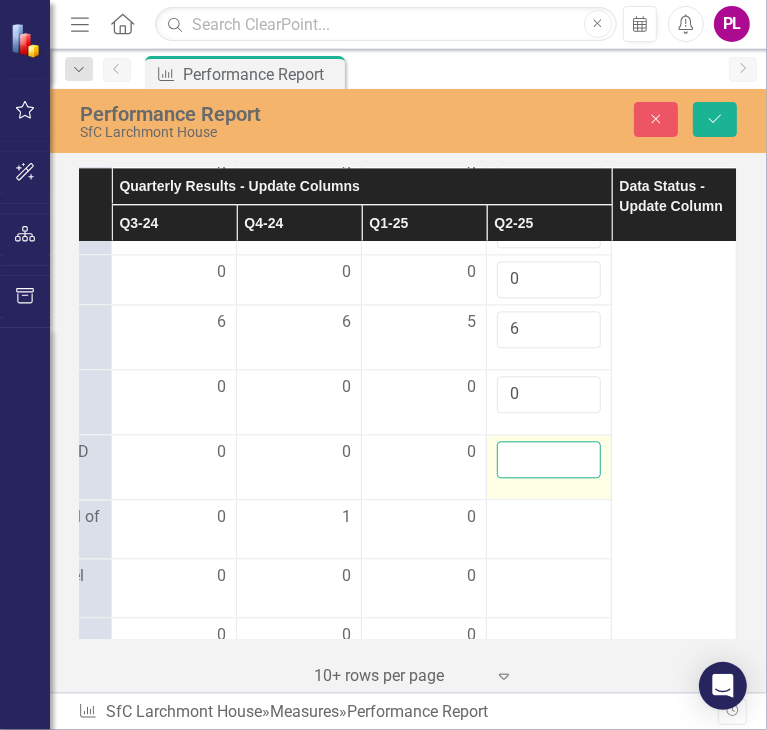 click at bounding box center [549, 459] 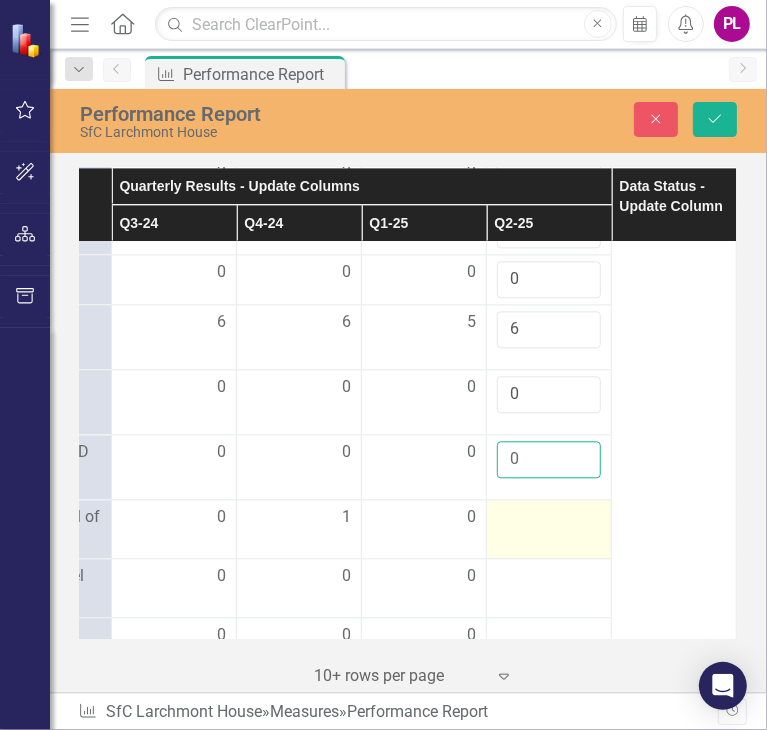 type on "0" 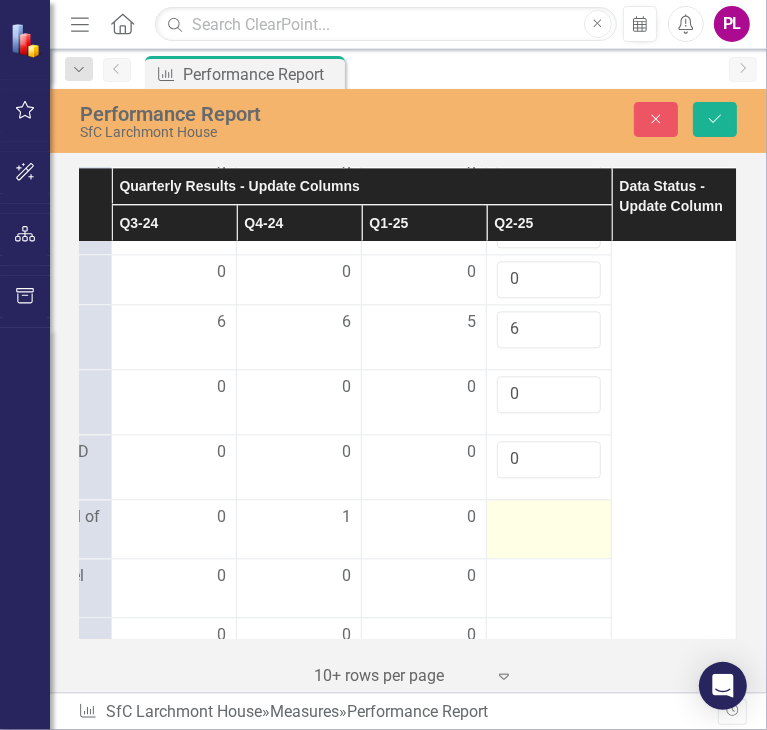 click at bounding box center (549, 529) 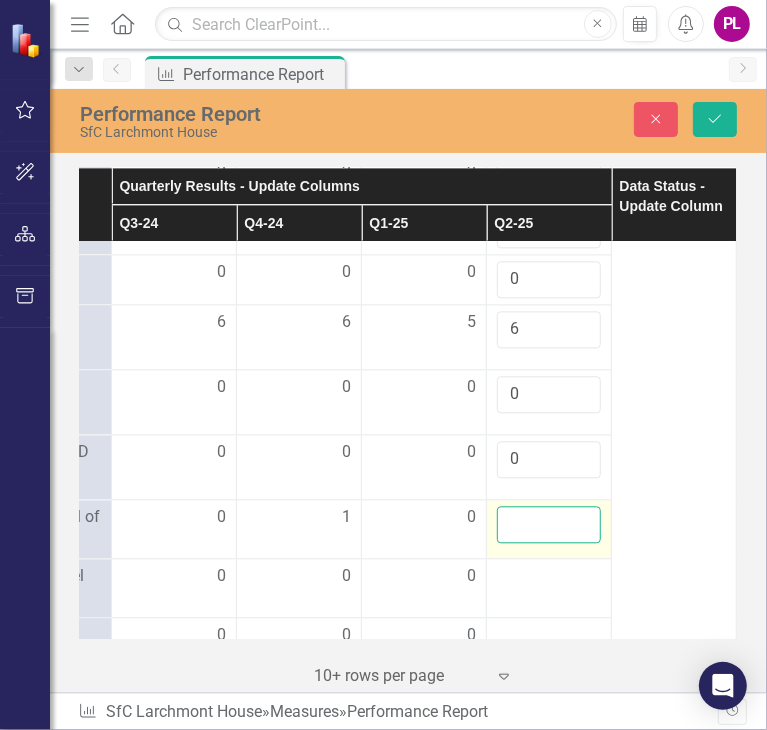 click at bounding box center (549, 524) 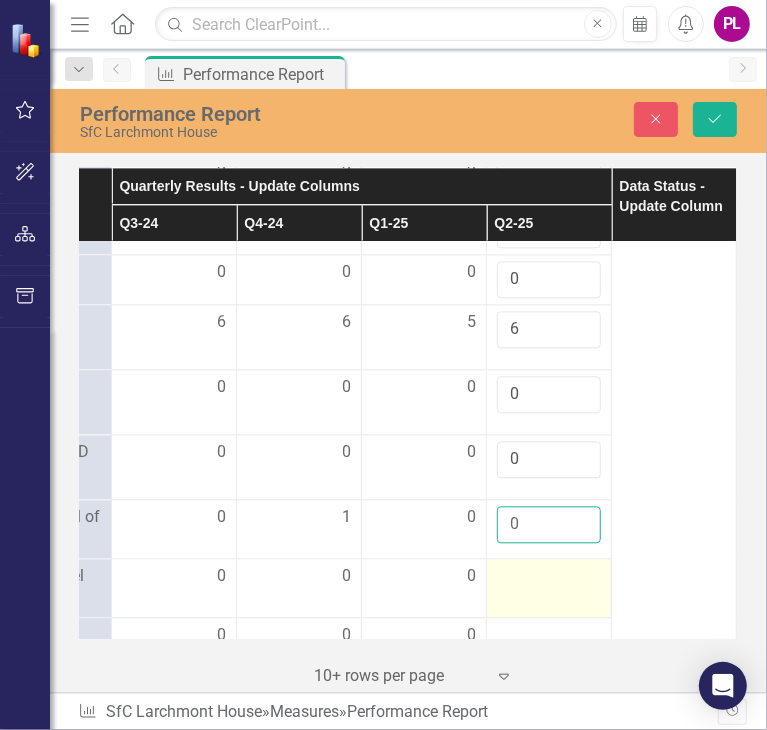 type on "0" 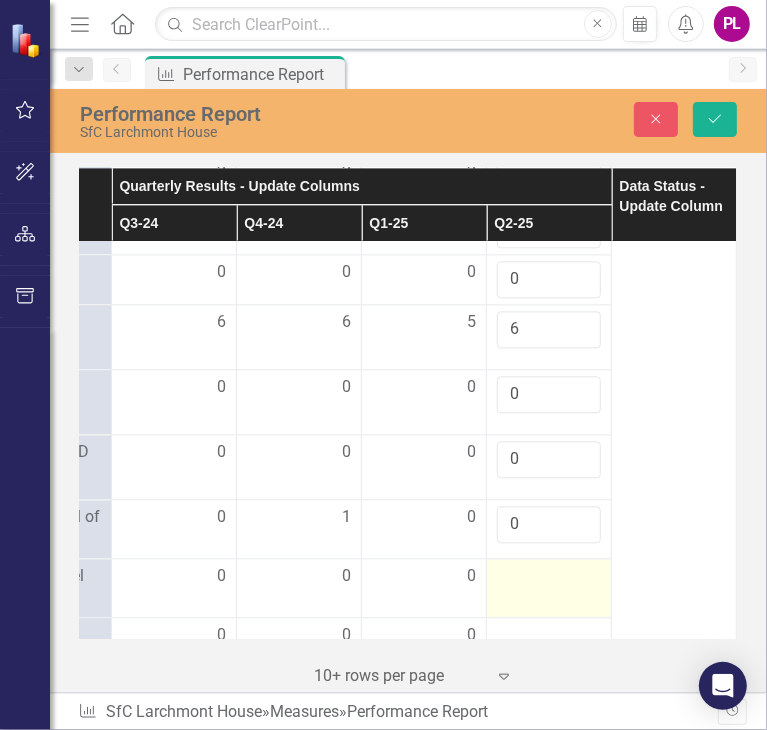 click at bounding box center [174, 577] 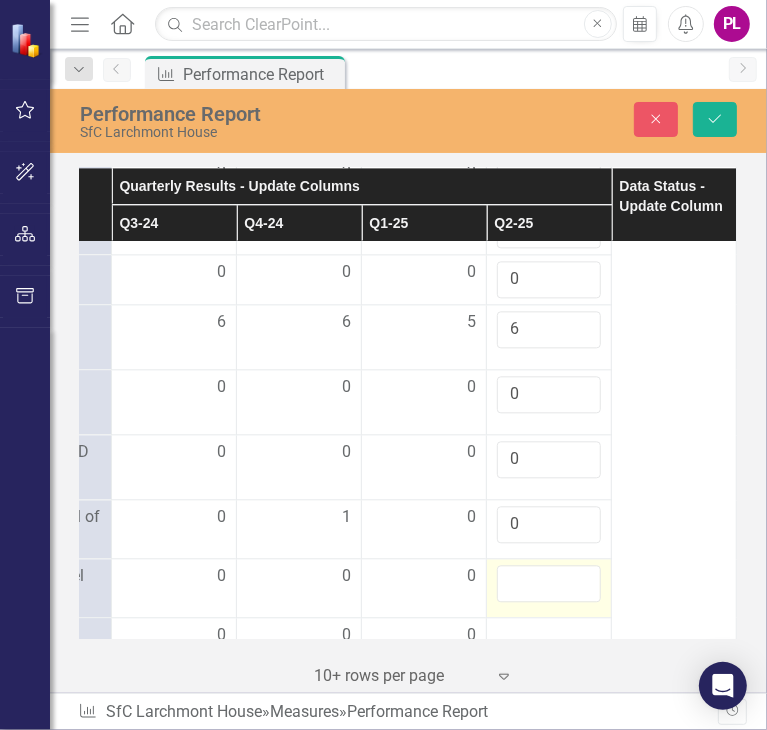 click at bounding box center [174, 577] 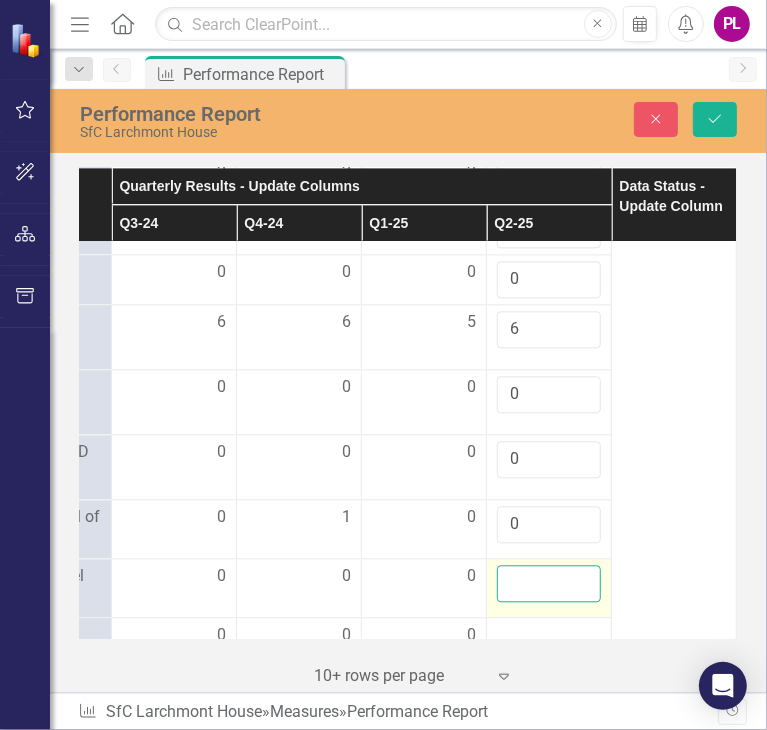 click at bounding box center [549, 583] 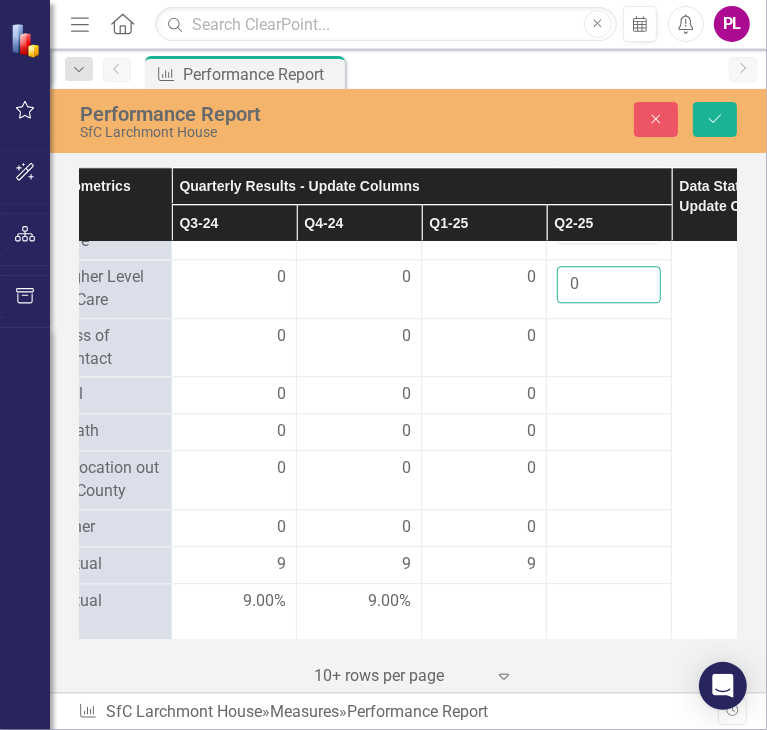 scroll, scrollTop: 2620, scrollLeft: 357, axis: both 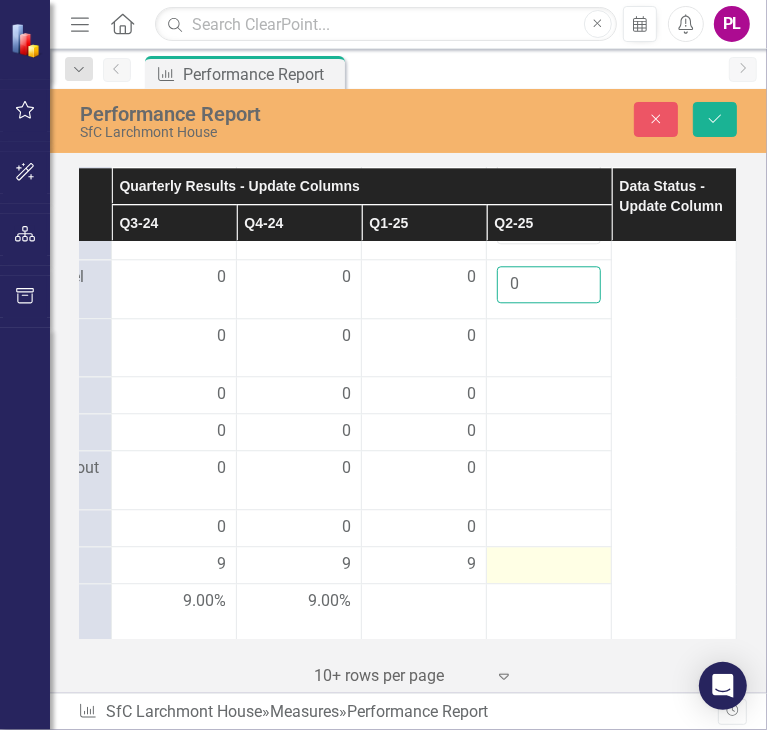 type on "0" 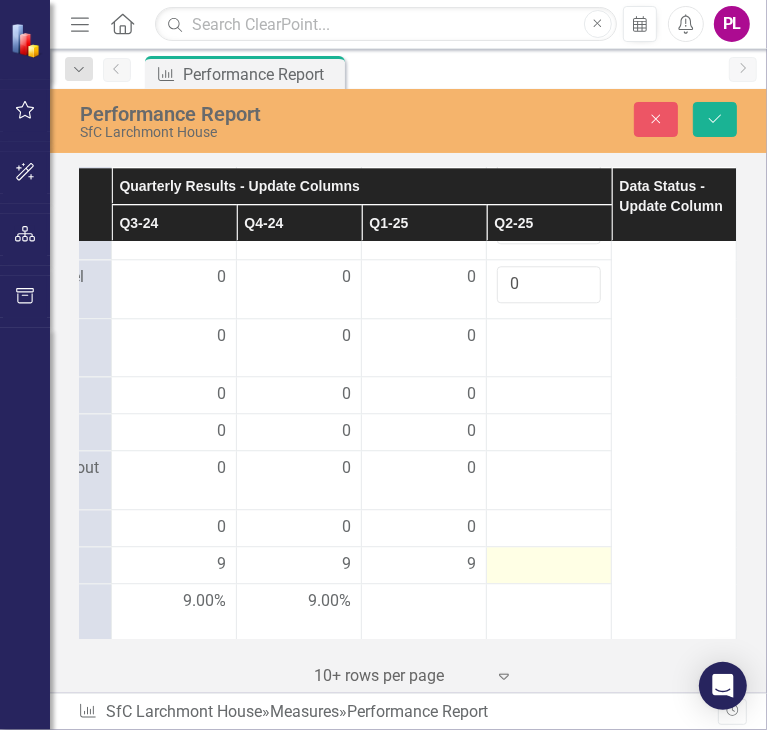 click at bounding box center [174, 565] 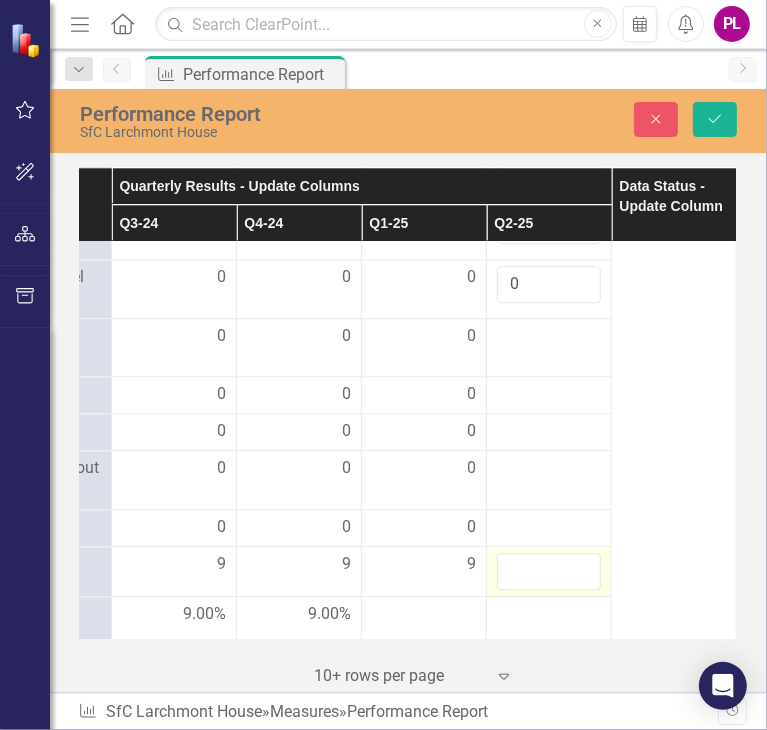 click at bounding box center (174, 565) 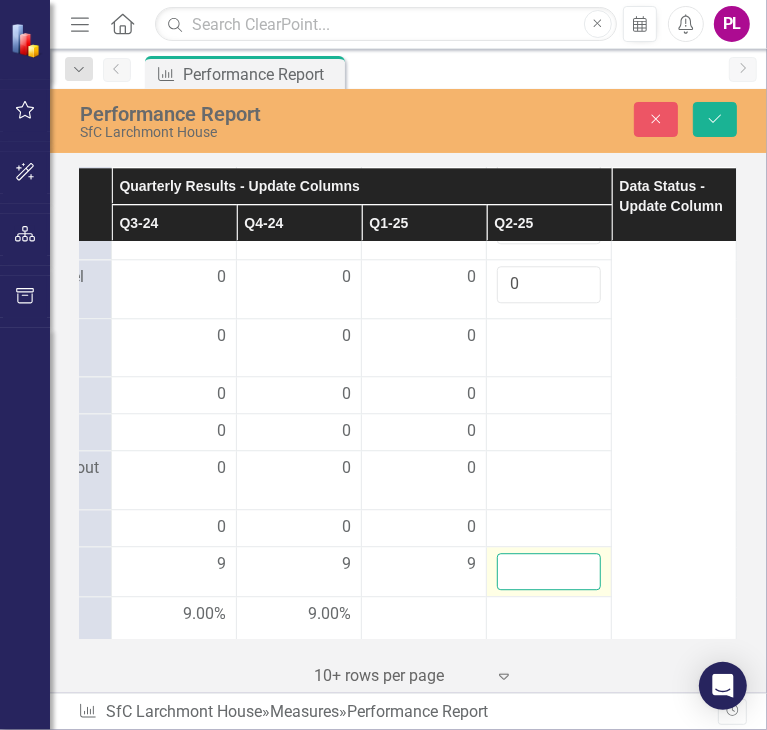 click at bounding box center [549, 571] 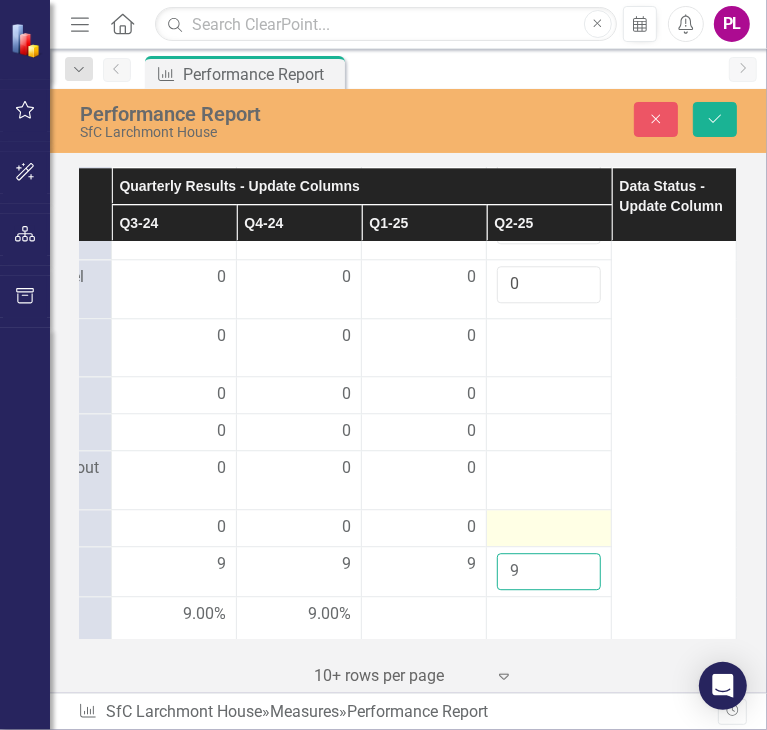 type on "9" 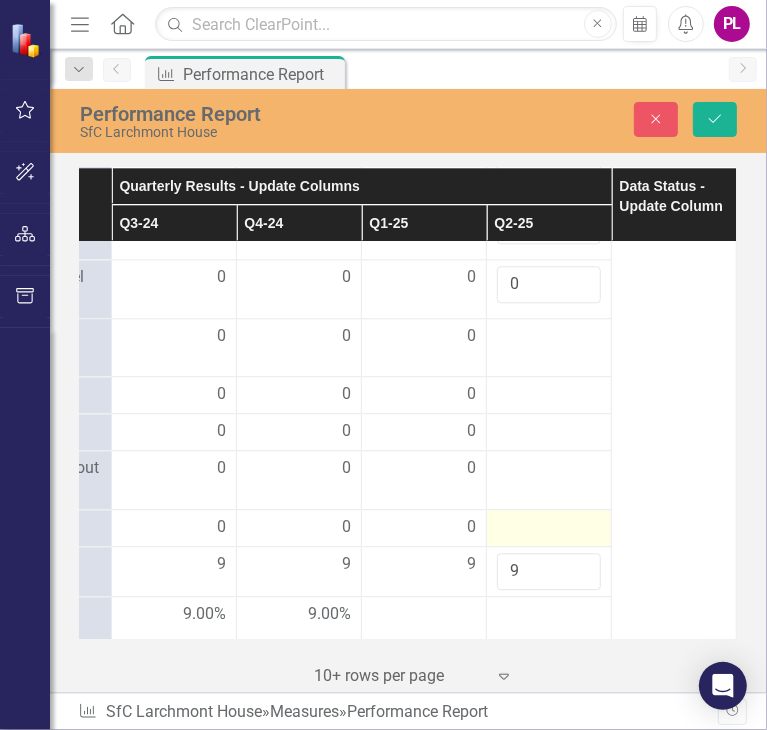 click at bounding box center [174, 528] 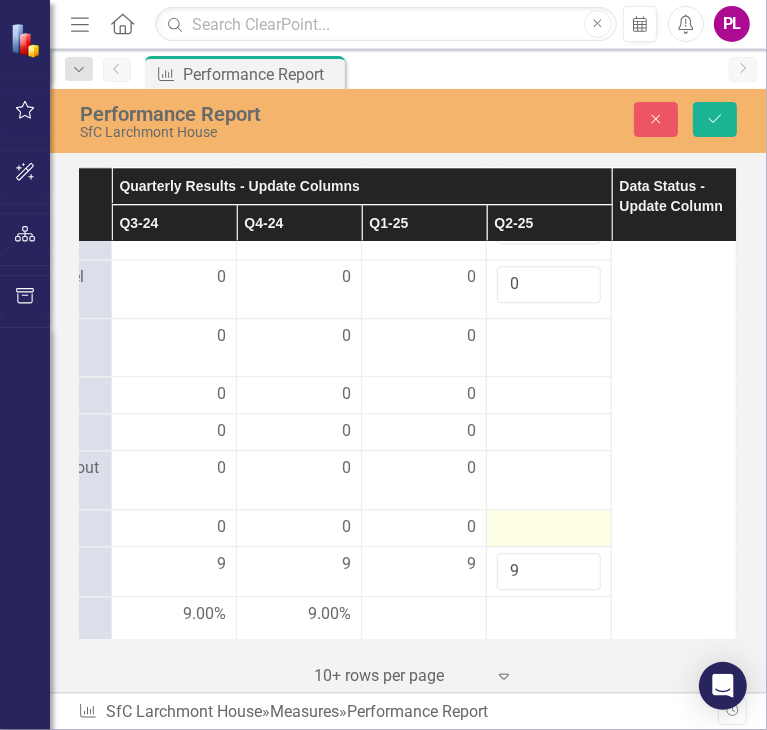 click at bounding box center [174, 528] 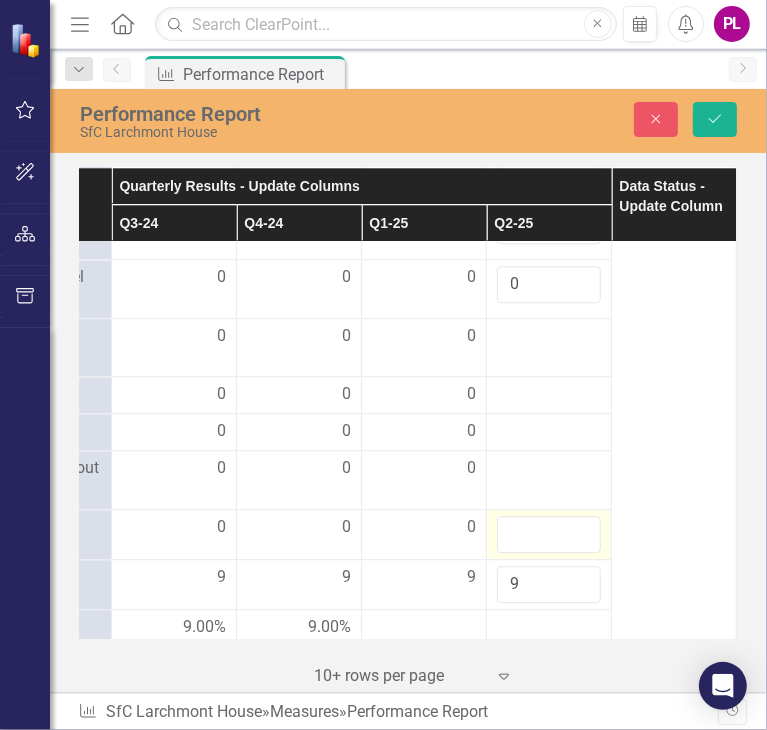 click at bounding box center [549, 534] 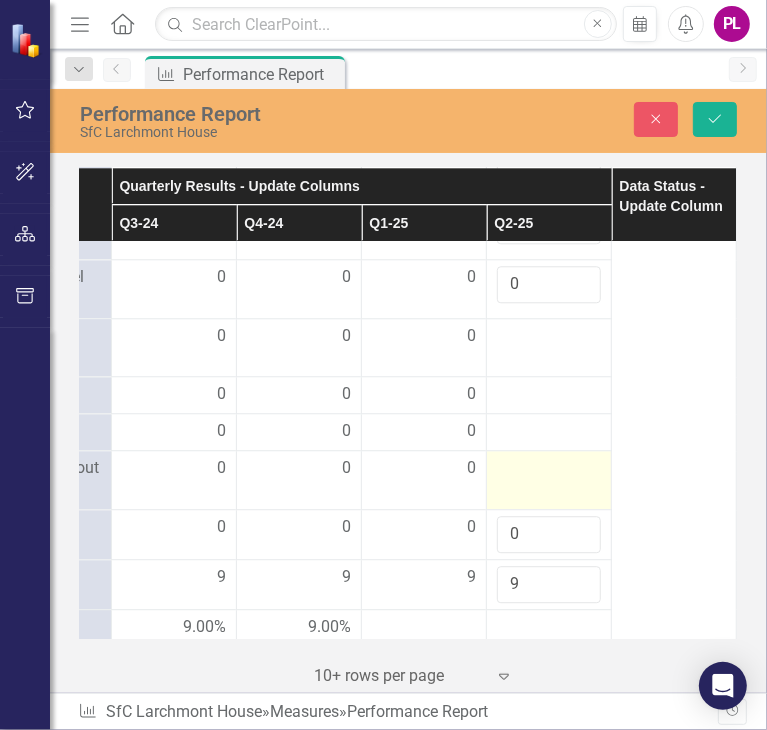 type on "0" 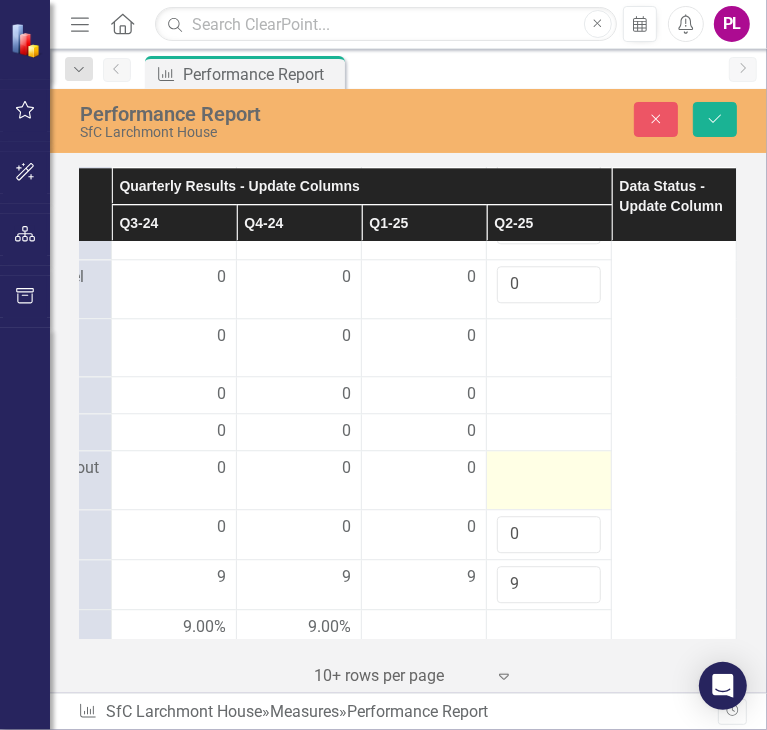 click at bounding box center [174, 469] 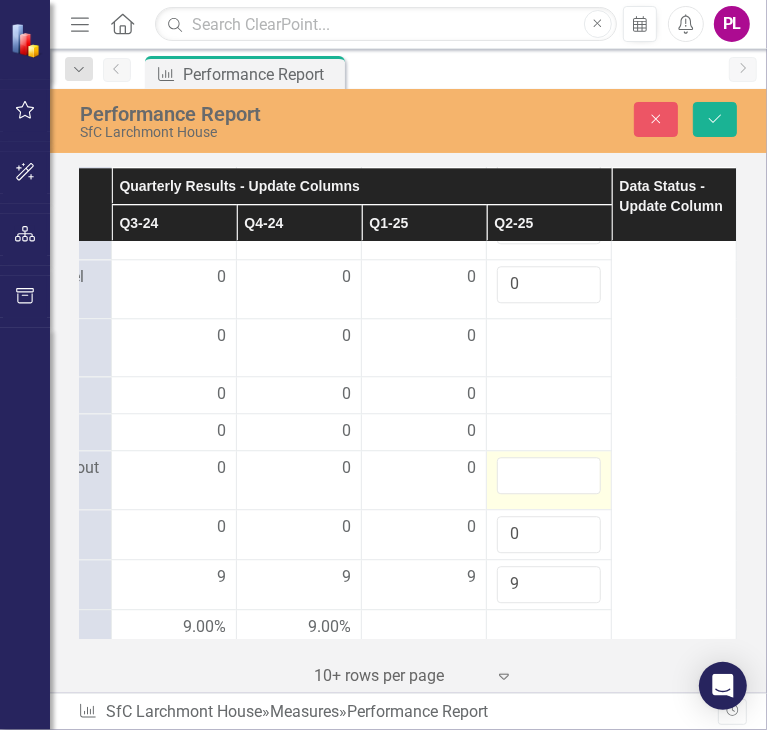 click at bounding box center (549, 475) 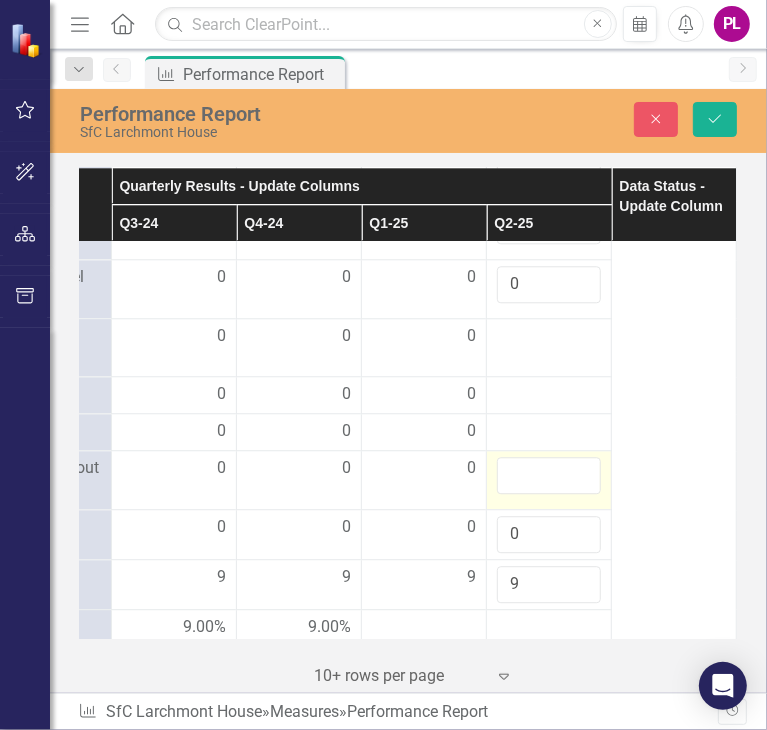 click at bounding box center (549, 475) 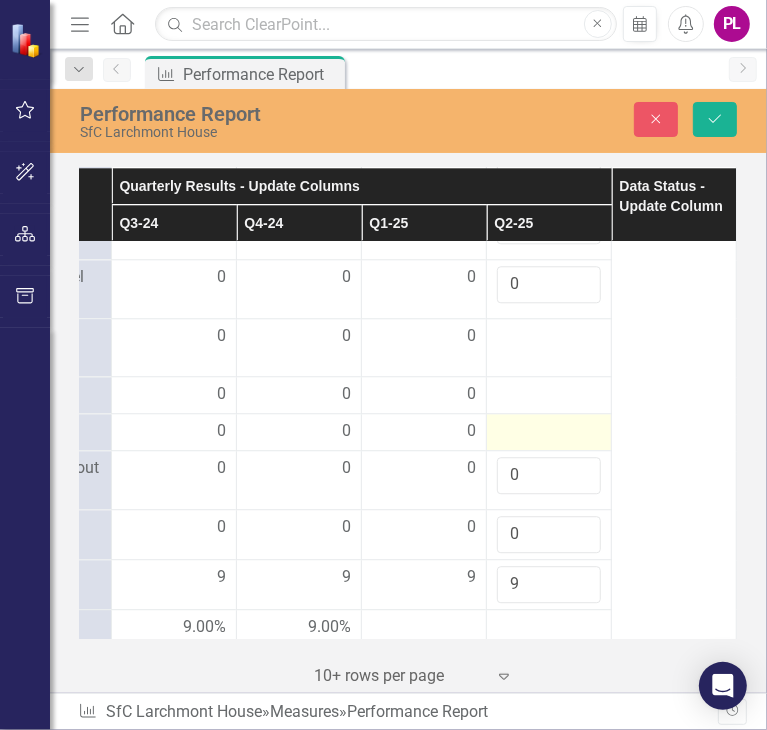 type on "0" 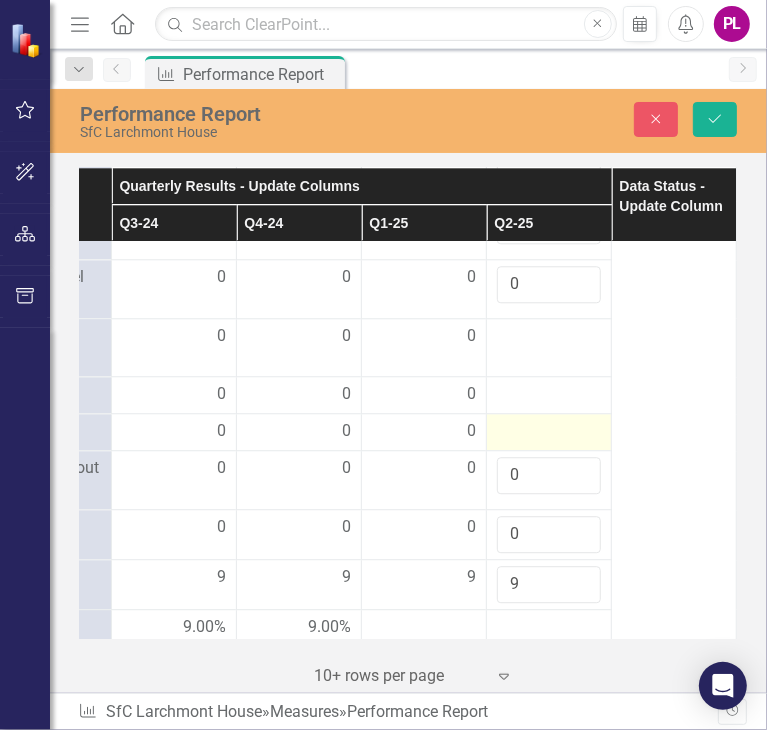 click at bounding box center [174, 432] 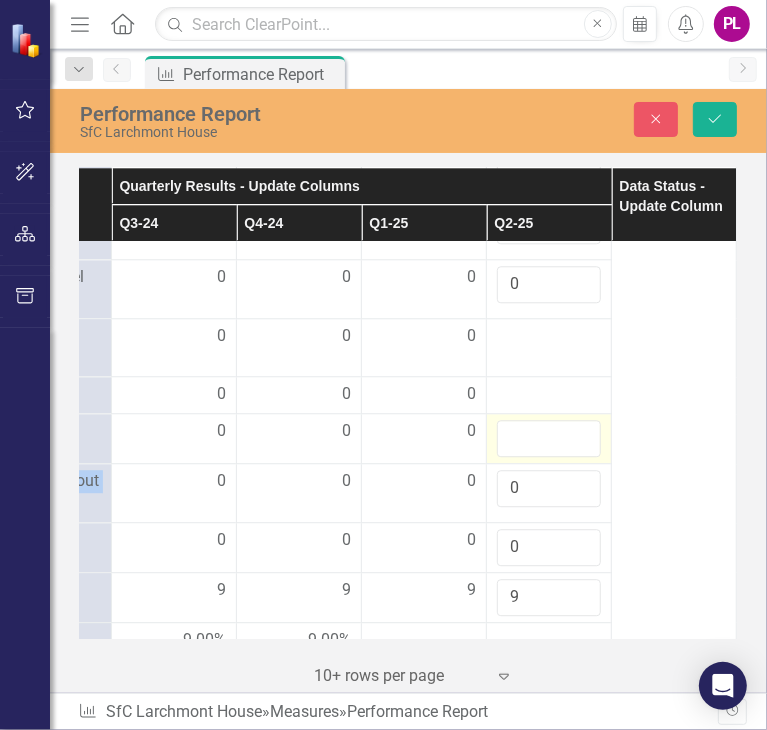 click at bounding box center (174, 432) 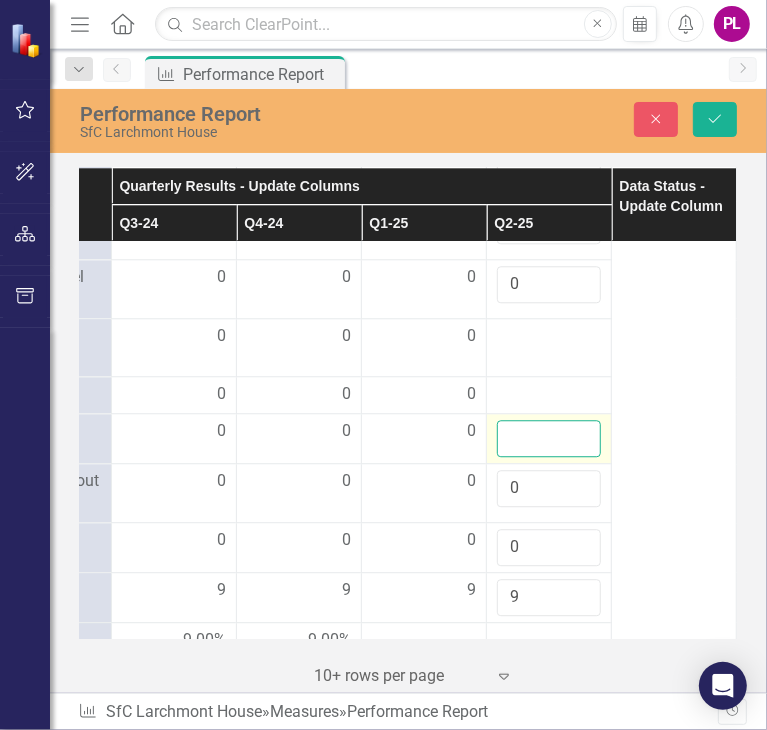 click at bounding box center (549, 438) 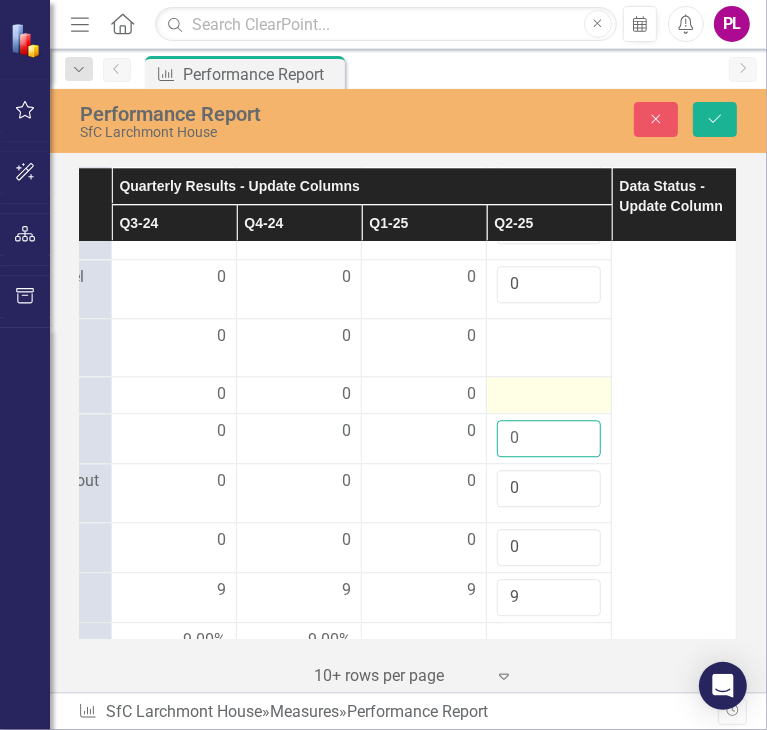 type on "0" 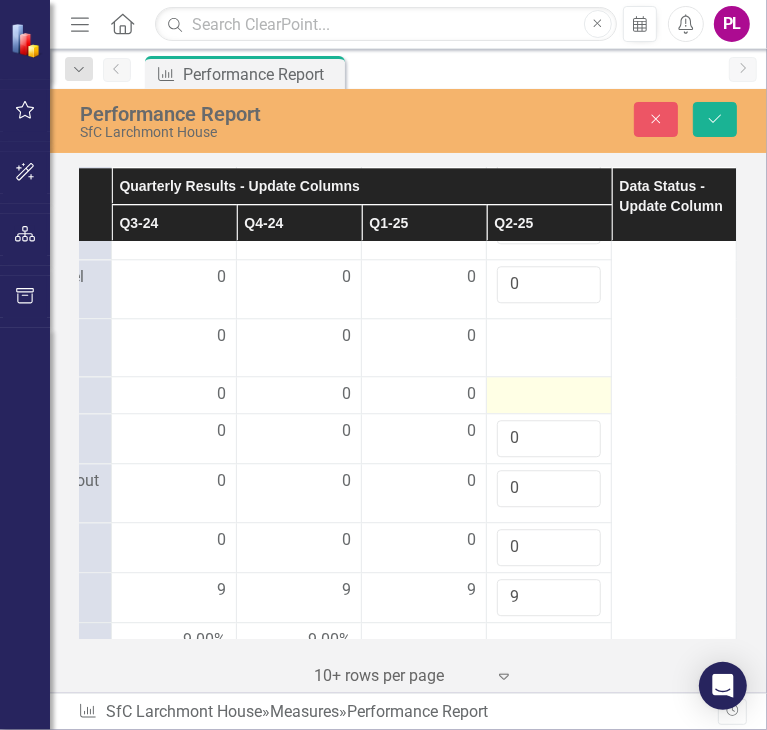 click at bounding box center [174, 395] 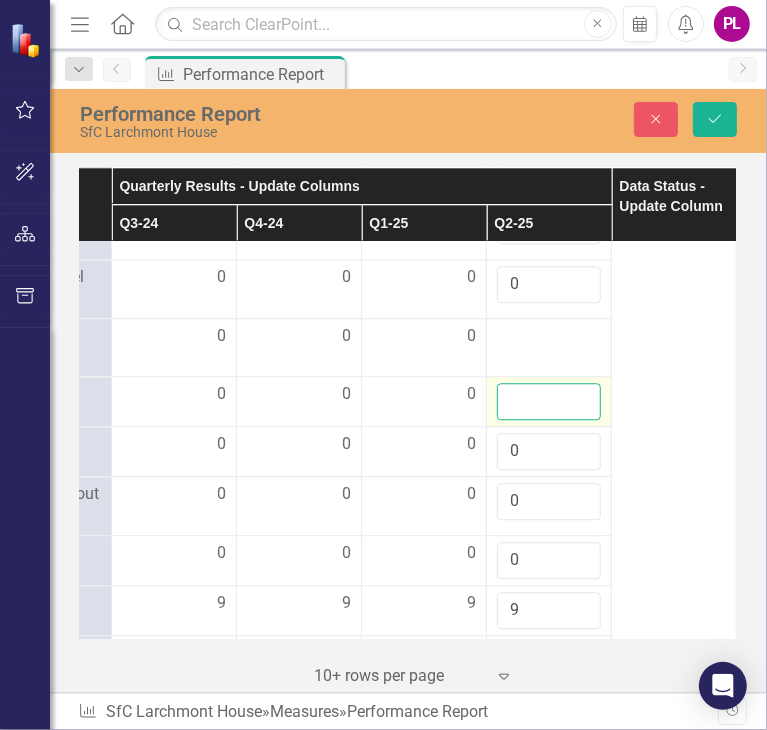 click at bounding box center [549, 401] 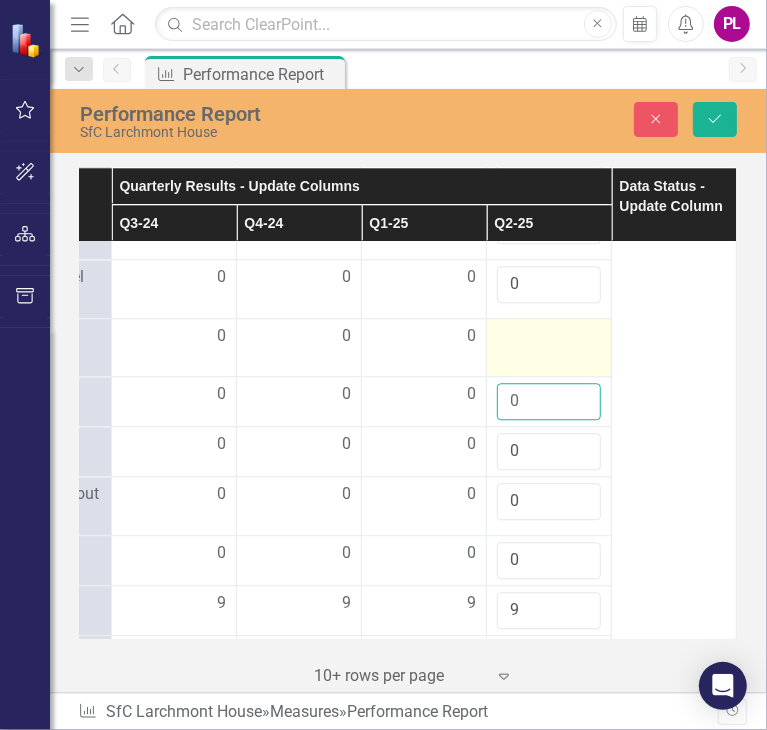 type on "0" 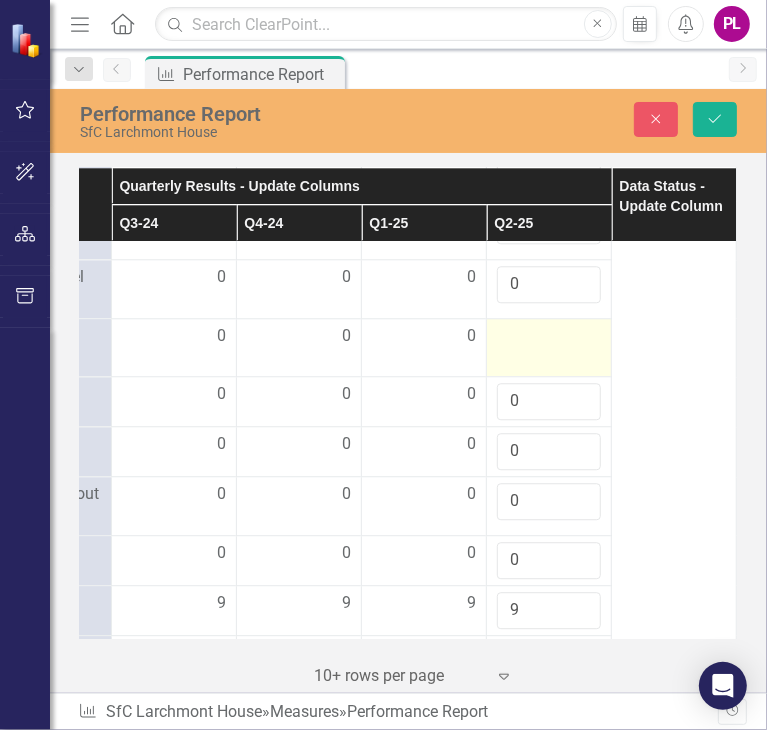 click at bounding box center (549, 347) 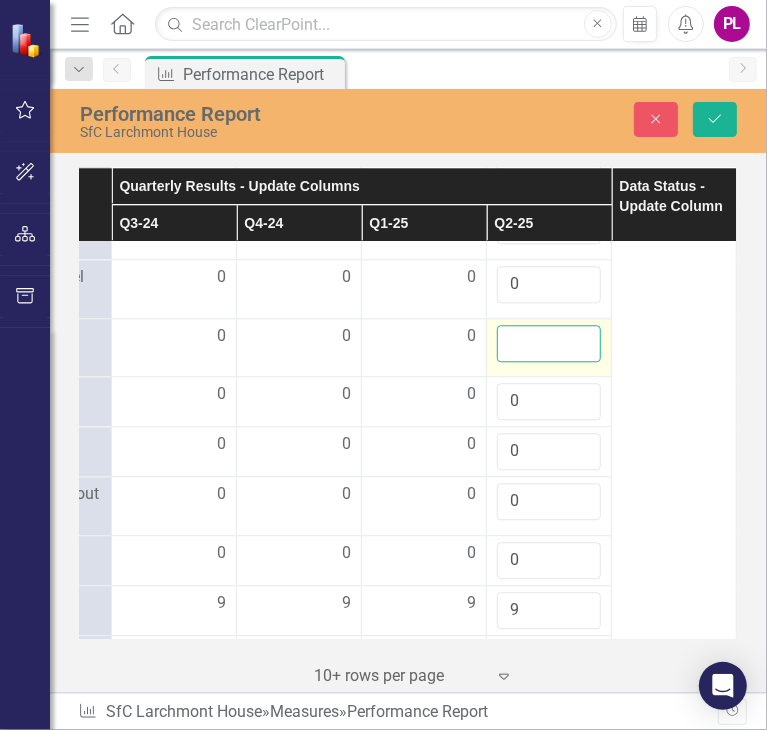 click at bounding box center [549, 343] 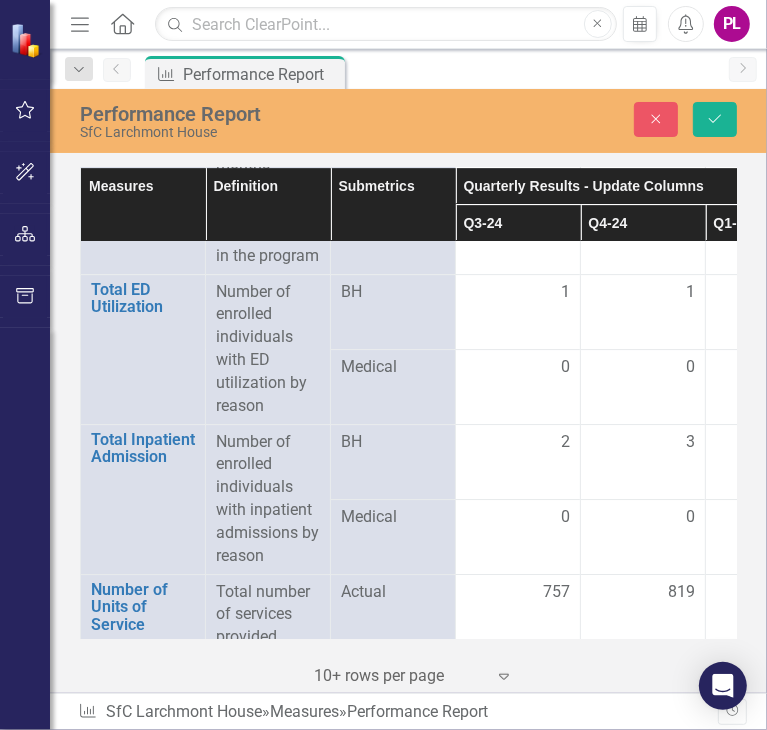 scroll, scrollTop: 3305, scrollLeft: 0, axis: vertical 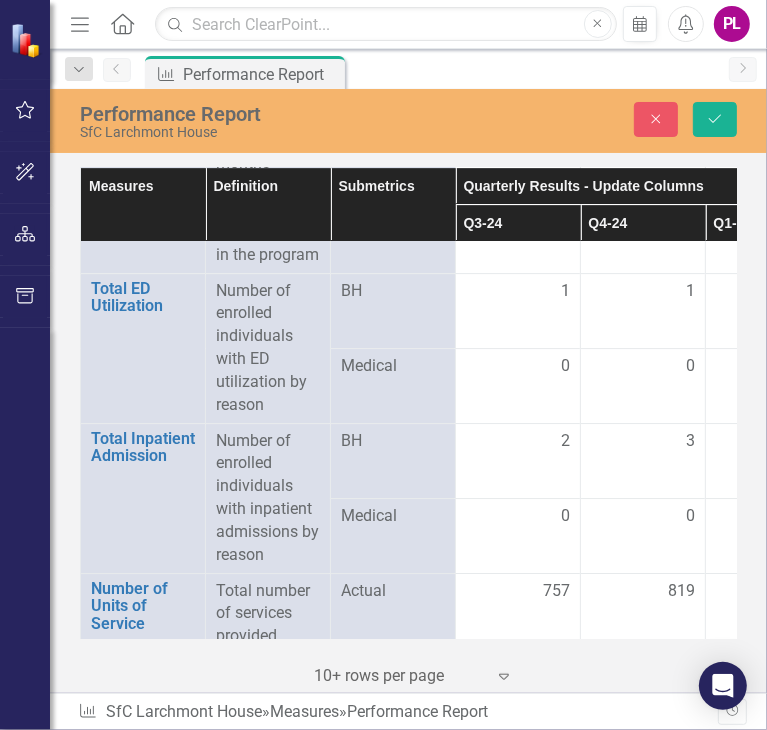 type on "0" 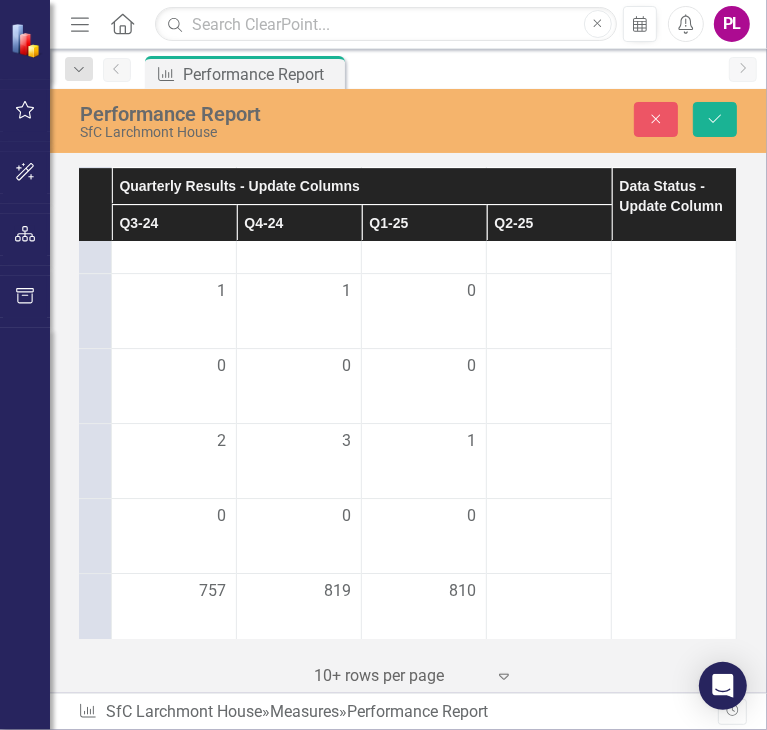scroll, scrollTop: 3305, scrollLeft: 357, axis: both 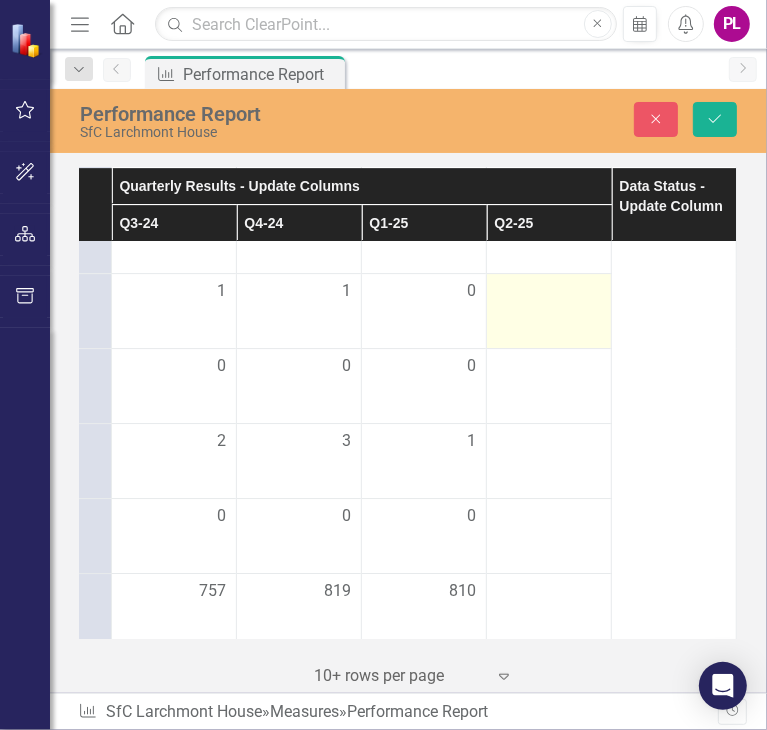click at bounding box center (174, 292) 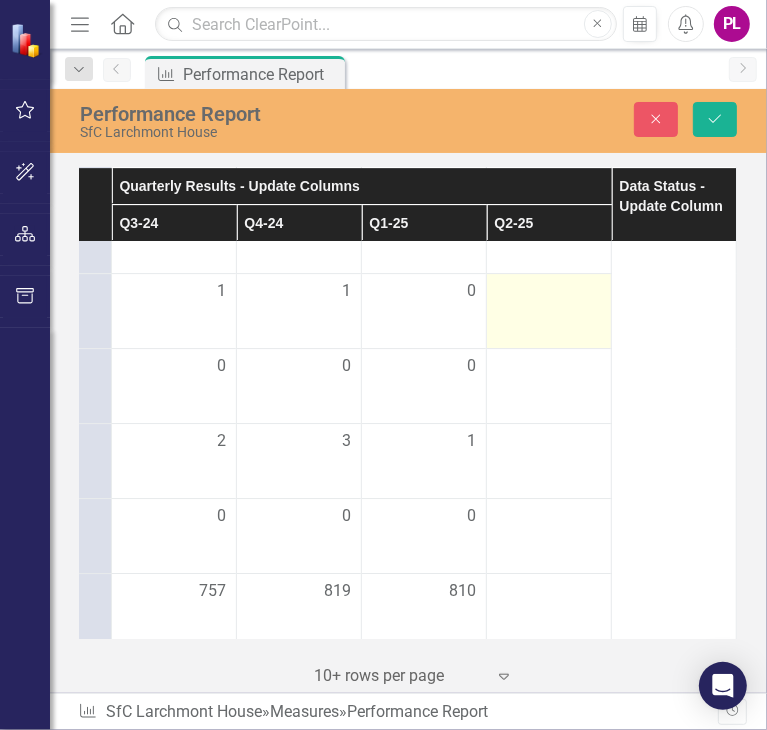 click at bounding box center (174, 292) 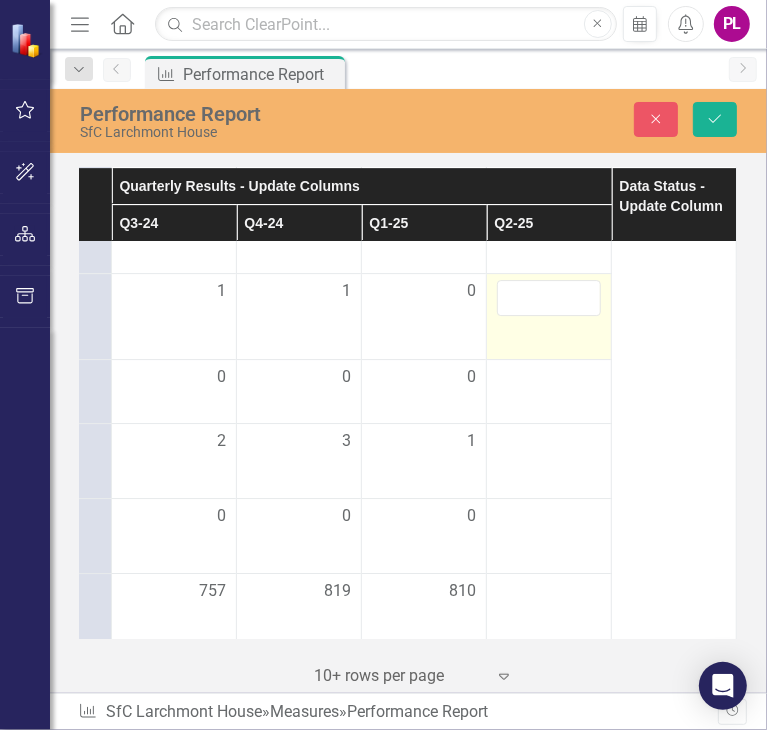 click at bounding box center (549, 298) 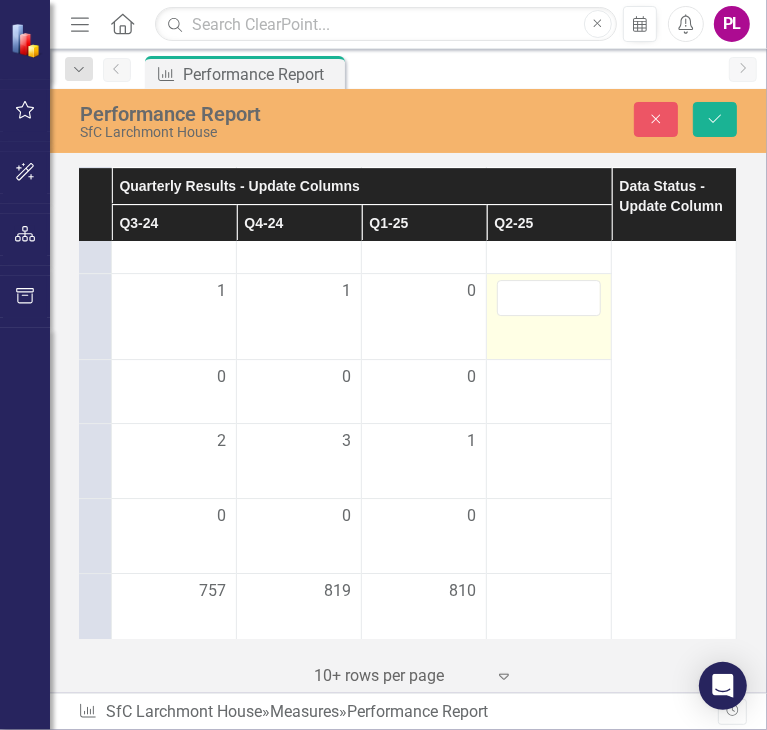 click at bounding box center (549, 298) 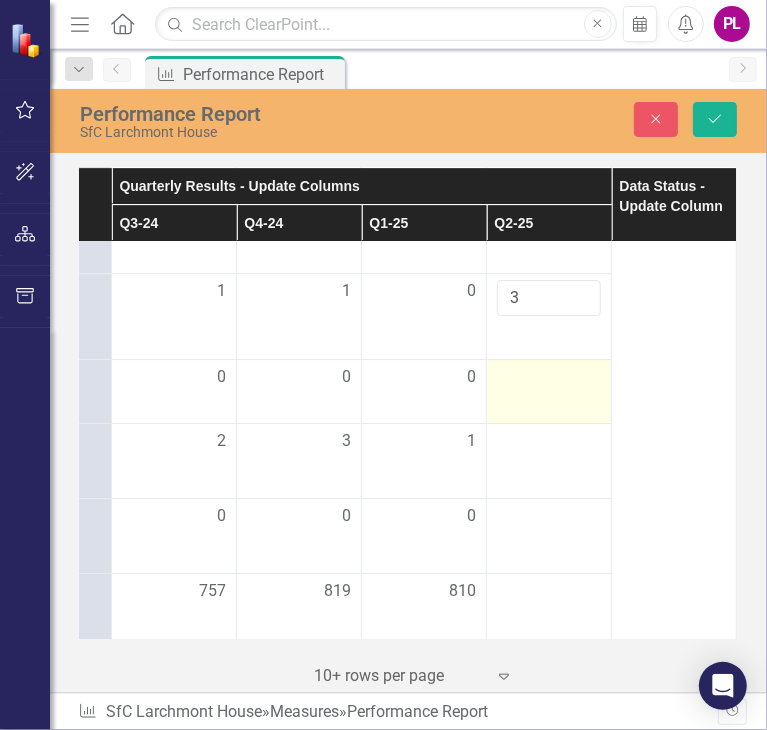 type on "3" 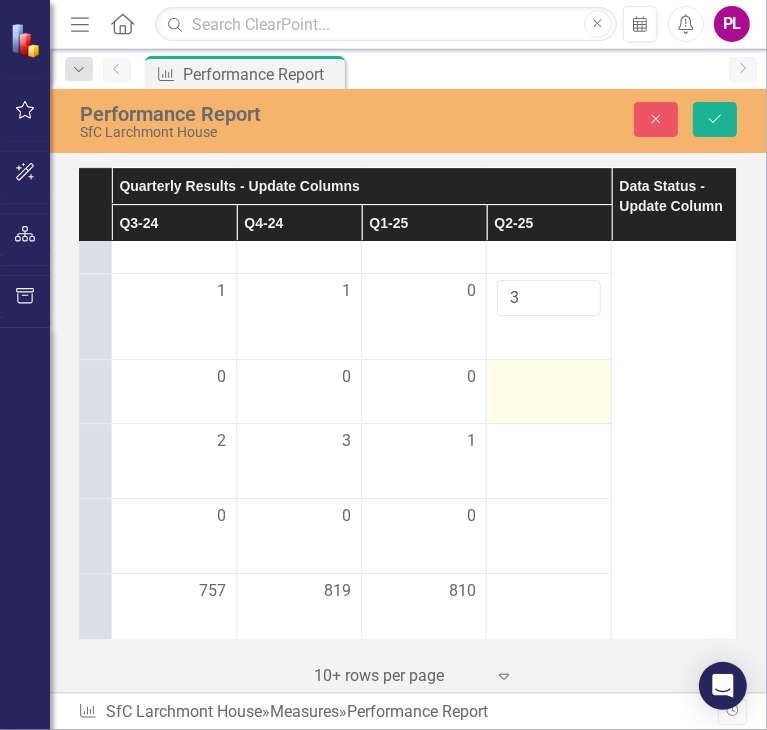 click at bounding box center [174, 378] 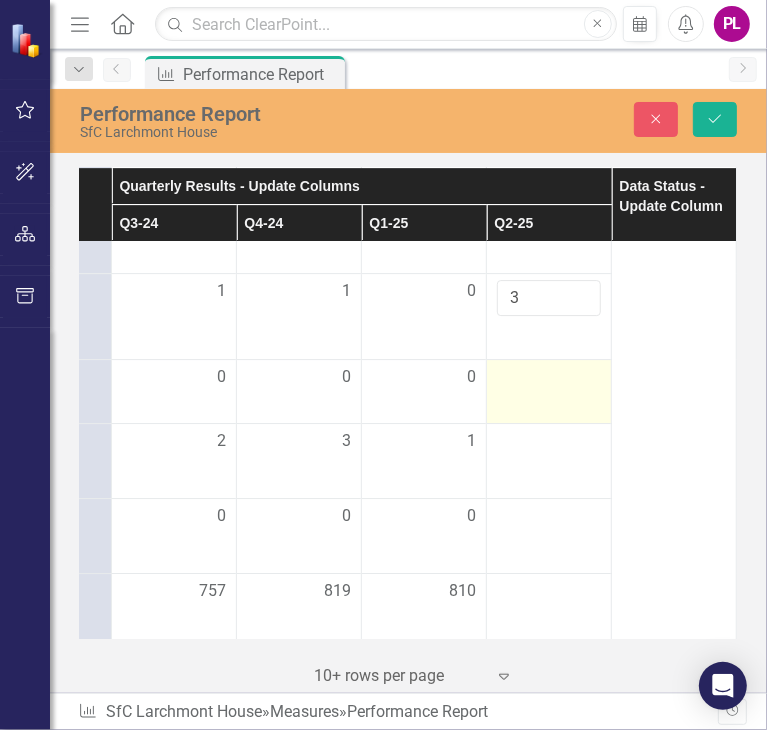 click at bounding box center (174, 378) 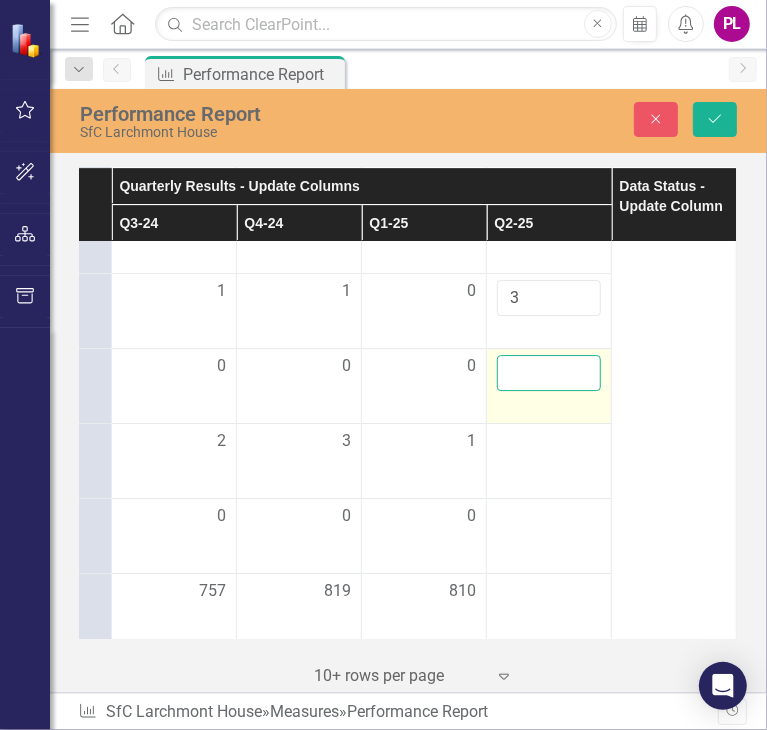 click at bounding box center (549, 373) 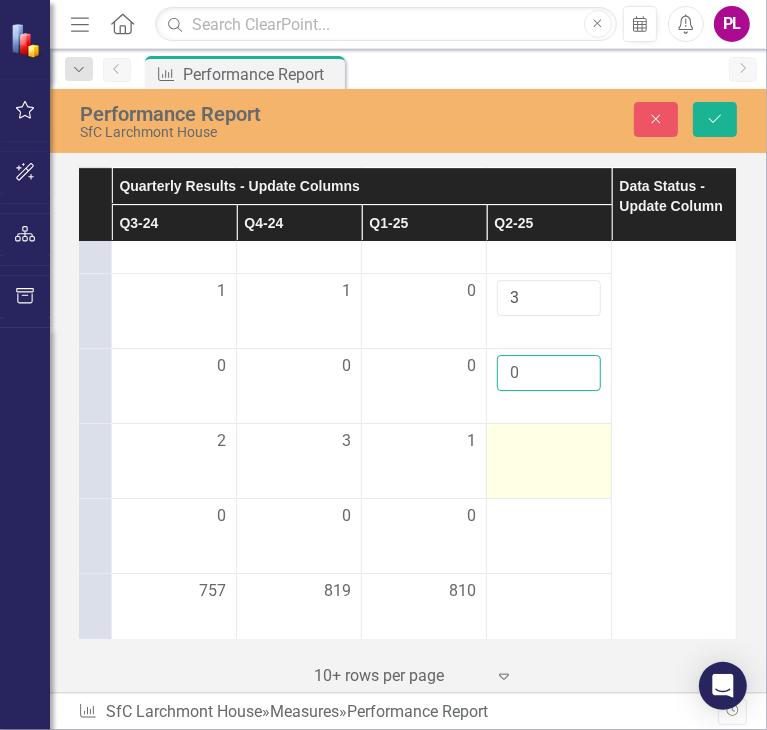 type on "0" 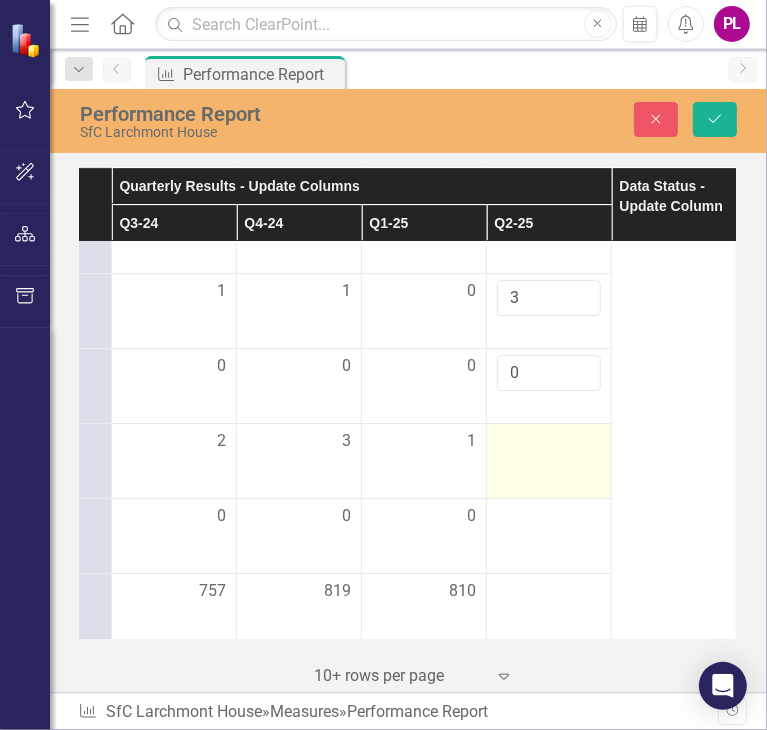 click at bounding box center [174, 442] 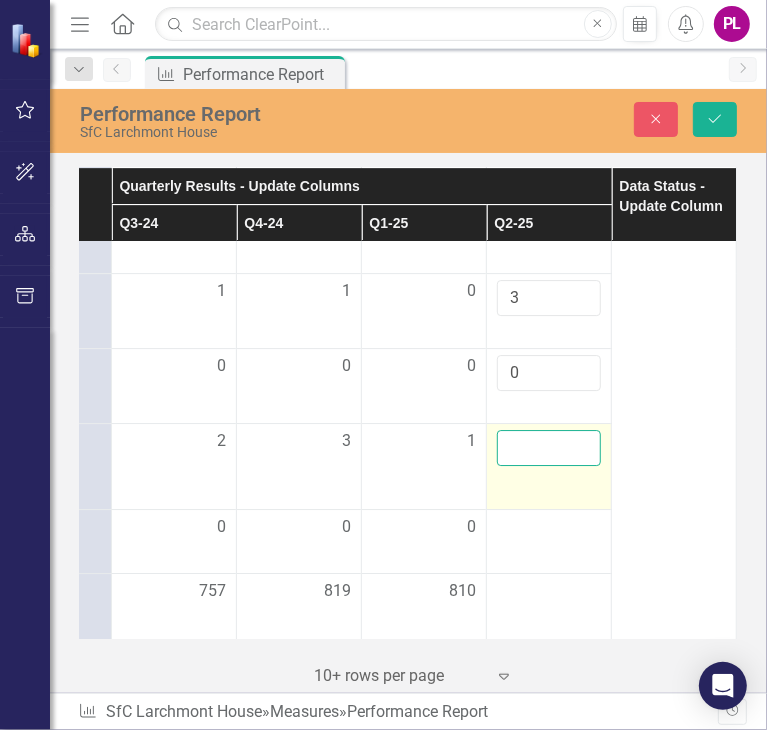 click at bounding box center (549, 448) 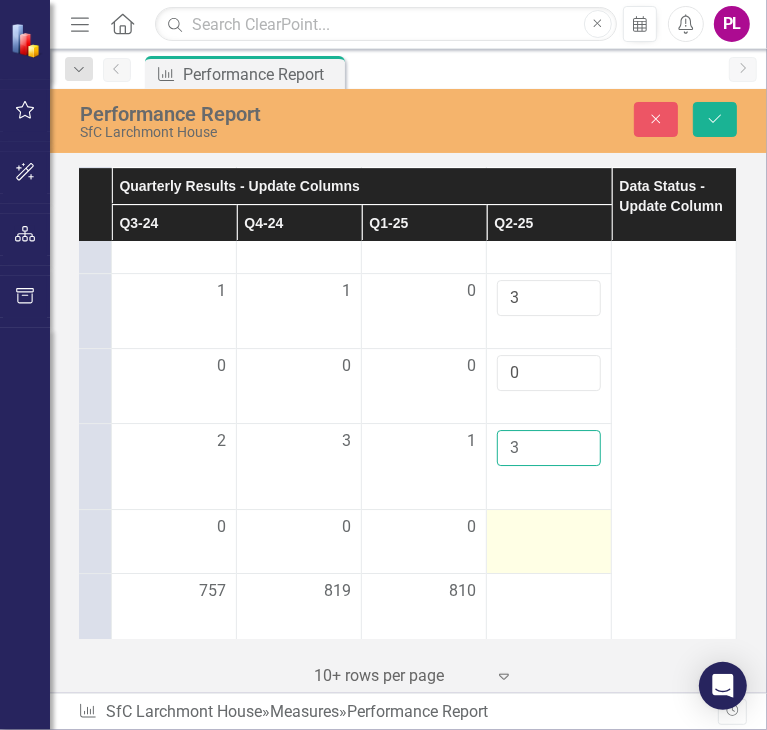 type on "3" 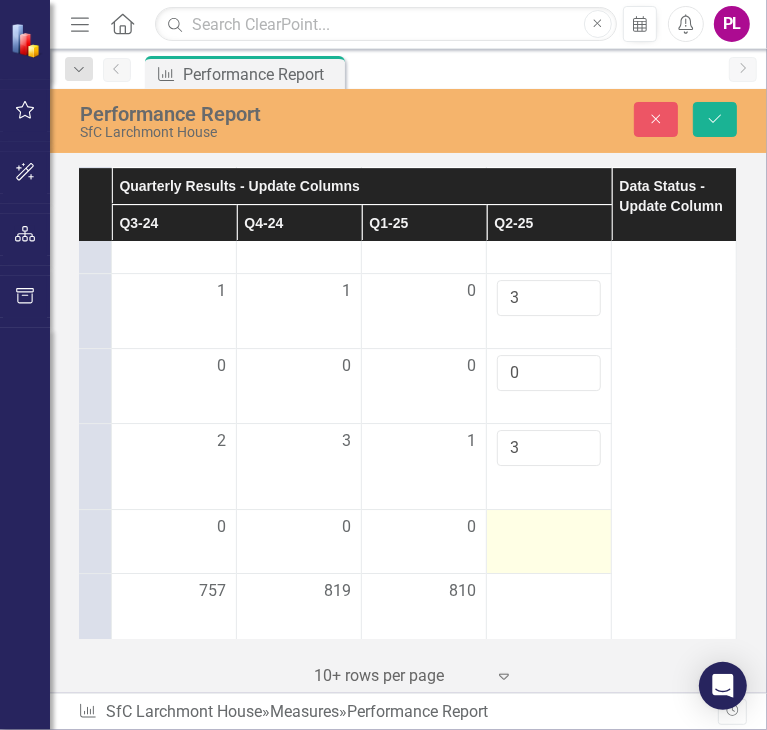 click at bounding box center [174, 528] 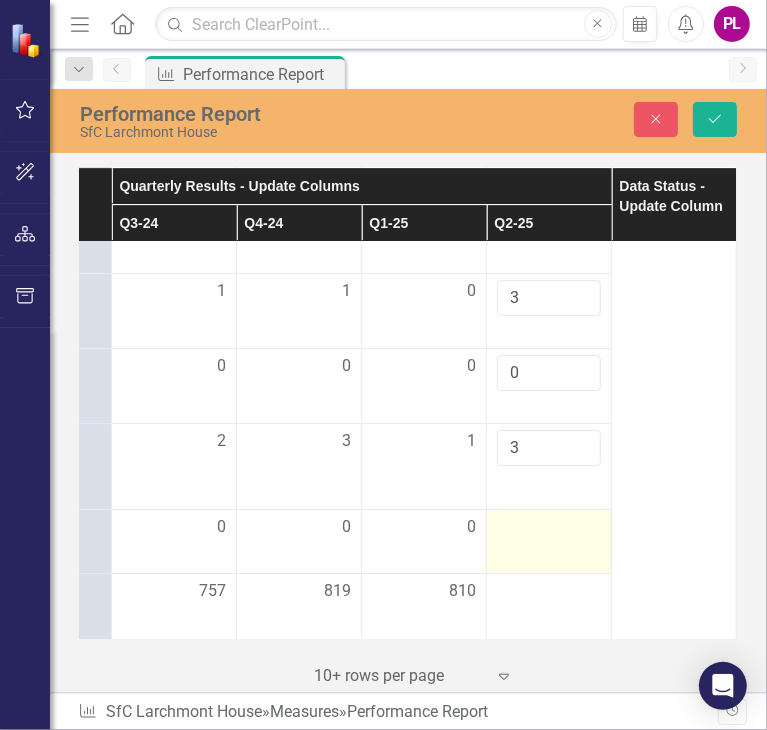 click at bounding box center (174, 528) 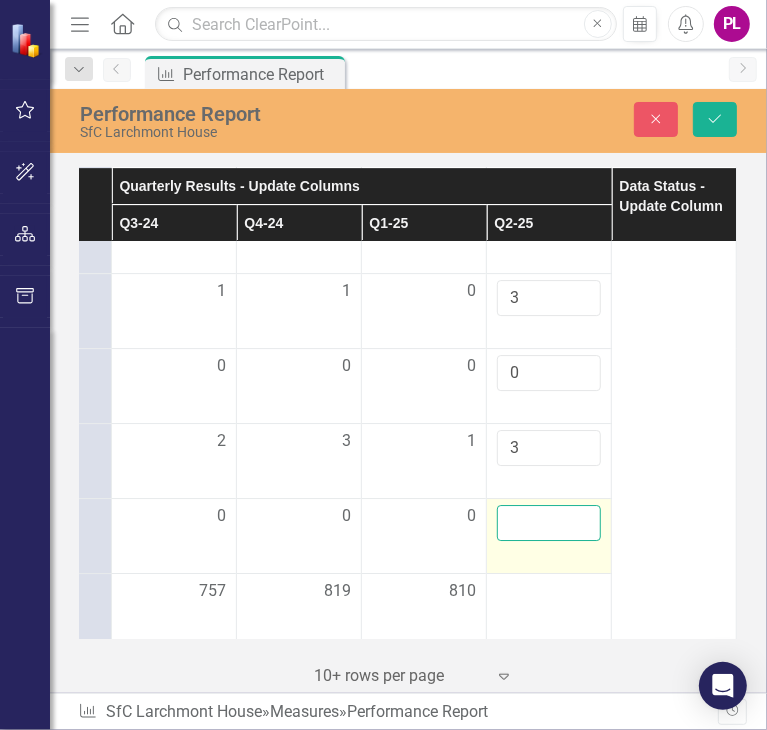 click at bounding box center (549, 523) 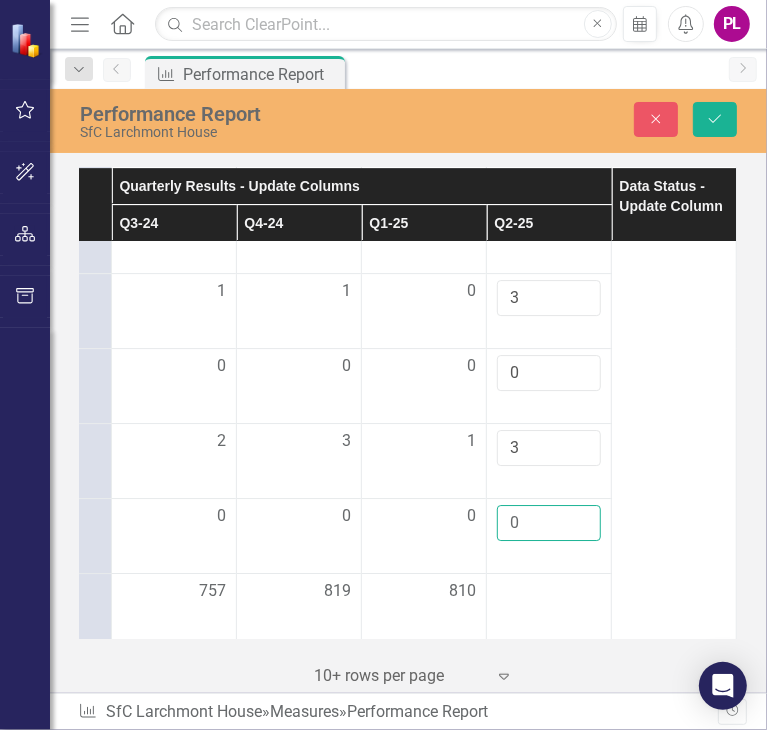 type on "0" 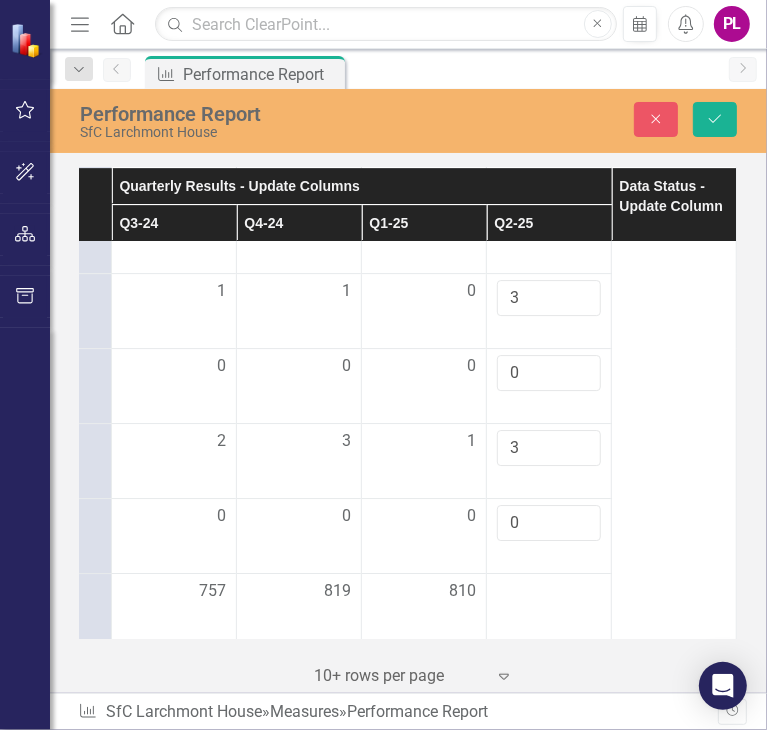 click on "Measures Definition Submetrics Quarterly Results - Update Columns Data Status - Update Column Q3-24 Q4-24 Q1-25 Q2-25 Total FTE Link Open Element Number of total FTEs at the end of the reporting period Filled FTE [NUMBER] [NUMBER] [NUMBER] [NUMBER] Spanish FTE [NUMBER] [NUMBER] Vacant FTE [NUMBER] [NUMBER] [NUMBER] Average Wait Time Link Open Element The average time (in days) from referral to MOVE IN for any admission(s) to the program Actual [NUMBER] [NUMBER] Referrals Link Open Element The number of appropriate referrals or screenings to the program seeking services. Actual [NUMBER] [NUMBER] Admissions Link Open Element The number of admissions into the program Actual [NUMBER] [NUMBER] [NUMBER] [NUMBER] Discharges Link Open Element The number of discharges from program Actual [NUMBER] [NUMBER] [NUMBER] [NUMBER] Unique People Served Link Open Element Number of unduplicated (for the year) people served during the reporting period and YTD. Actual [NUMBER] [NUMBER] [NUMBER] [NUMBER] Actual YTD [NUMBER] [NUMBER] [NUMBER] [NUMBER] Total Clients Served Link Open Element Number of total clients served during the reporting period and YTD. Actual [NUMBER] [NUMBER] [NUMBER] [NUMBER] Actual YTD [NUMBER] [NUMBER] [NUMBER]" at bounding box center [408, 428] 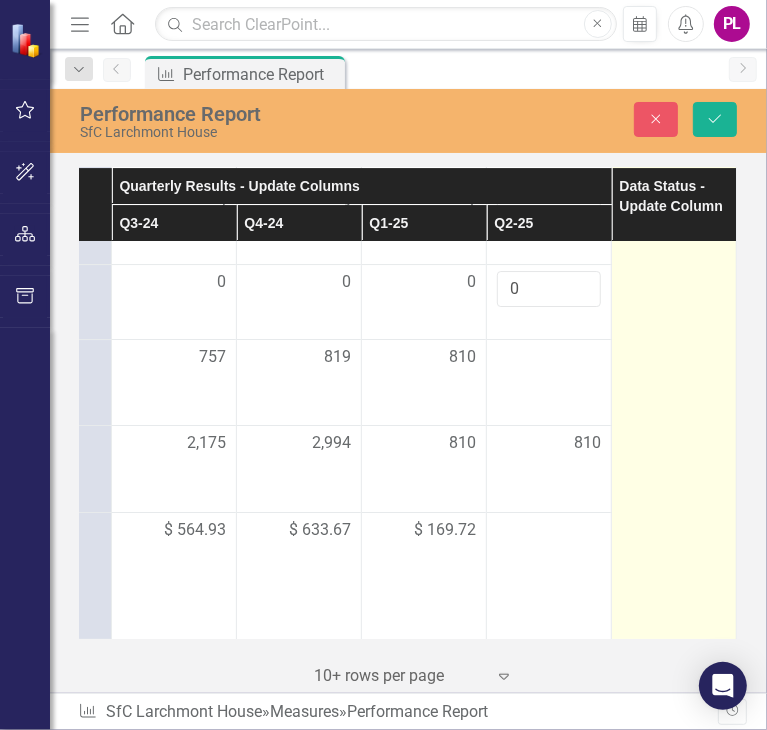 scroll, scrollTop: 3558, scrollLeft: 348, axis: both 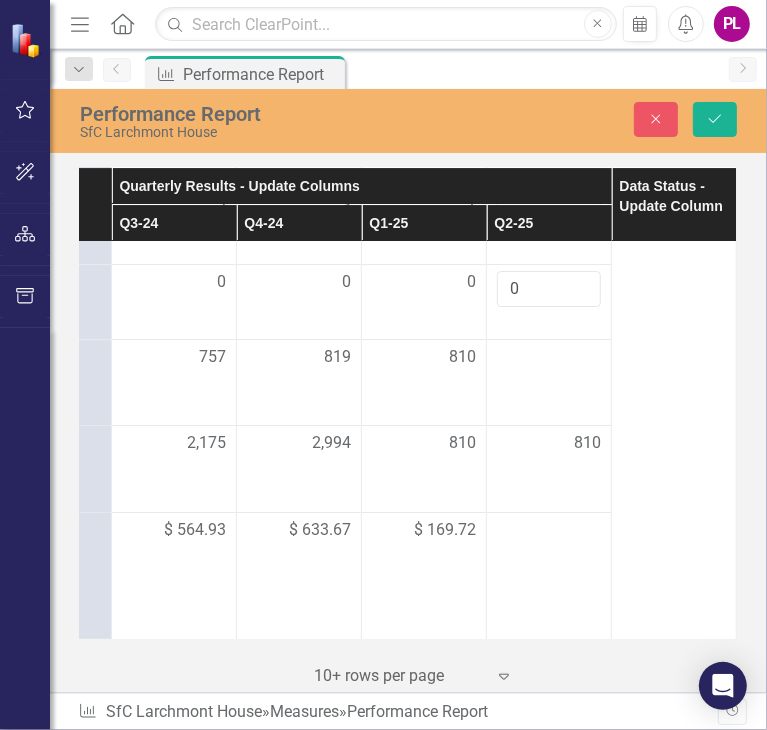 click on "Measures Definition Submetrics Quarterly Results - Update Columns Data Status - Update Column Q3-24 Q4-24 Q1-25 Q2-25 Total FTE Link Open Element Number of total FTEs at the end of the reporting period Filled FTE [NUMBER] [NUMBER] [NUMBER] [NUMBER] Spanish FTE [NUMBER] [NUMBER] Vacant FTE [NUMBER] [NUMBER] [NUMBER] Average Wait Time Link Open Element The average time (in days) from referral to MOVE IN for any admission(s) to the program Actual [NUMBER] [NUMBER] Referrals Link Open Element The number of appropriate referrals or screenings to the program seeking services. Actual [NUMBER] [NUMBER] Admissions Link Open Element The number of admissions into the program Actual [NUMBER] [NUMBER] [NUMBER] [NUMBER] Discharges Link Open Element The number of discharges from program Actual [NUMBER] [NUMBER] [NUMBER] [NUMBER] Unique People Served Link Open Element Number of unduplicated (for the year) people served during the reporting period and YTD. Actual [NUMBER] [NUMBER] [NUMBER] [NUMBER] Actual YTD [NUMBER] [NUMBER] [NUMBER] [NUMBER] Total Clients Served Link Open Element Number of total clients served during the reporting period and YTD. Actual [NUMBER] [NUMBER] [NUMBER] [NUMBER] Actual YTD [NUMBER] [NUMBER] [NUMBER]" at bounding box center (408, 428) 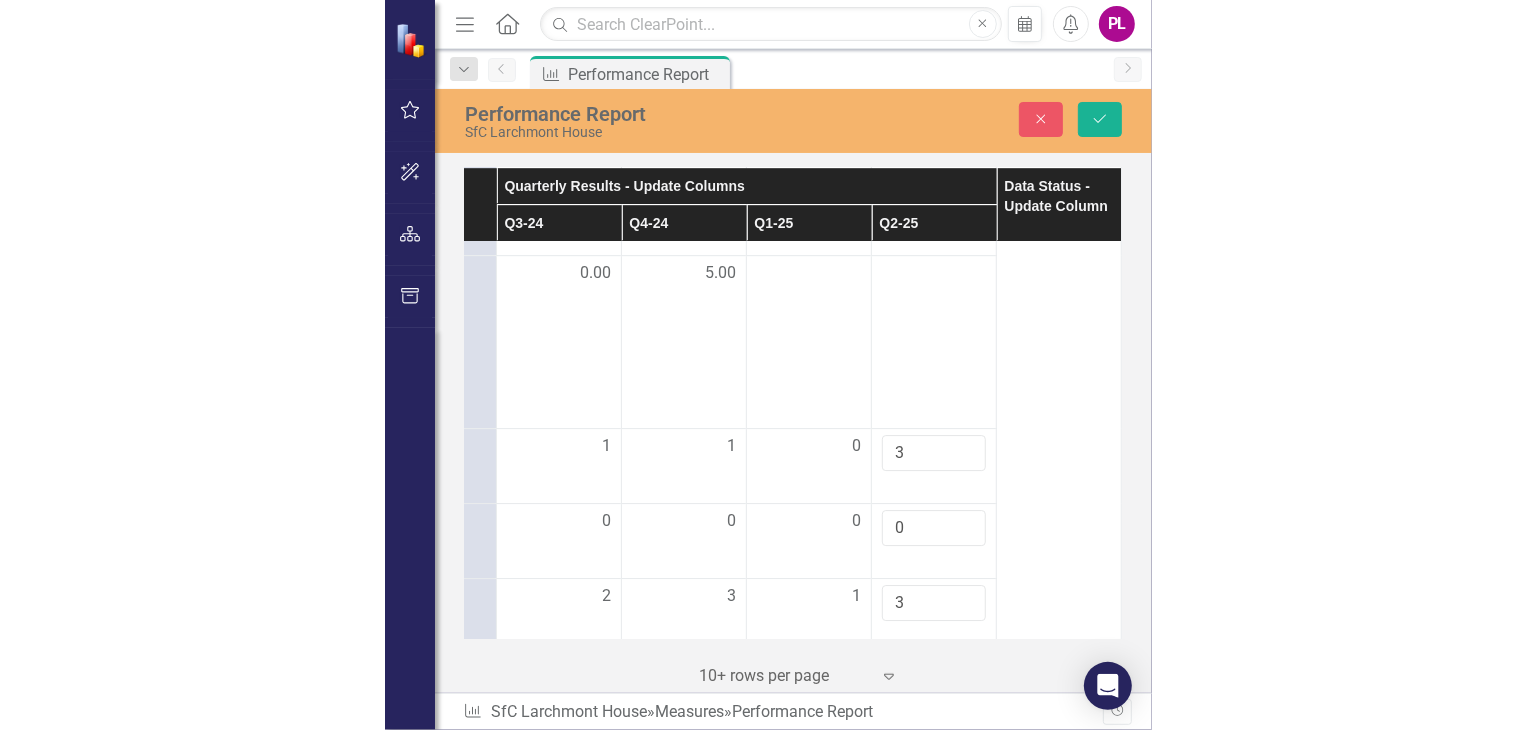 scroll, scrollTop: 3157, scrollLeft: 348, axis: both 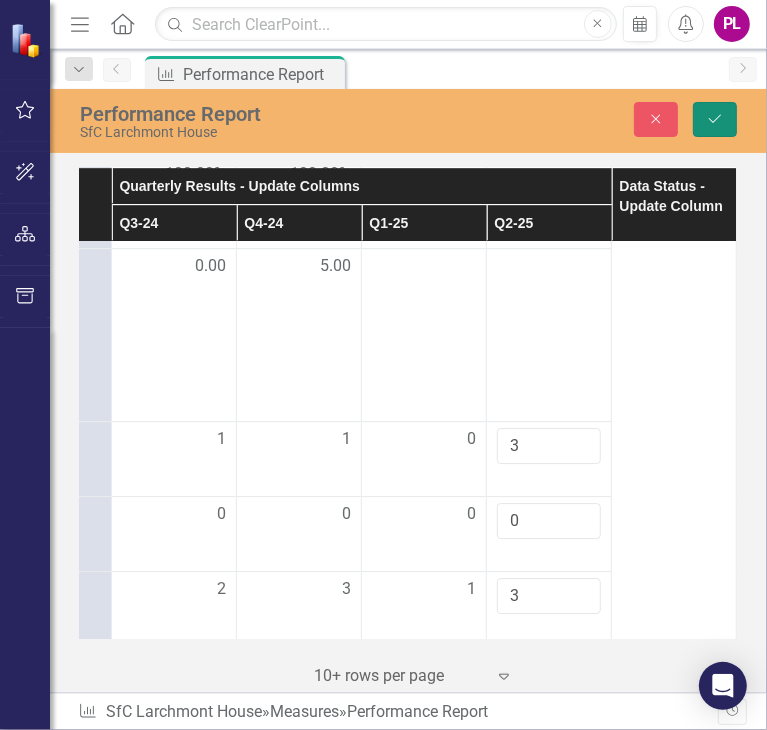 click on "Save" at bounding box center (715, 119) 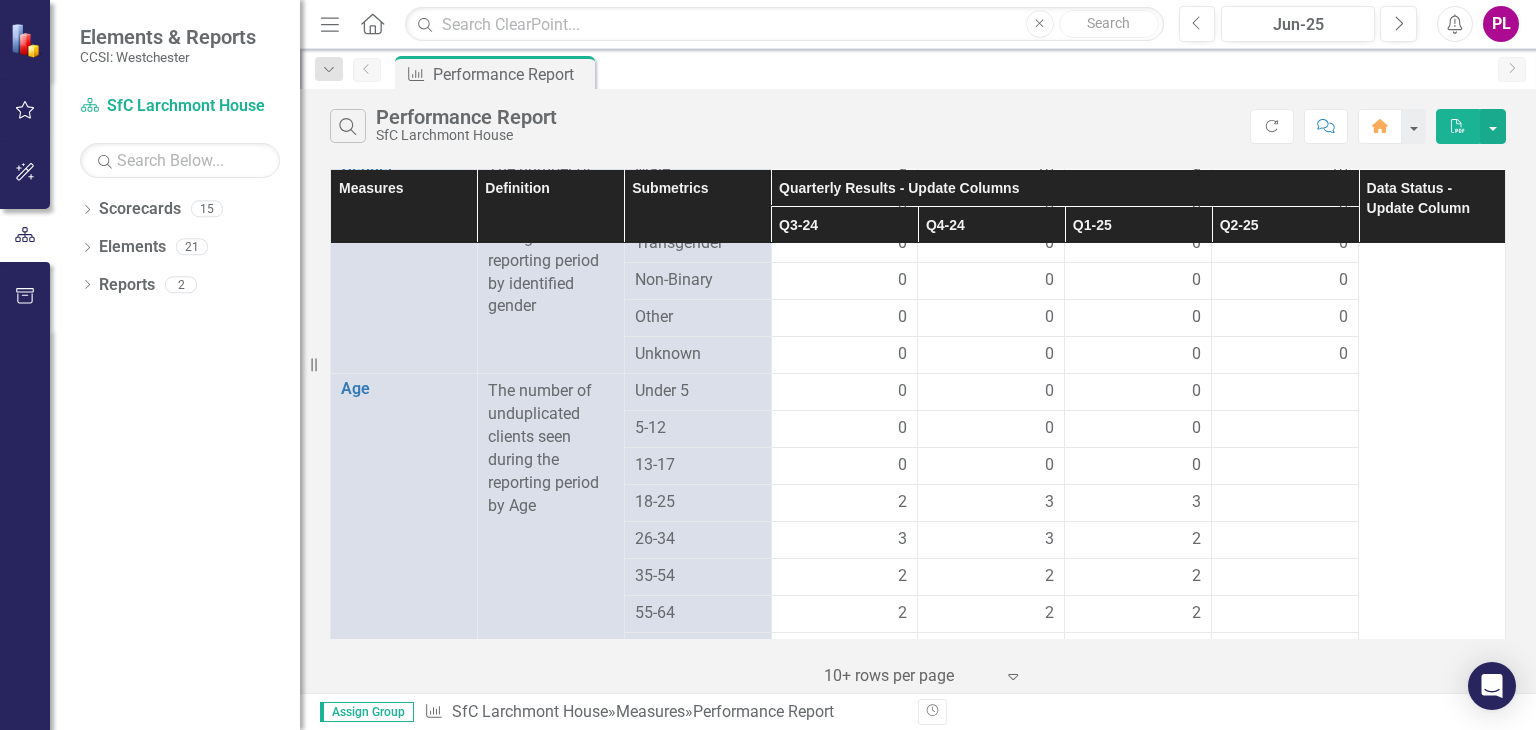 scroll, scrollTop: 1469, scrollLeft: 0, axis: vertical 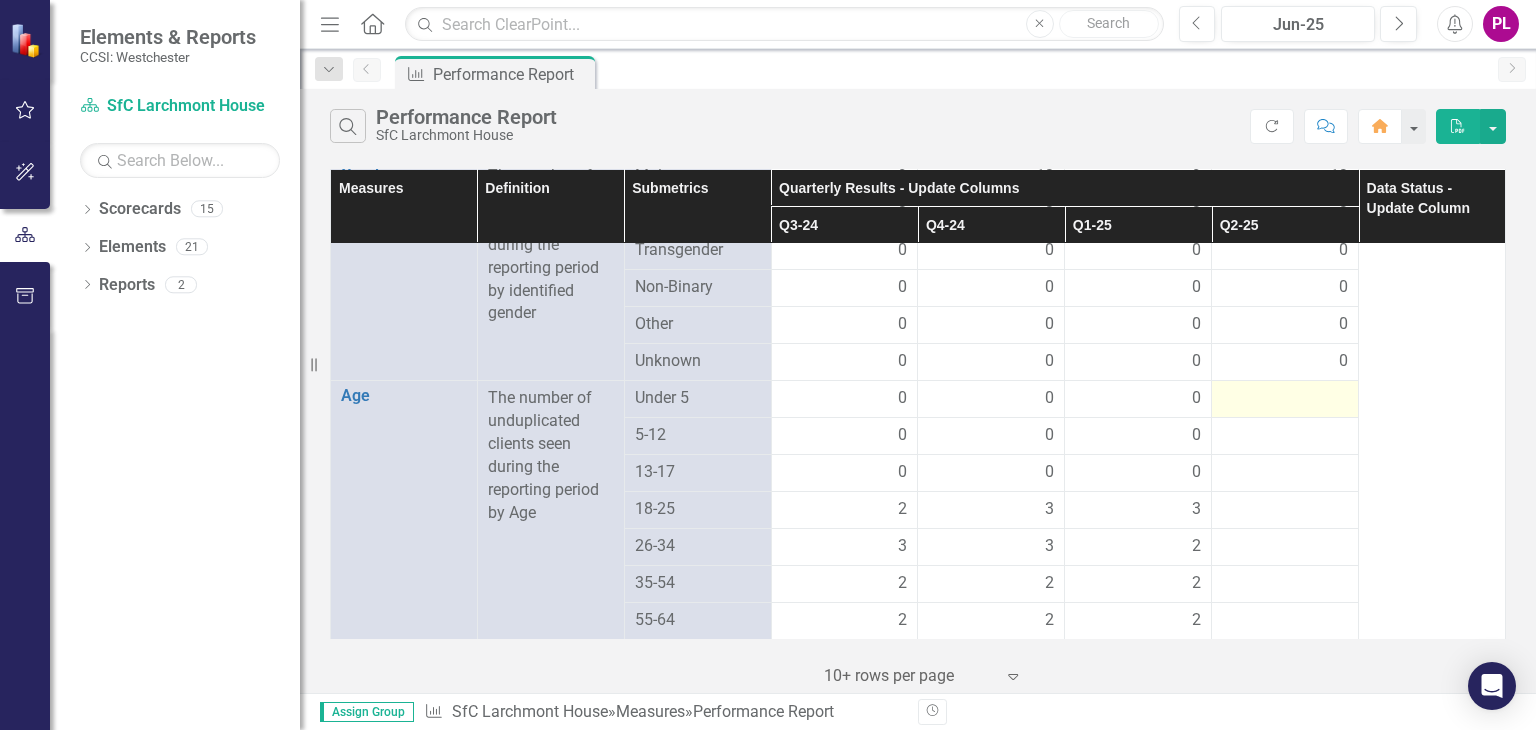 click at bounding box center (845, 399) 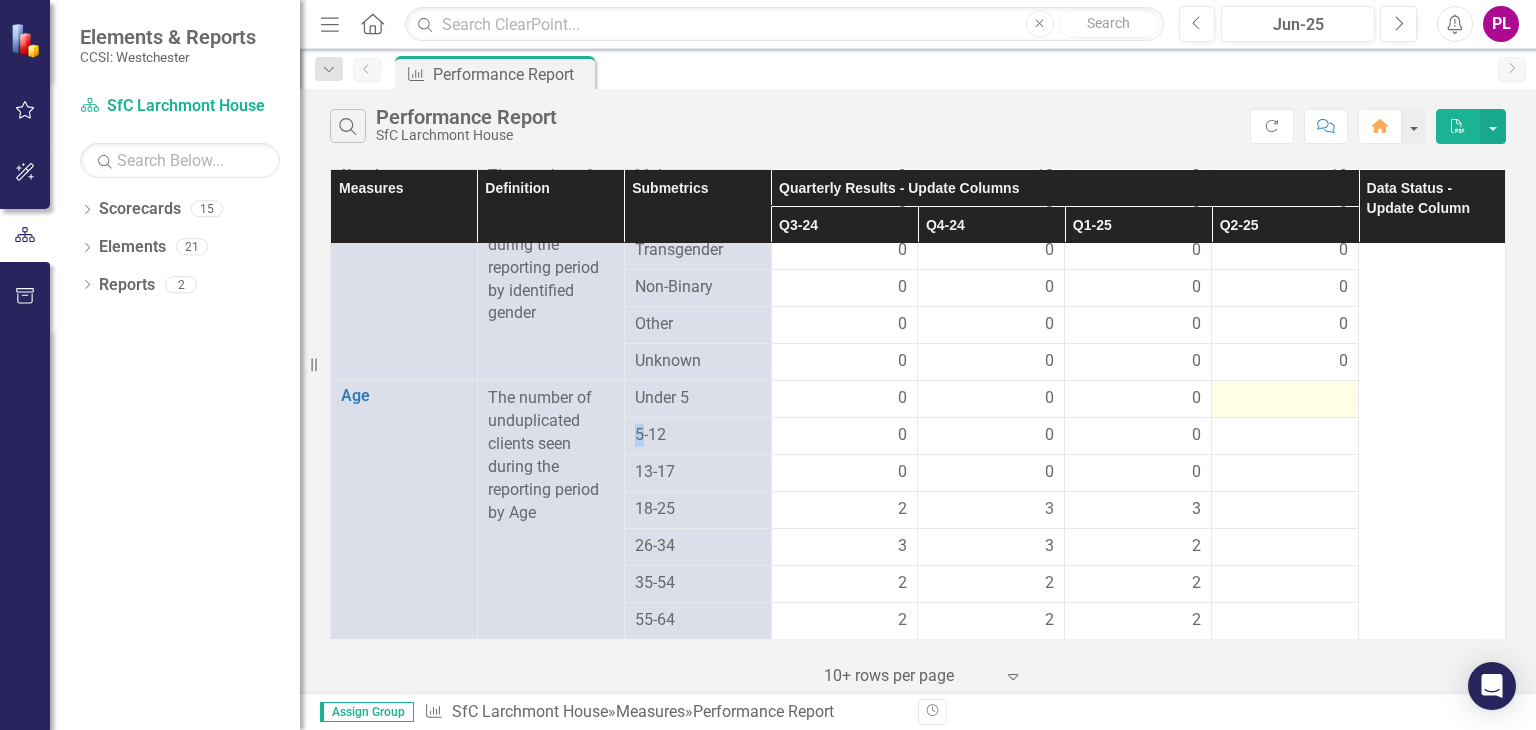 click at bounding box center [845, 399] 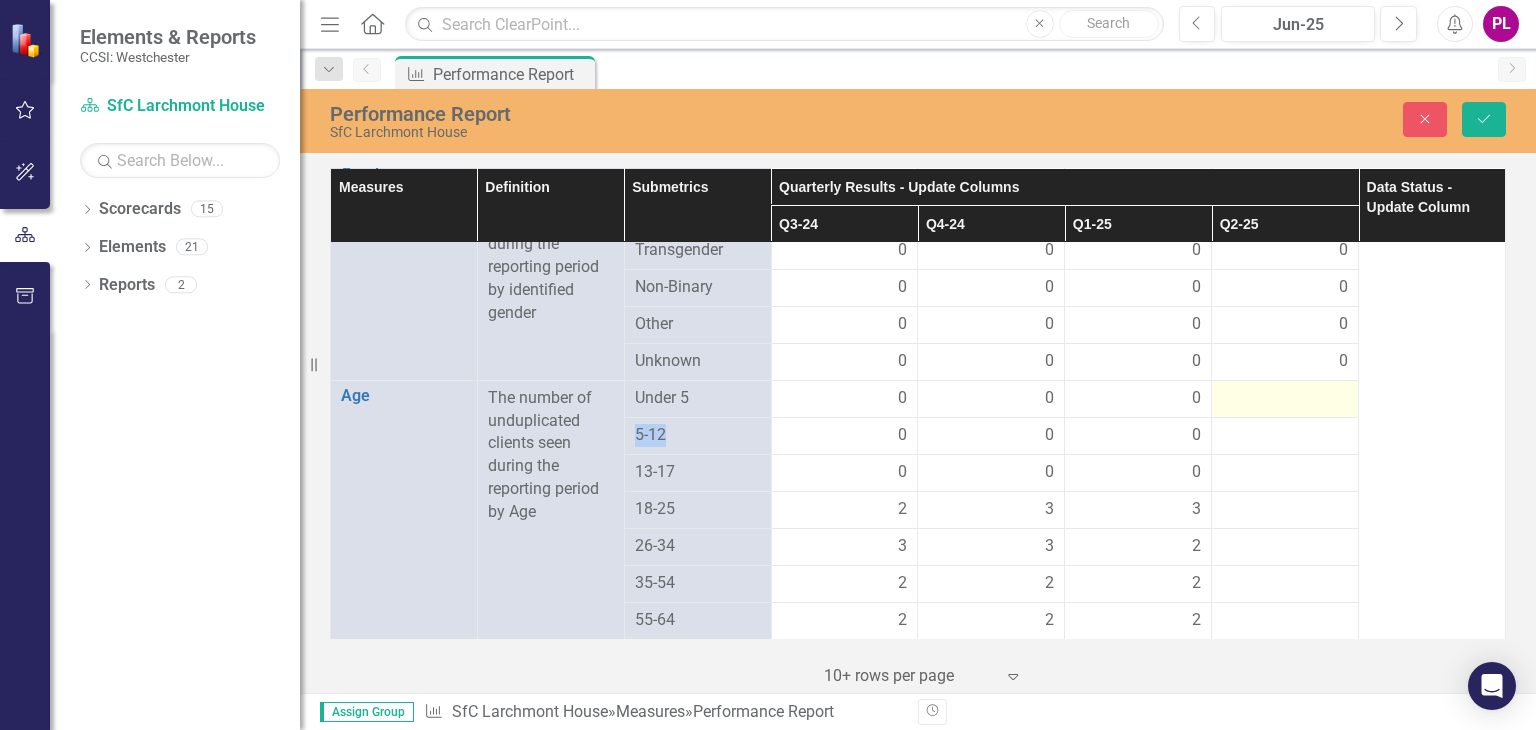 click at bounding box center [1285, 398] 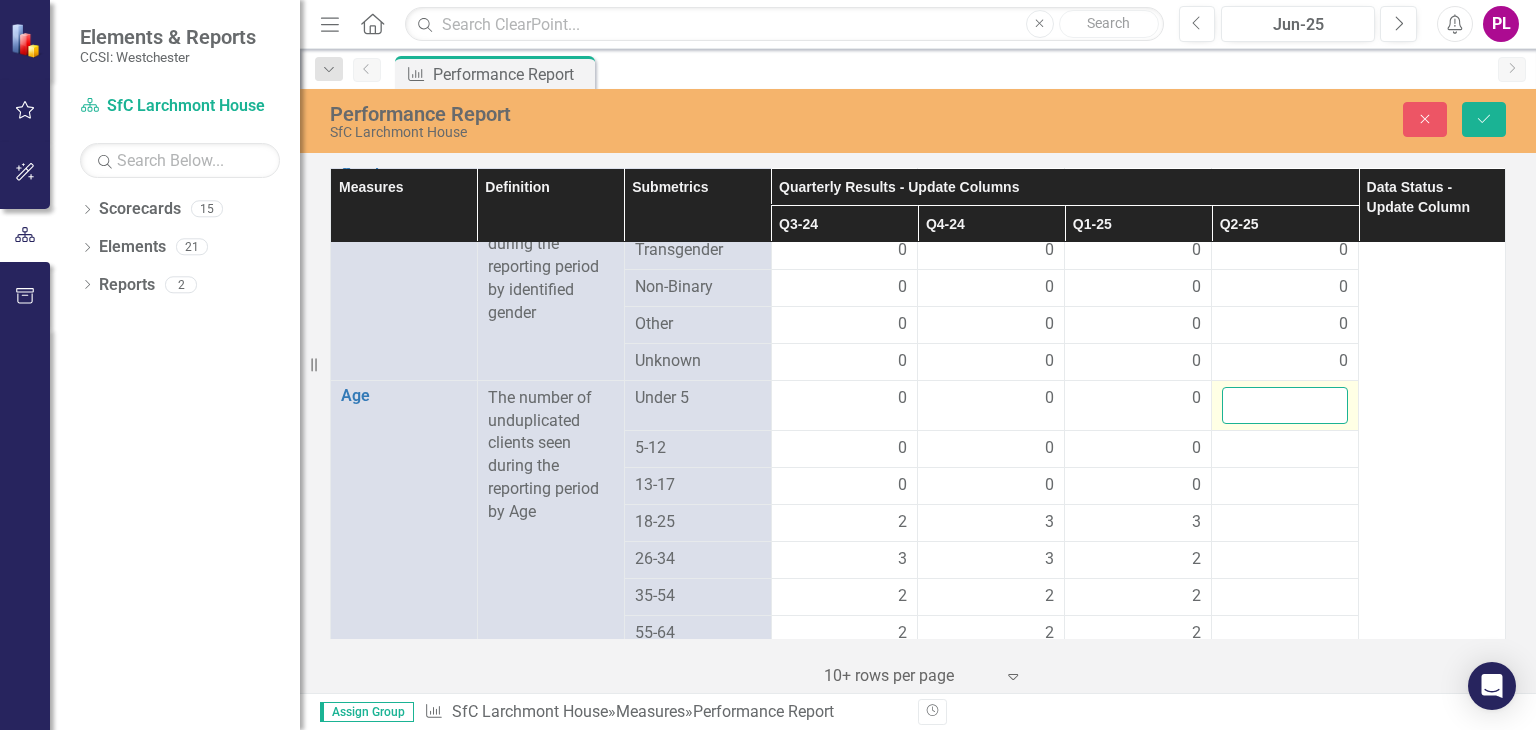 click at bounding box center (1285, 405) 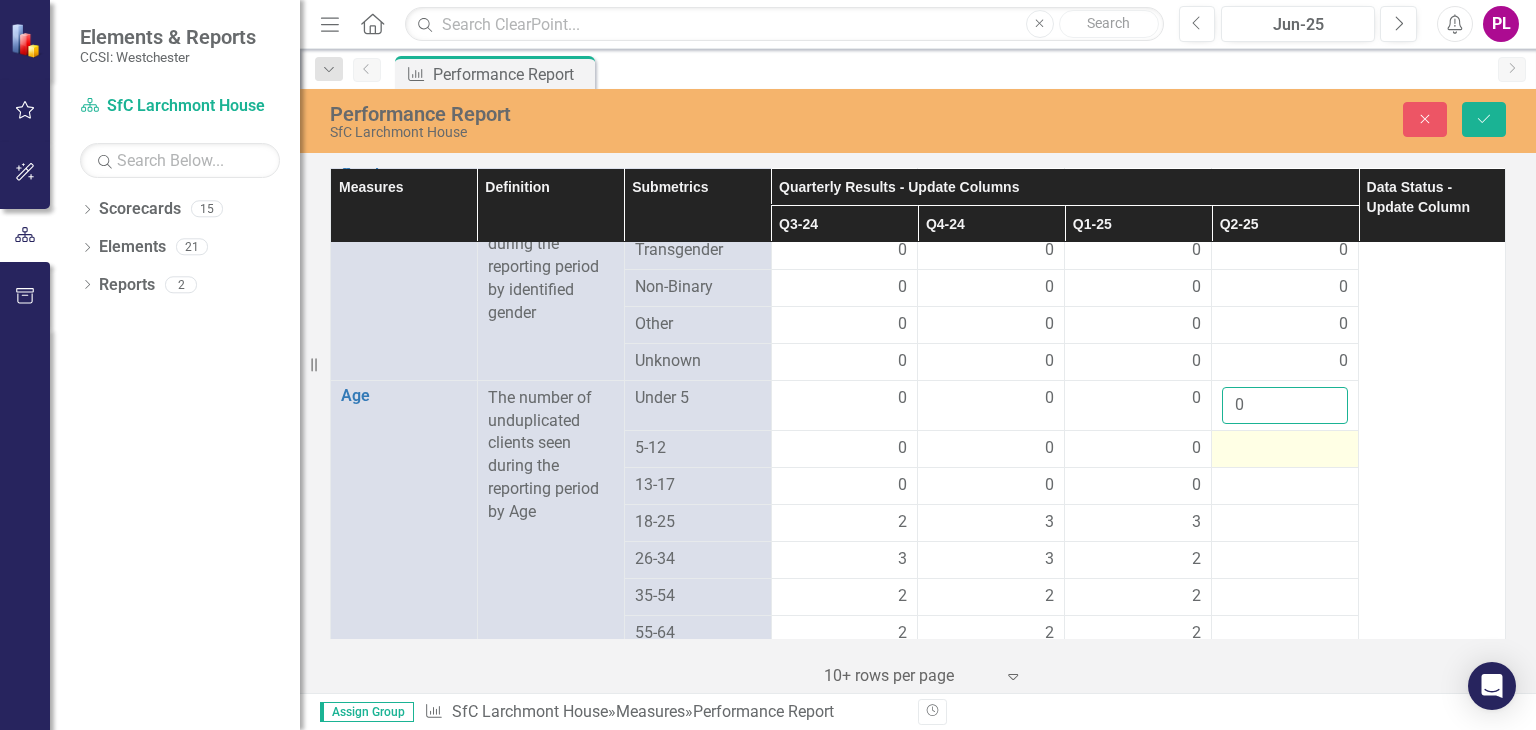 type on "0" 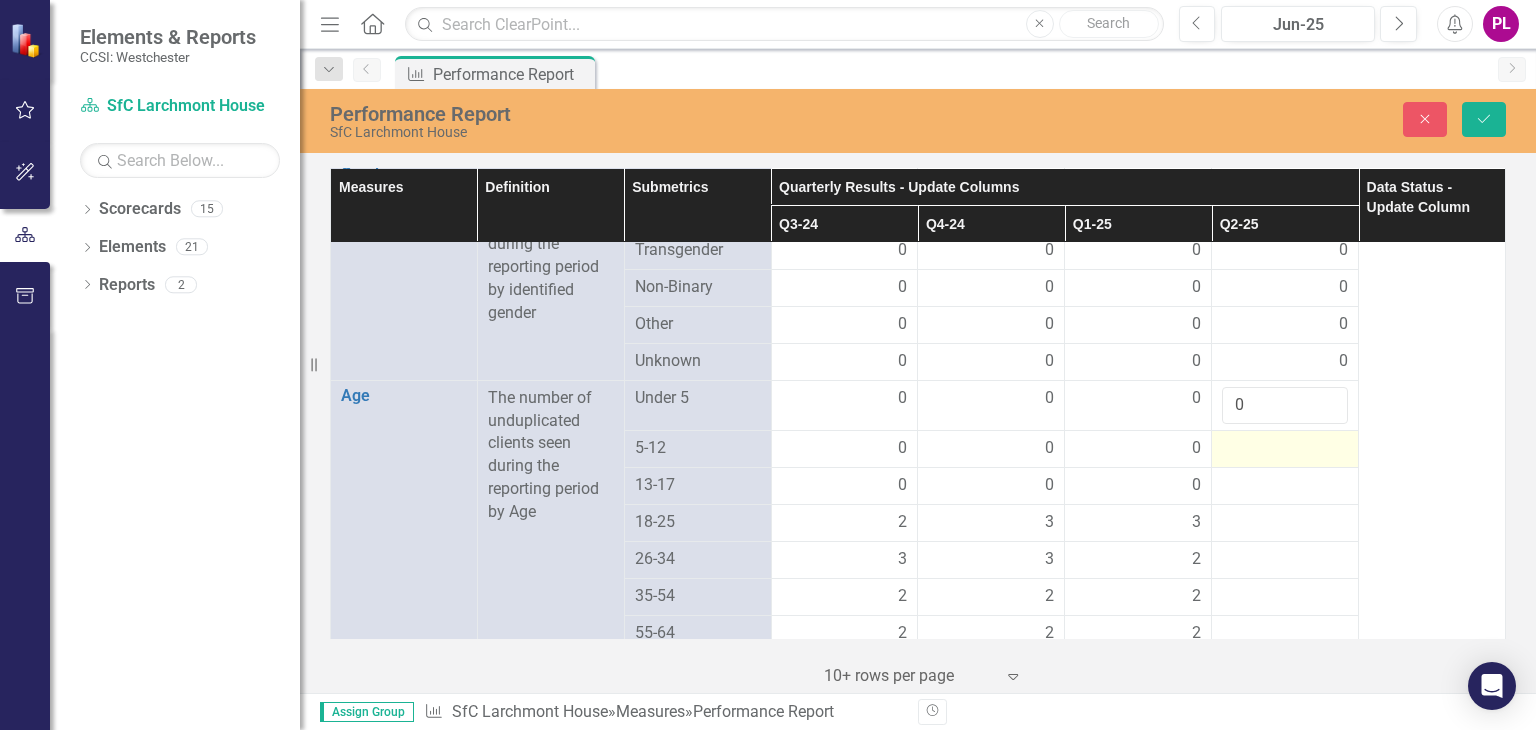 click at bounding box center [845, 449] 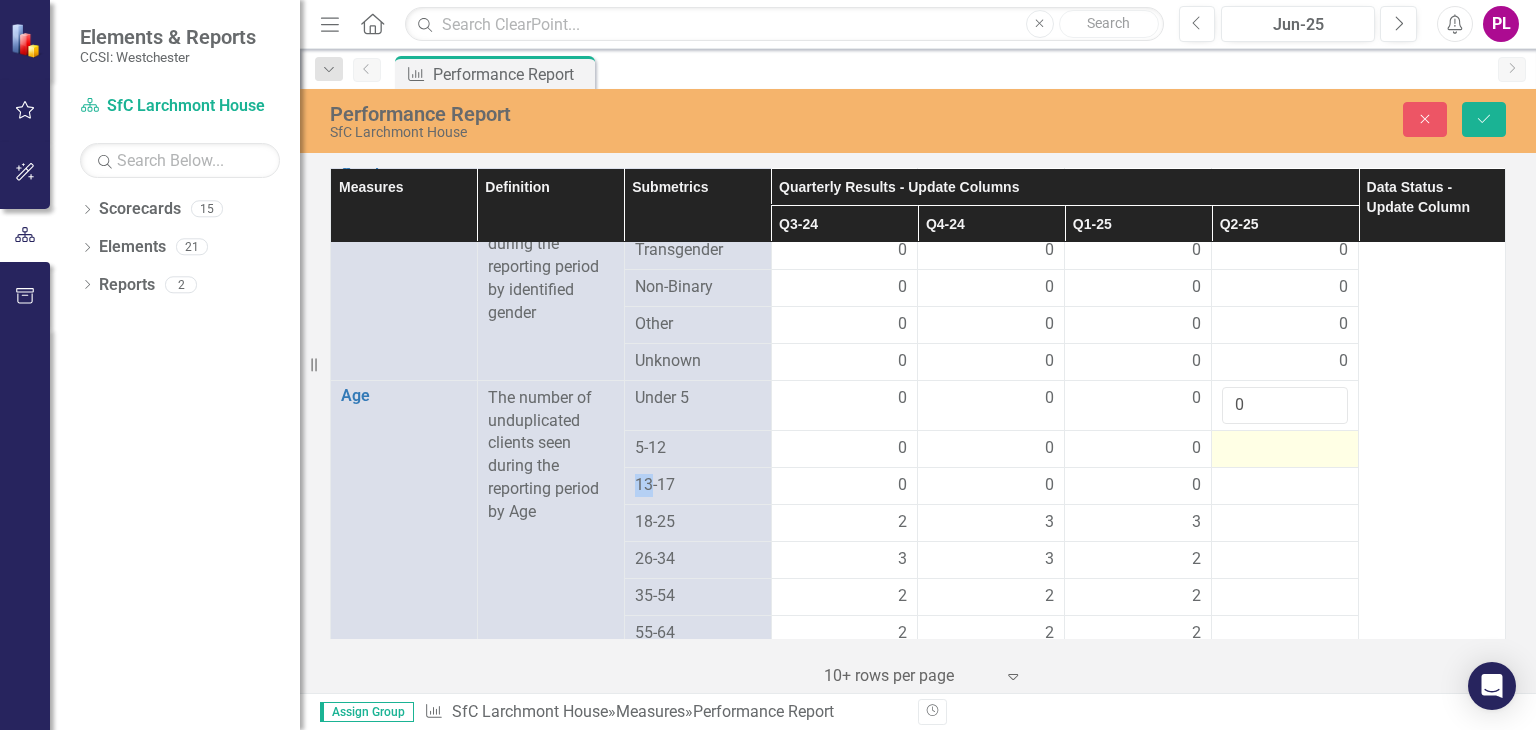 click at bounding box center (845, 449) 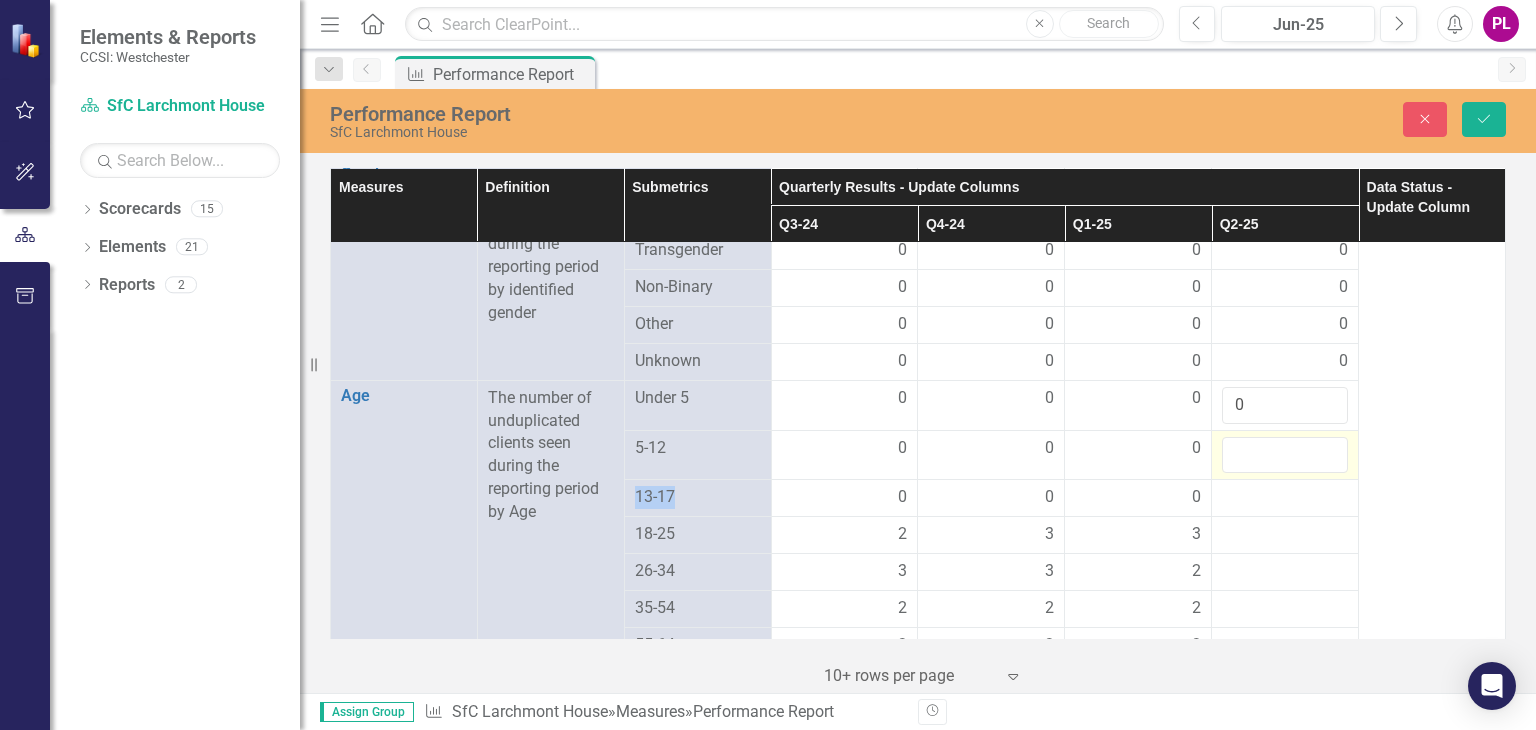 click at bounding box center (845, 449) 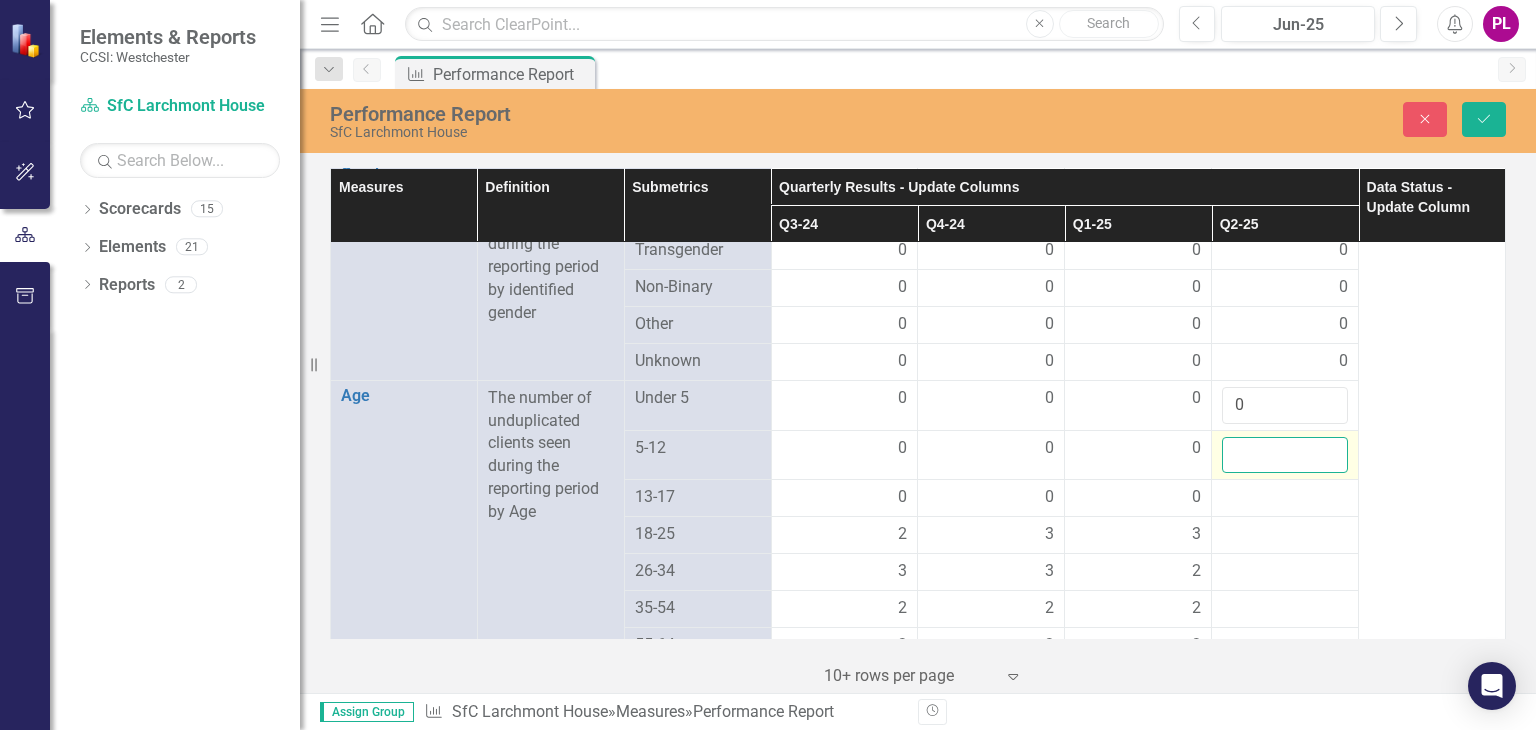 click at bounding box center (1285, 455) 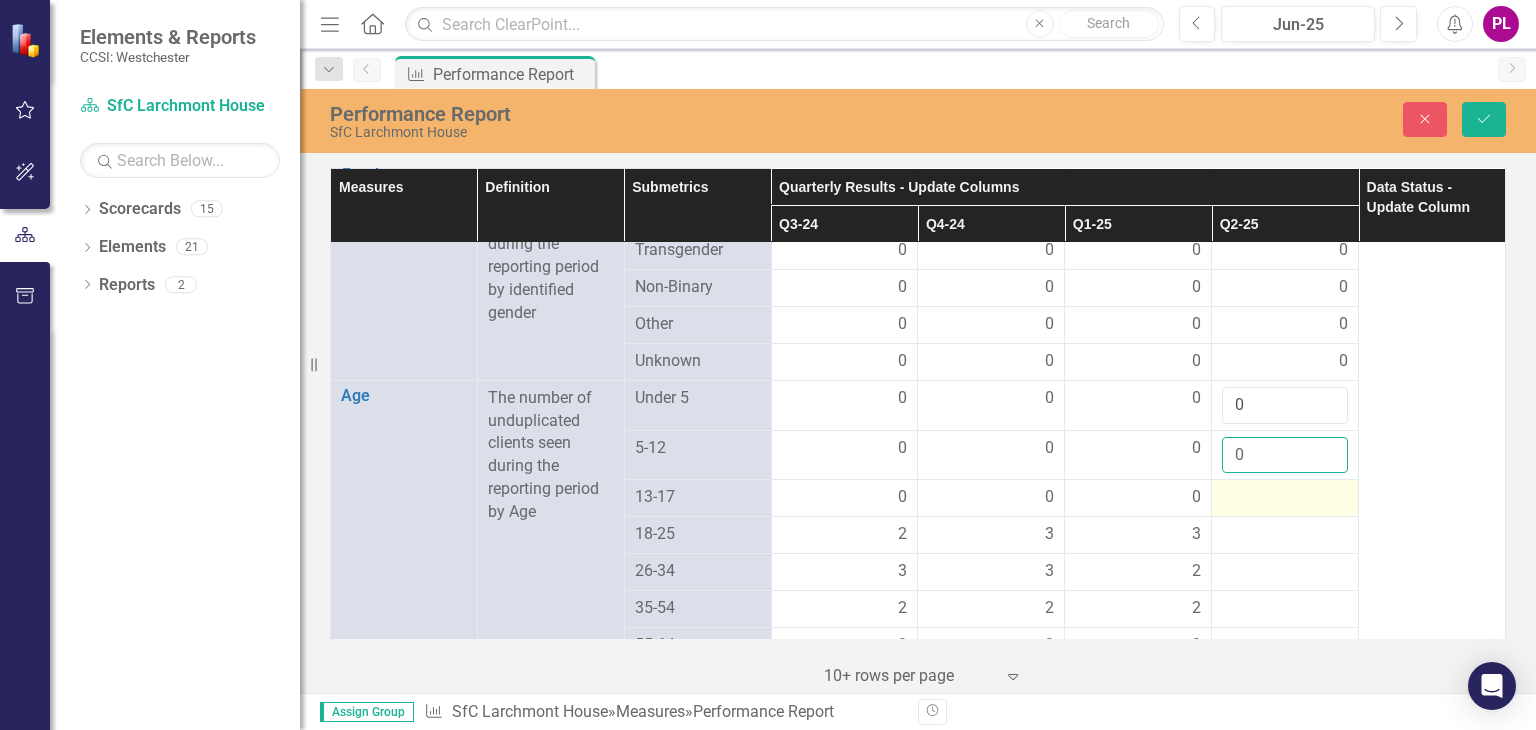 type on "0" 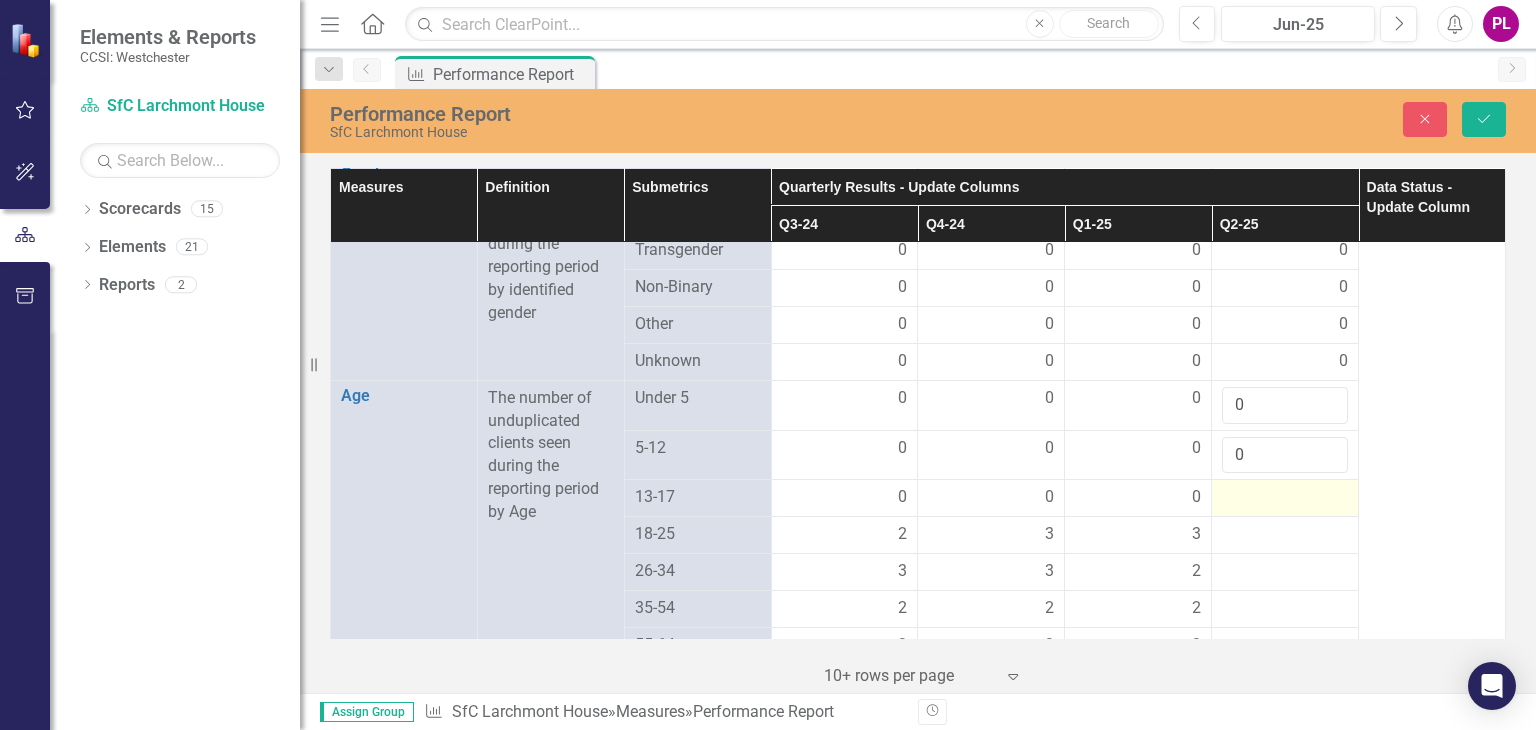 click at bounding box center (845, 498) 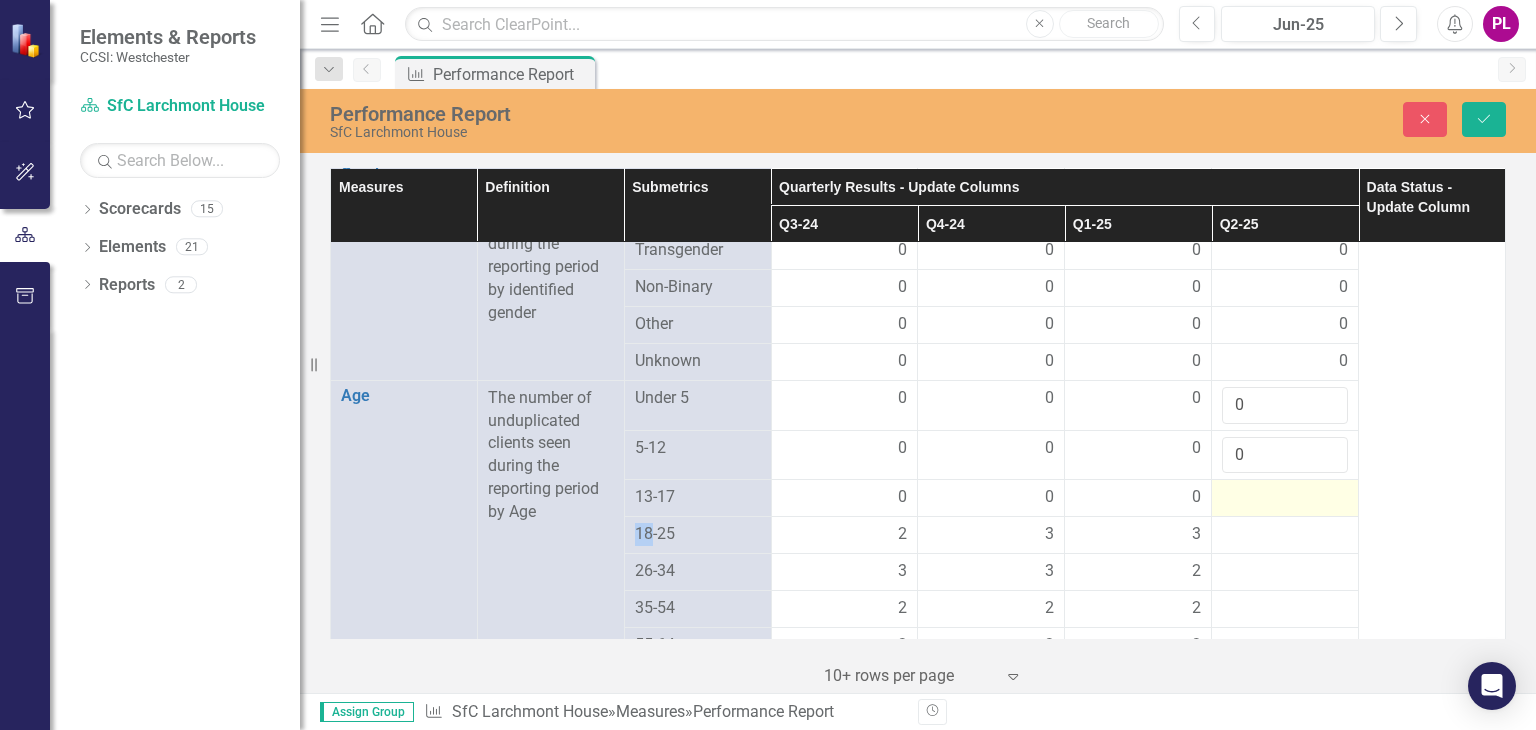 click at bounding box center [845, 498] 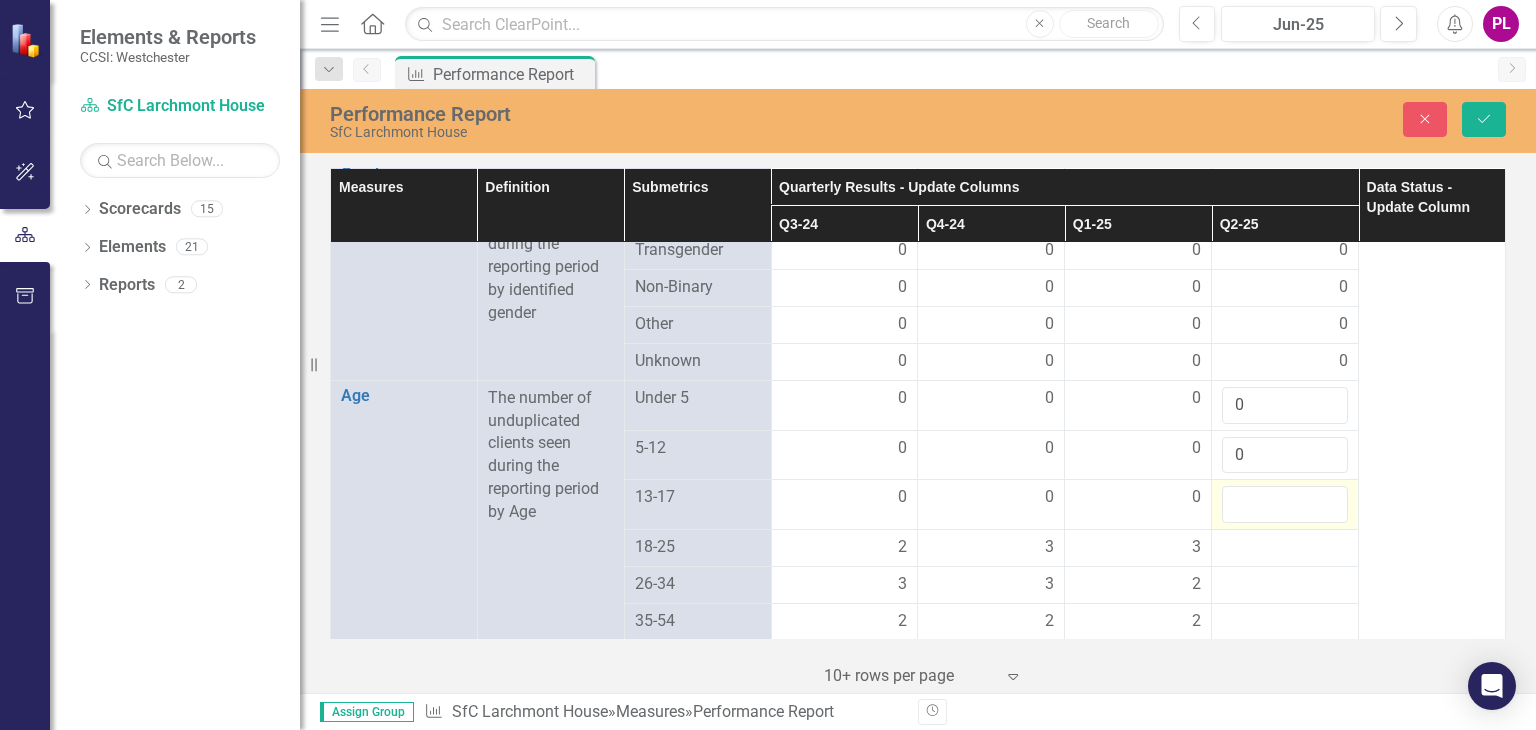 click at bounding box center (1285, 504) 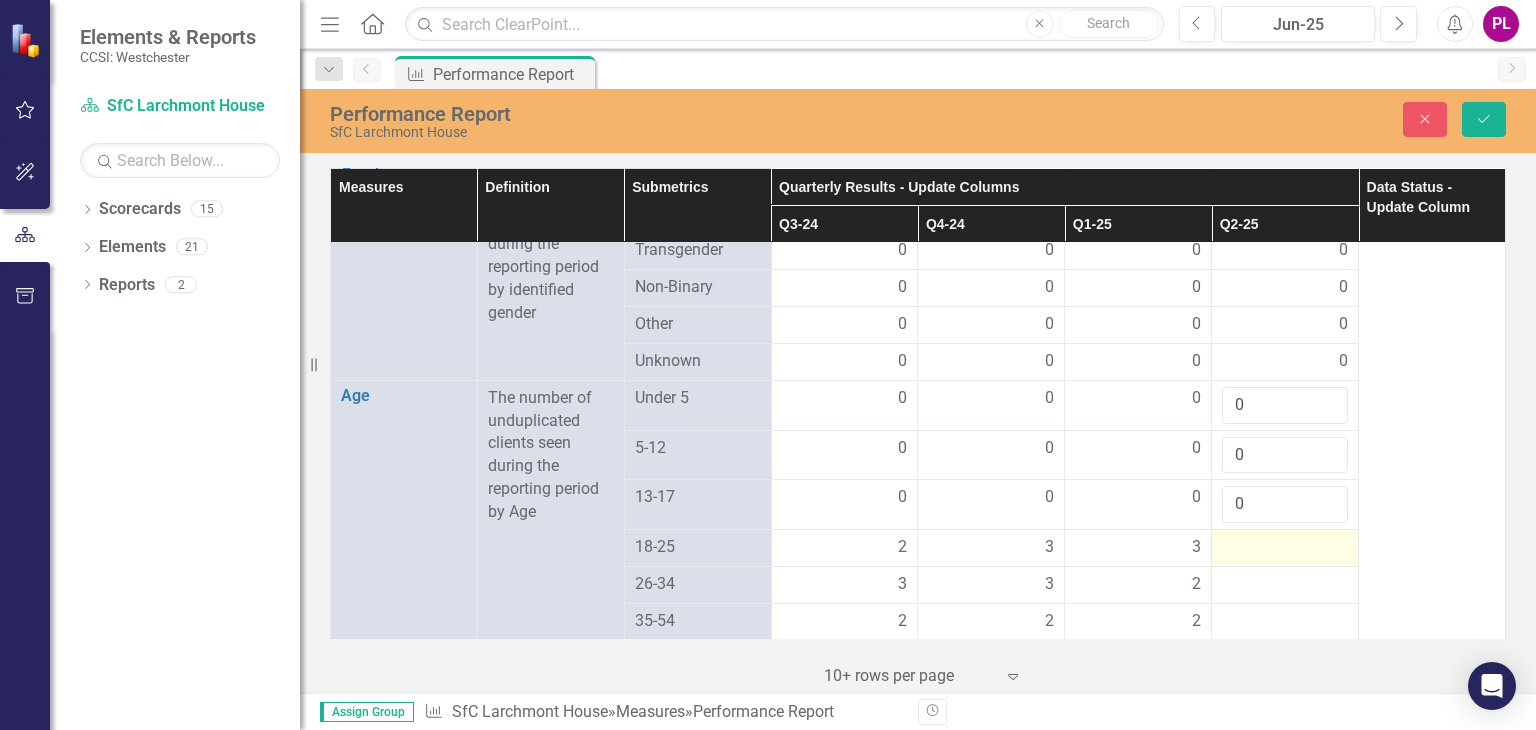 type on "0" 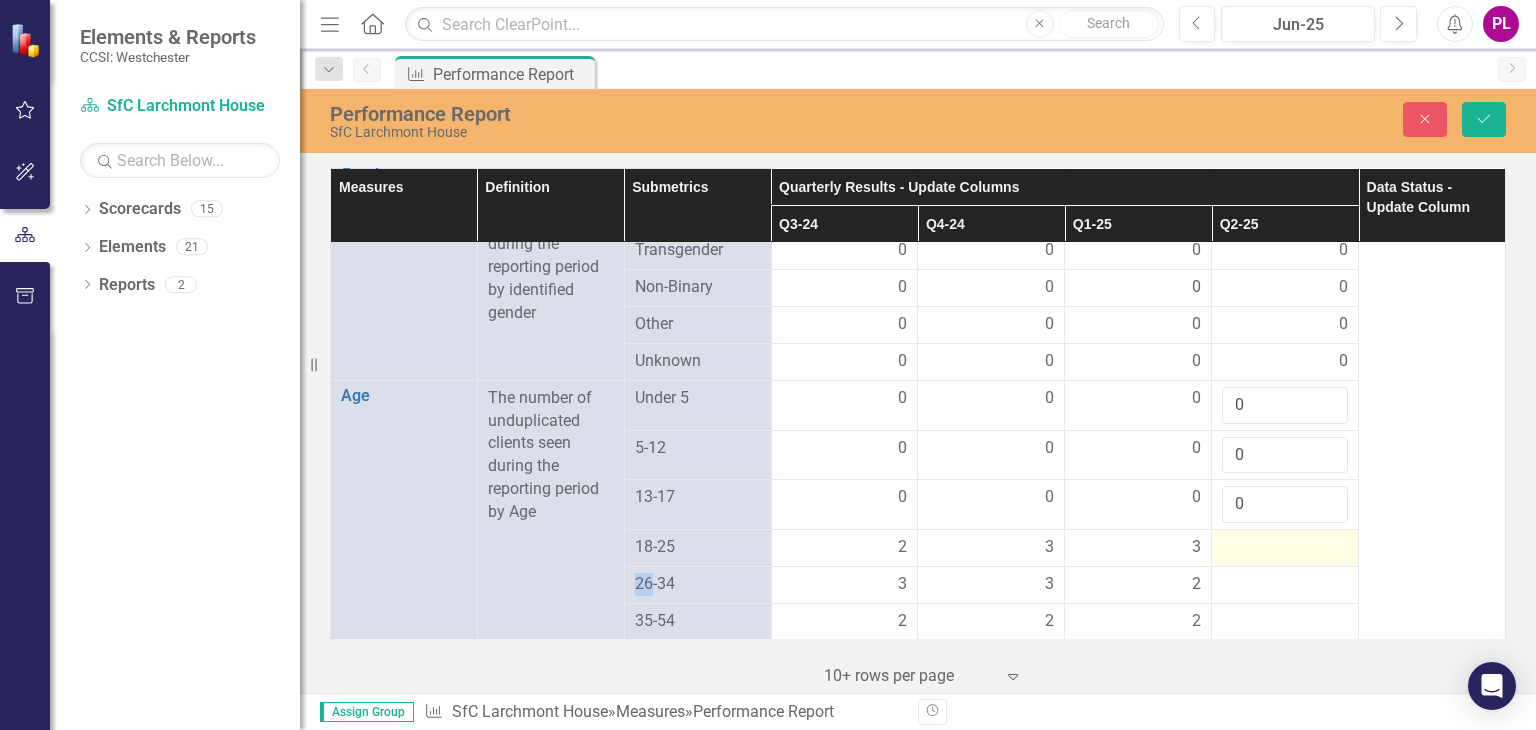 click at bounding box center [845, 548] 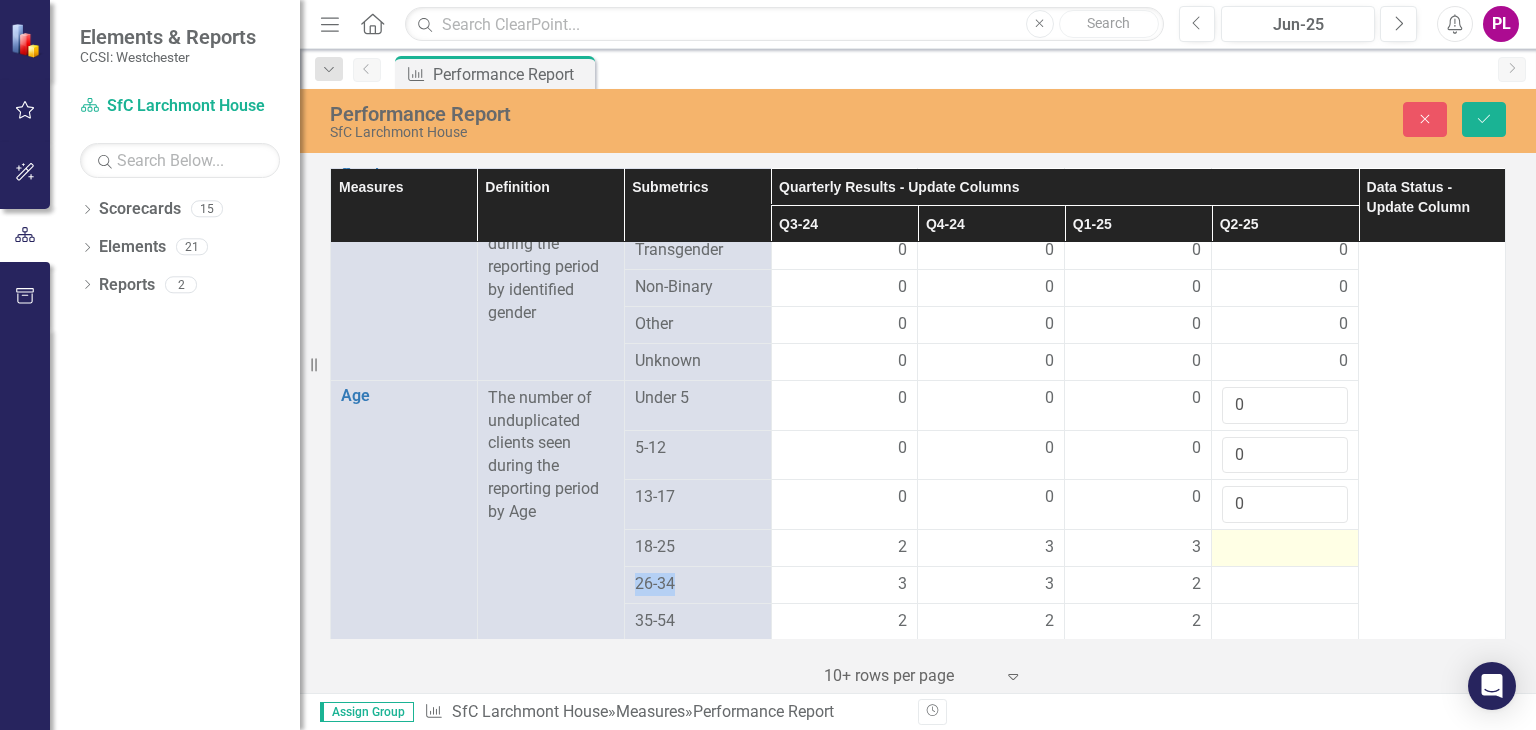 click at bounding box center [845, 548] 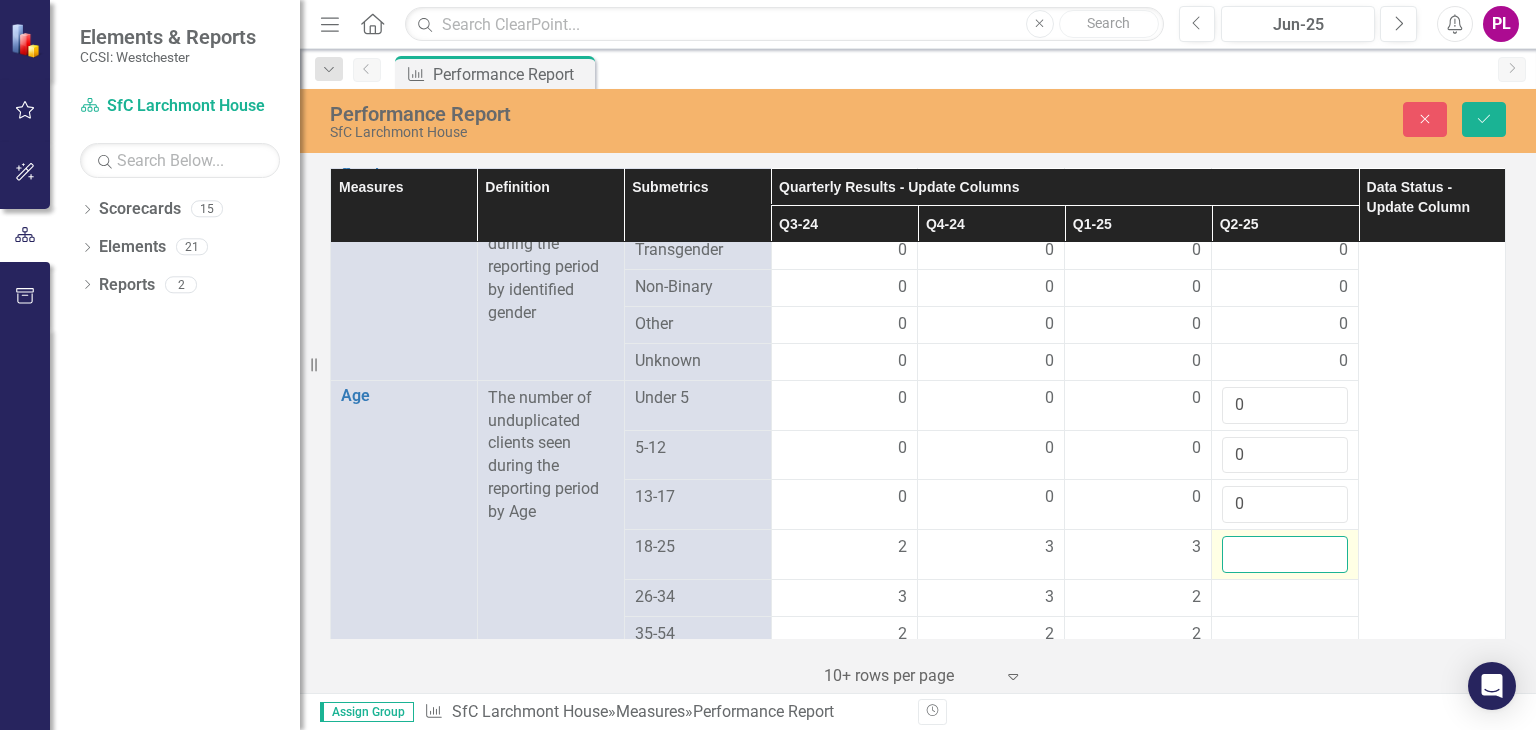 click at bounding box center [1285, 554] 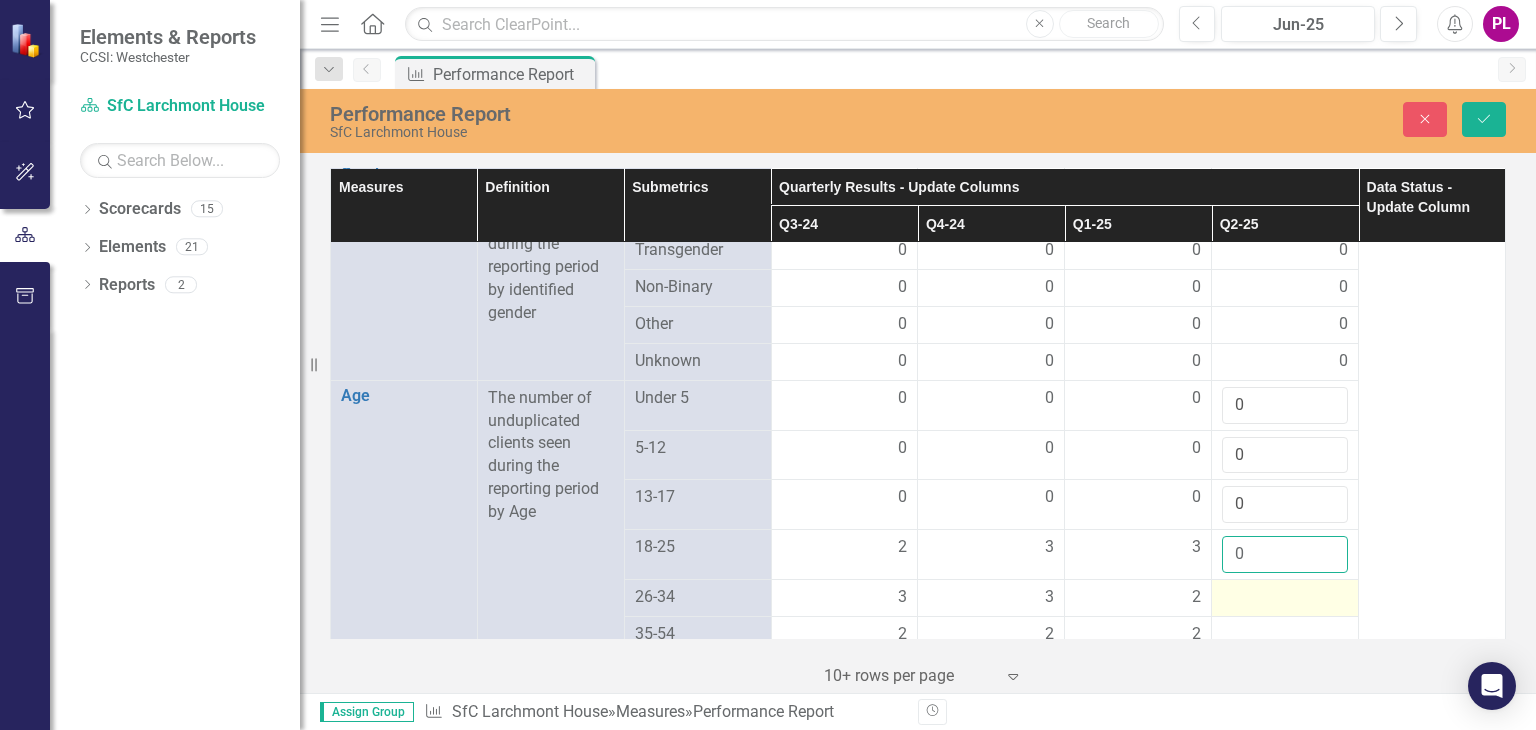 type on "0" 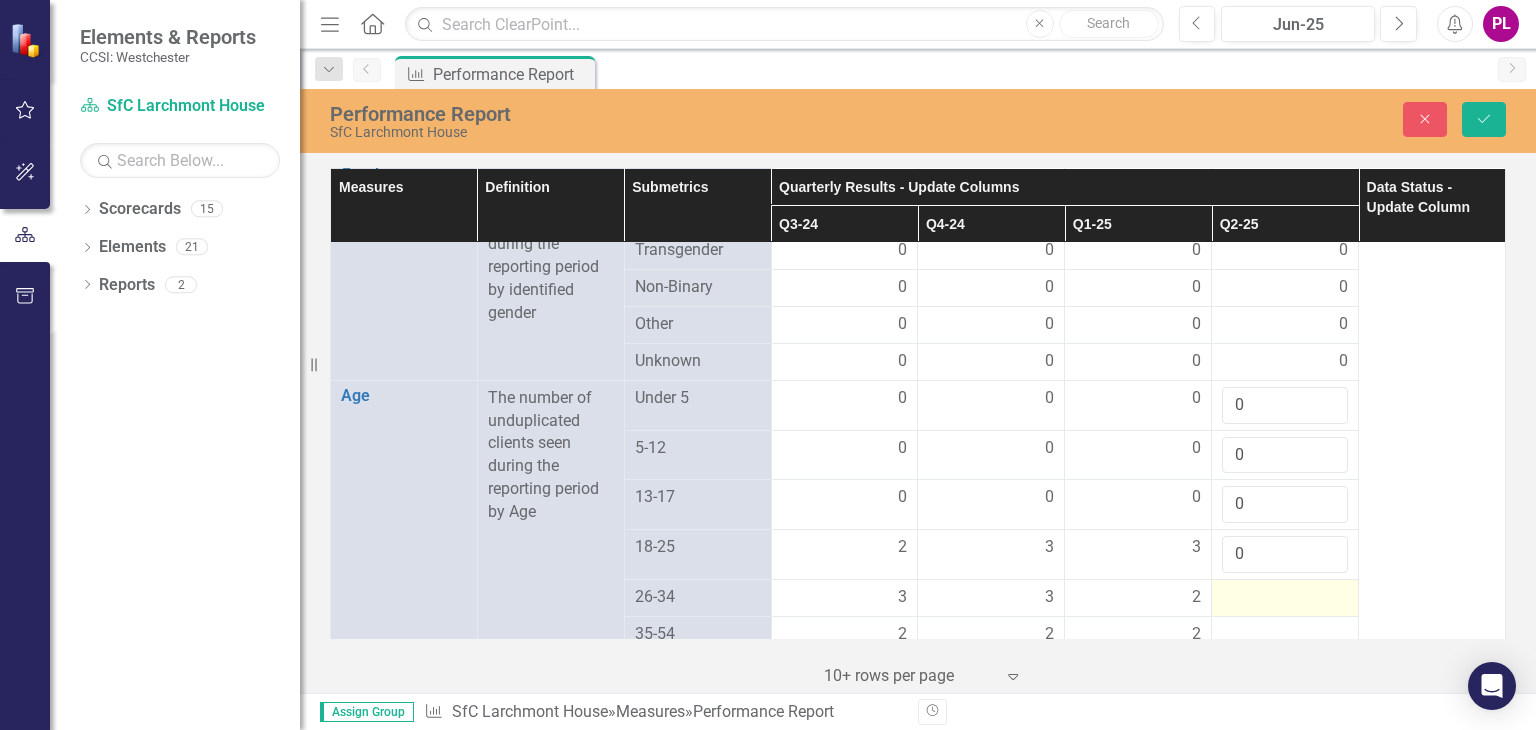 click at bounding box center (845, 598) 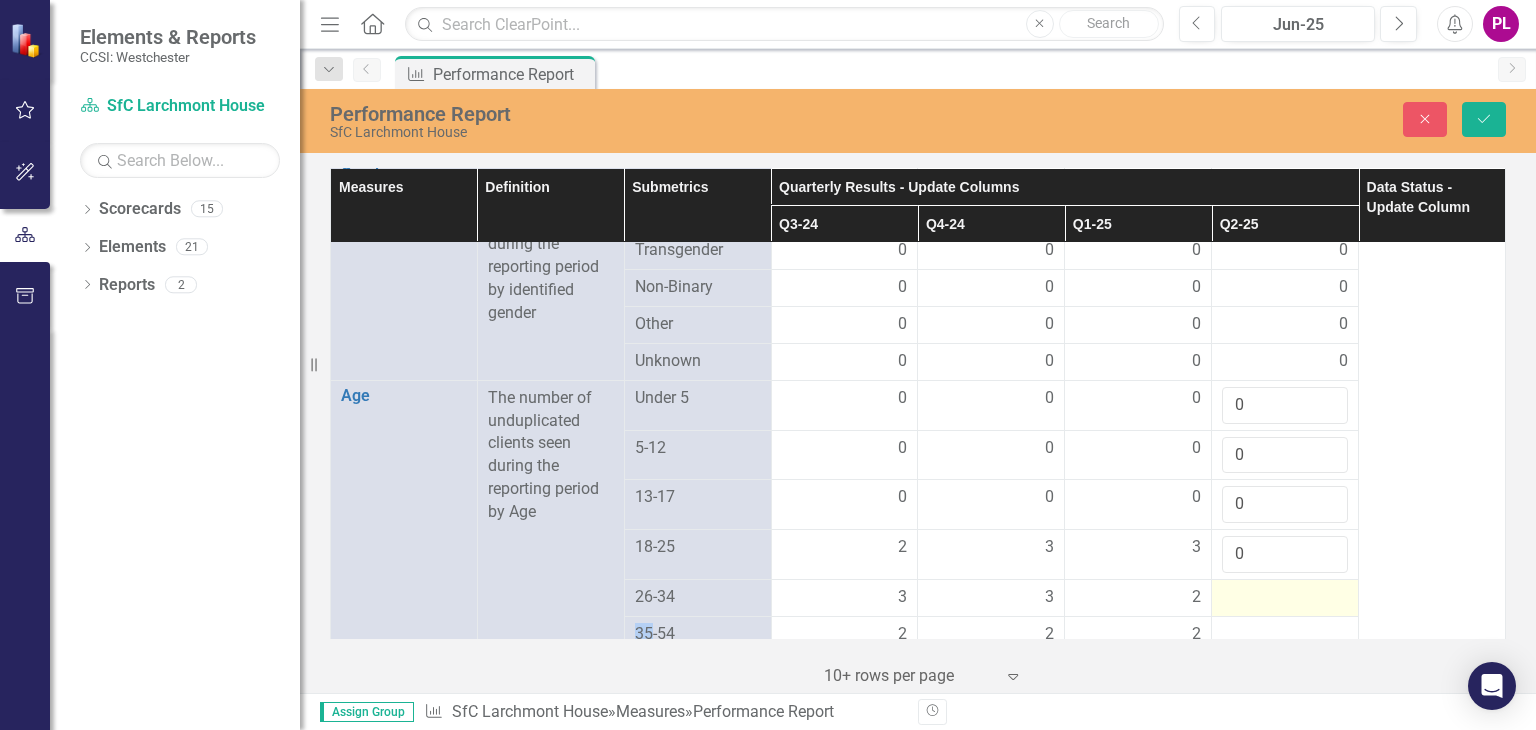 click at bounding box center (845, 598) 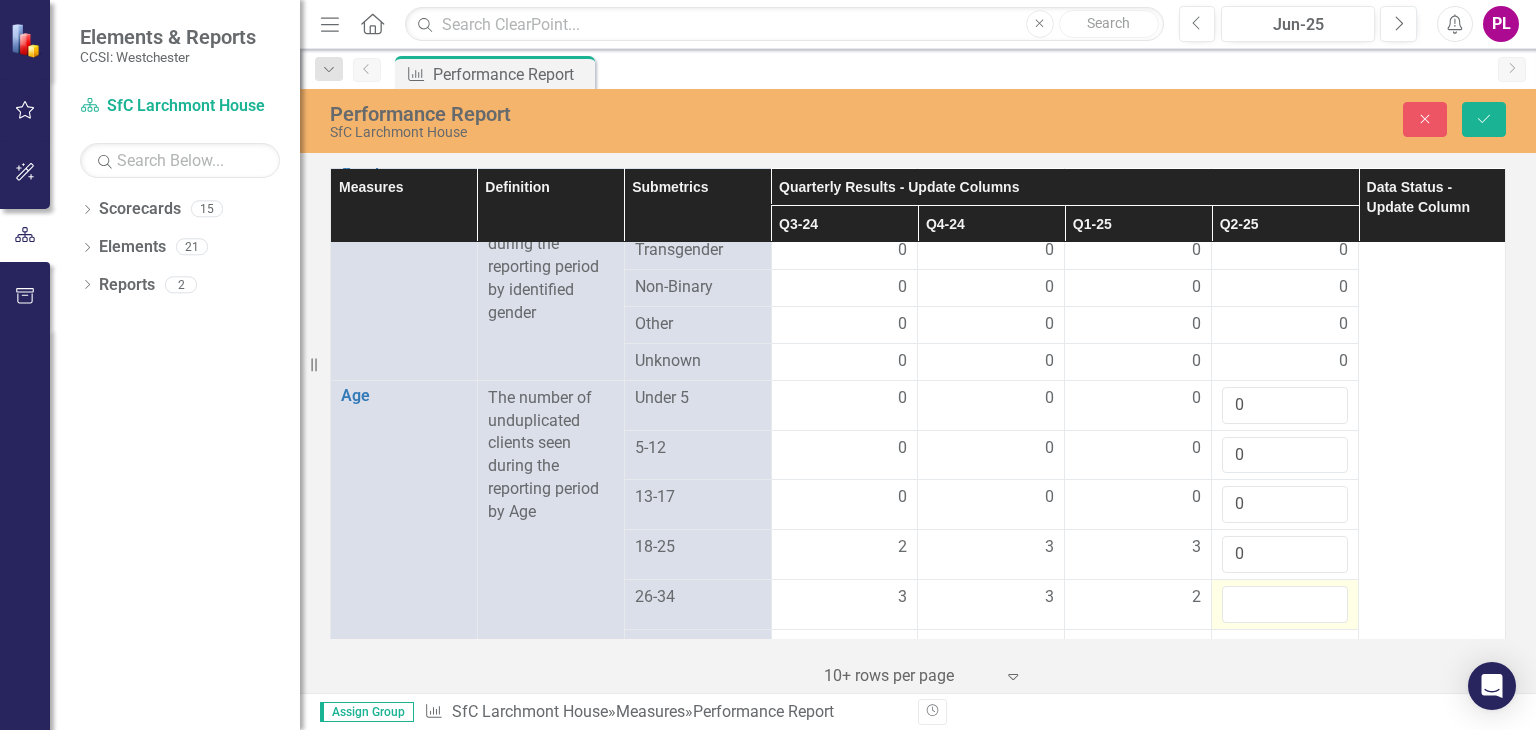 click at bounding box center [1285, 604] 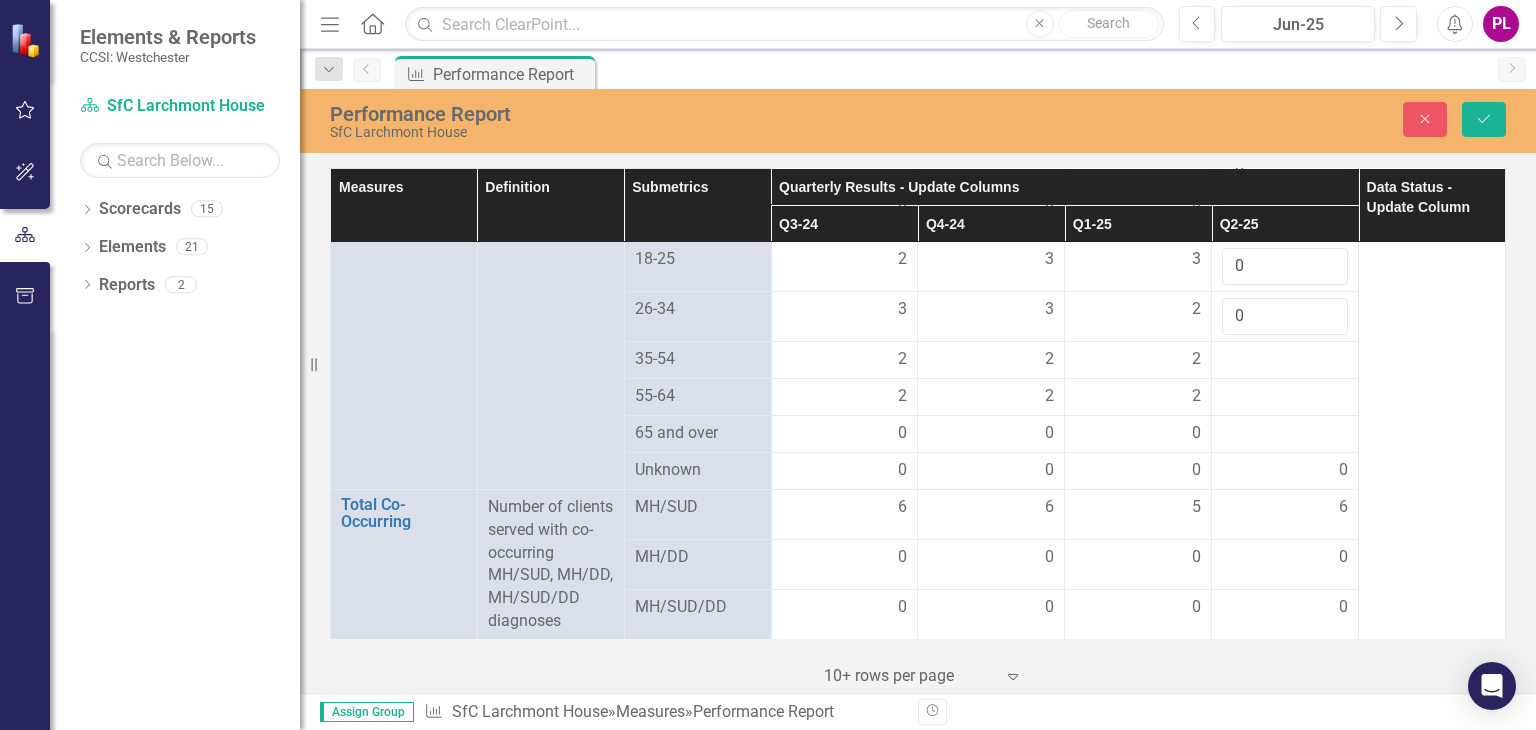 scroll, scrollTop: 1774, scrollLeft: 0, axis: vertical 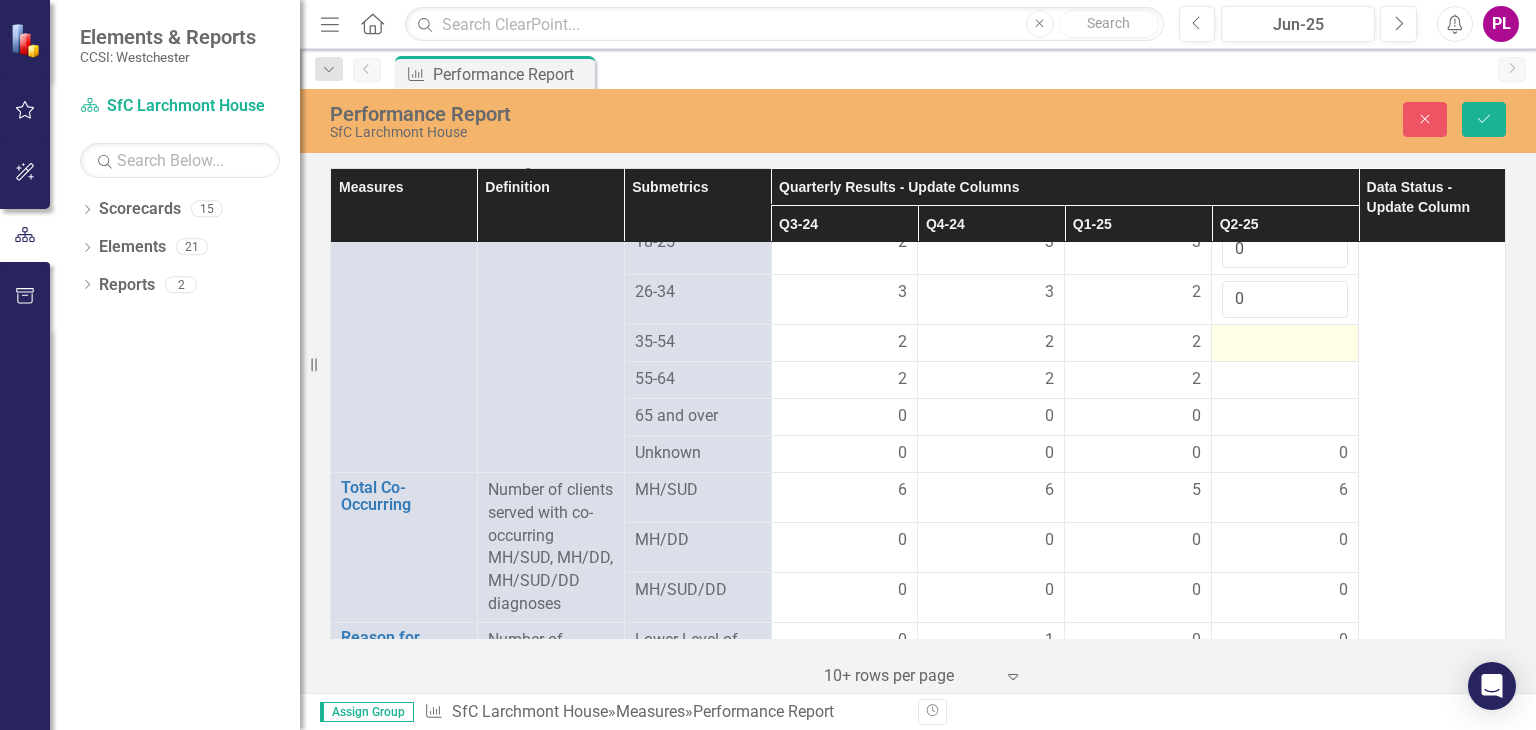 type on "0" 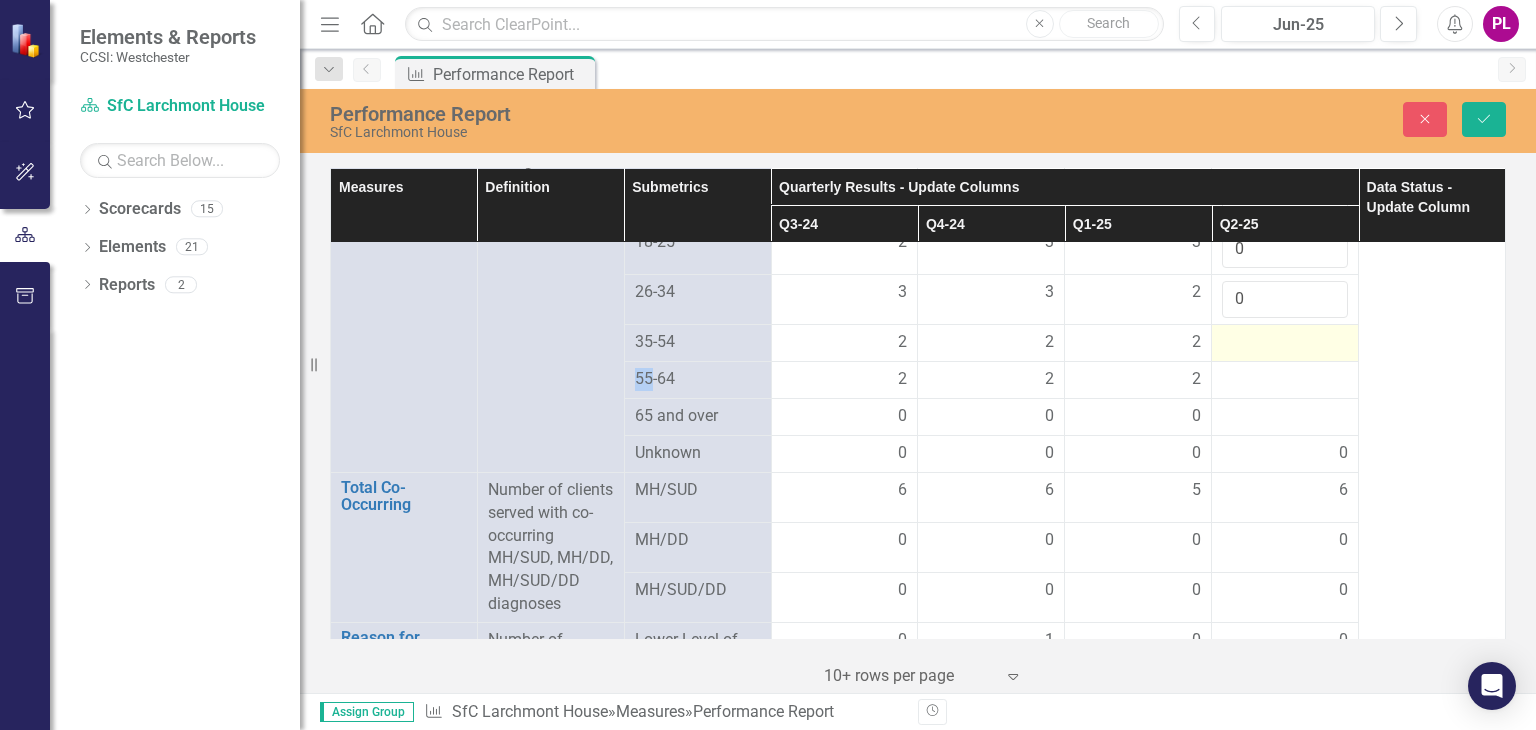 click at bounding box center (845, 343) 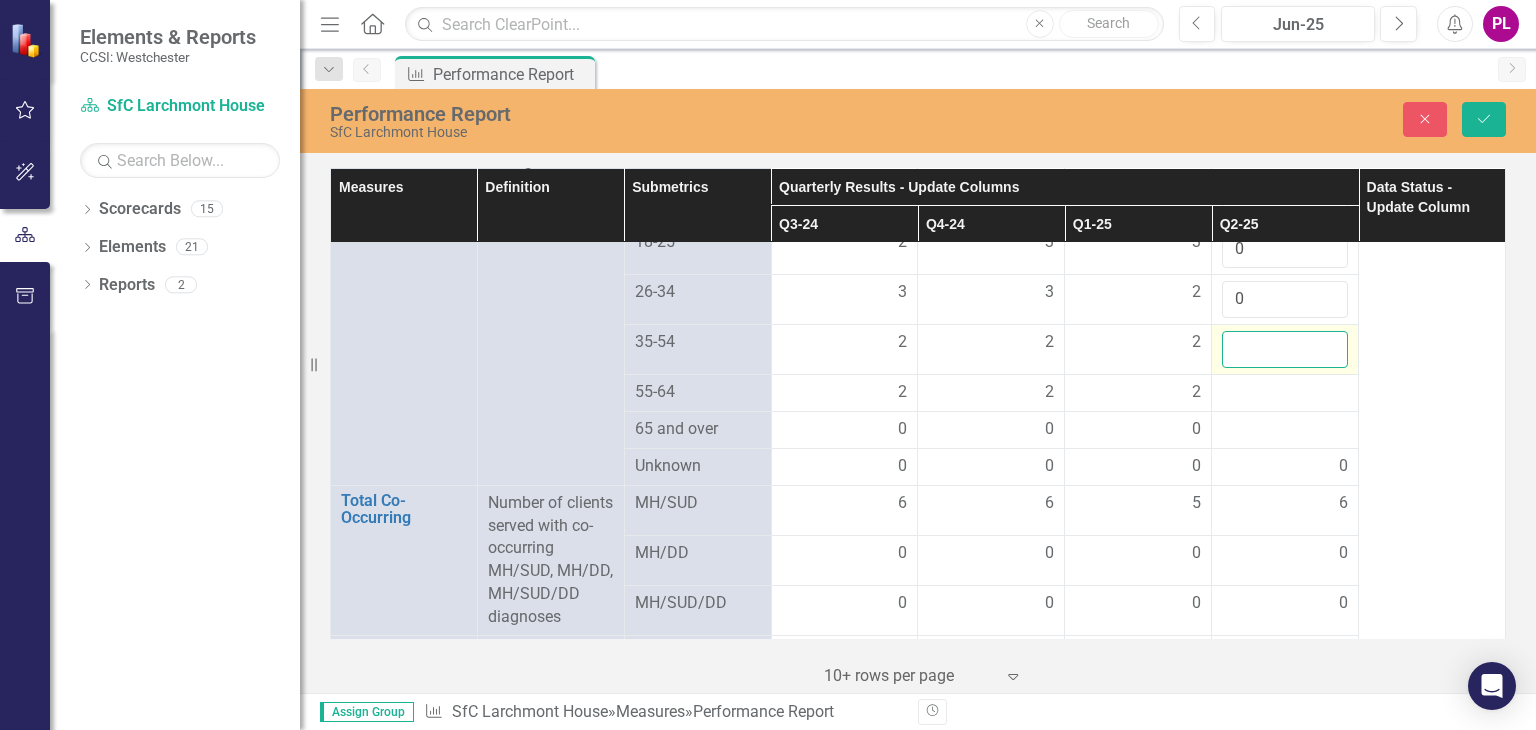click at bounding box center (1285, 349) 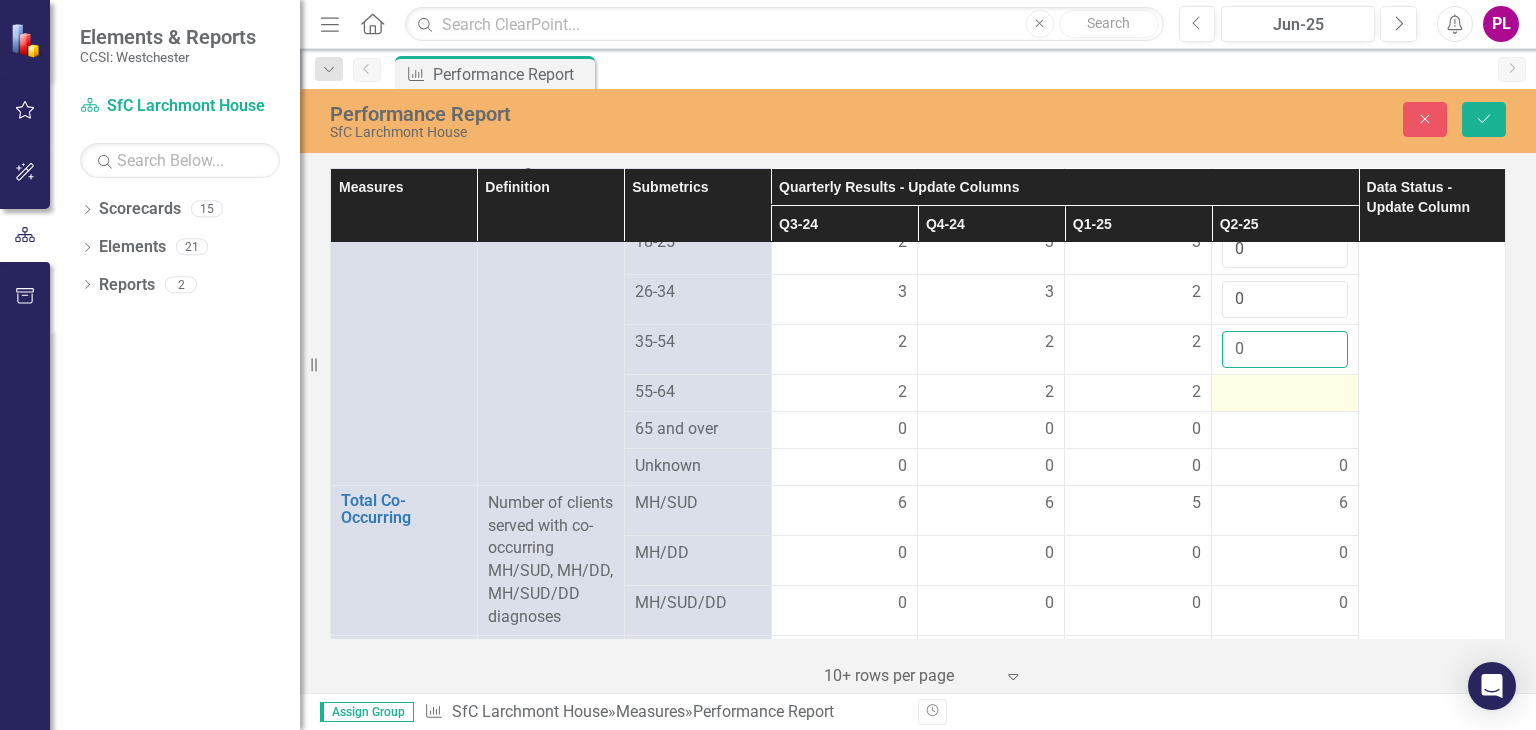 type on "0" 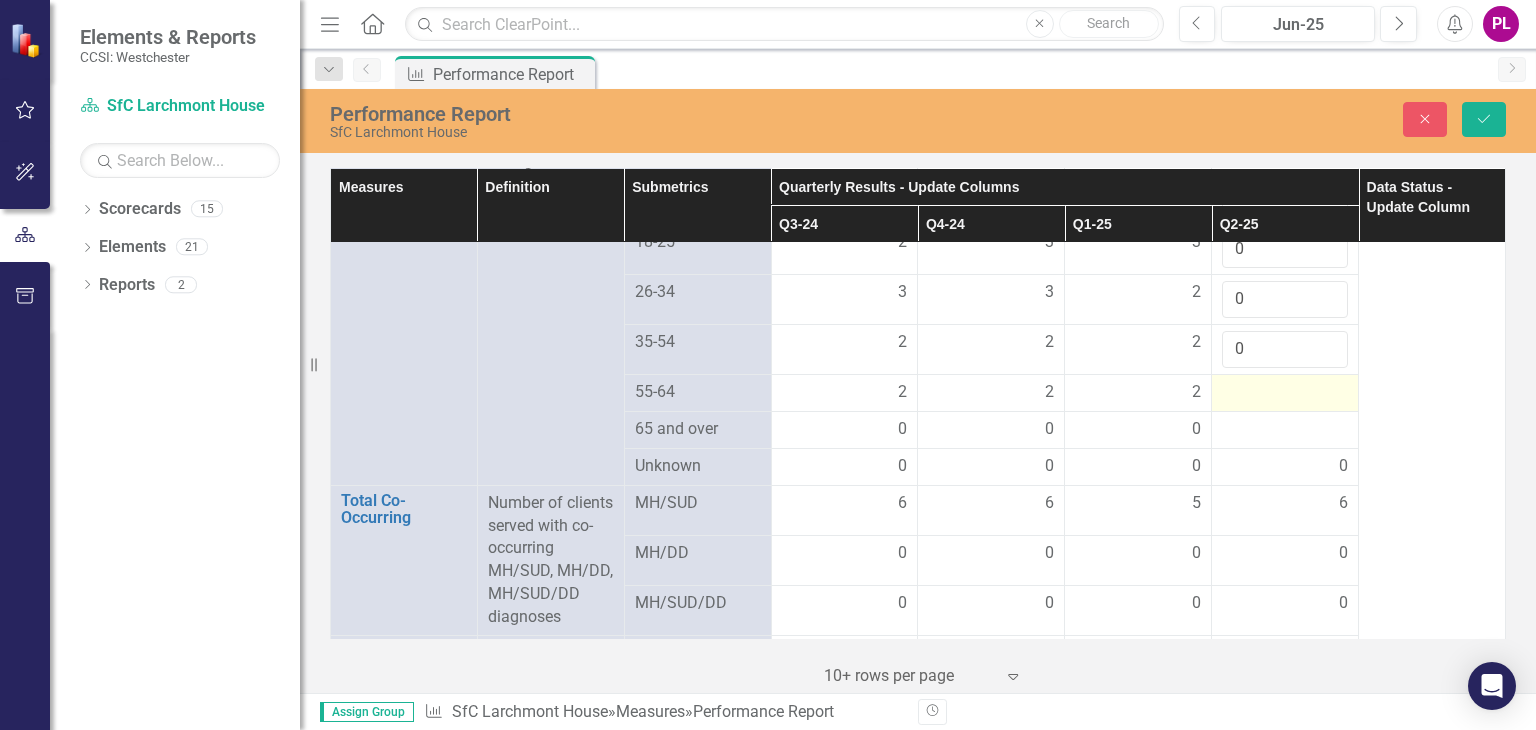 click at bounding box center [845, 393] 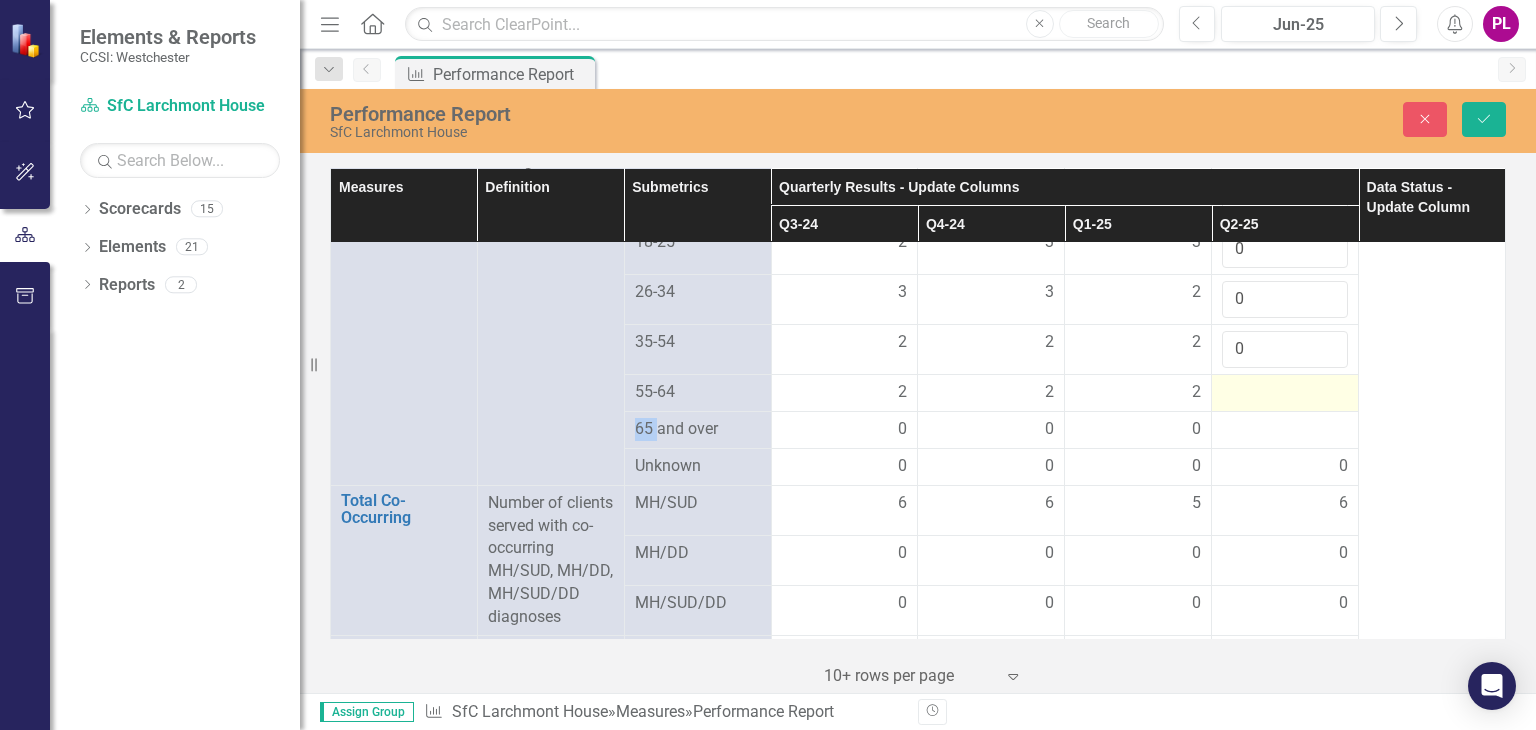 click at bounding box center (845, 393) 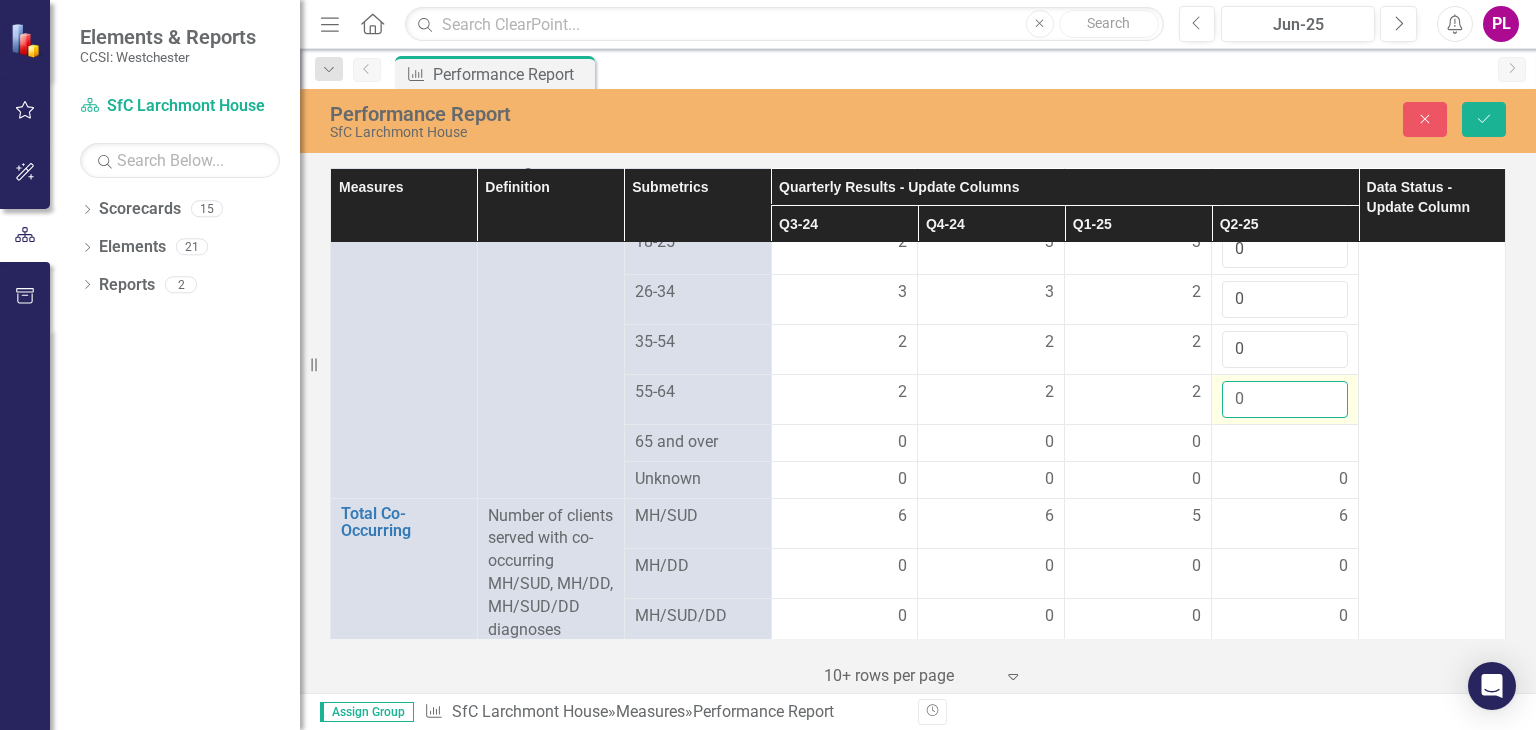 click on "0" at bounding box center (1285, 399) 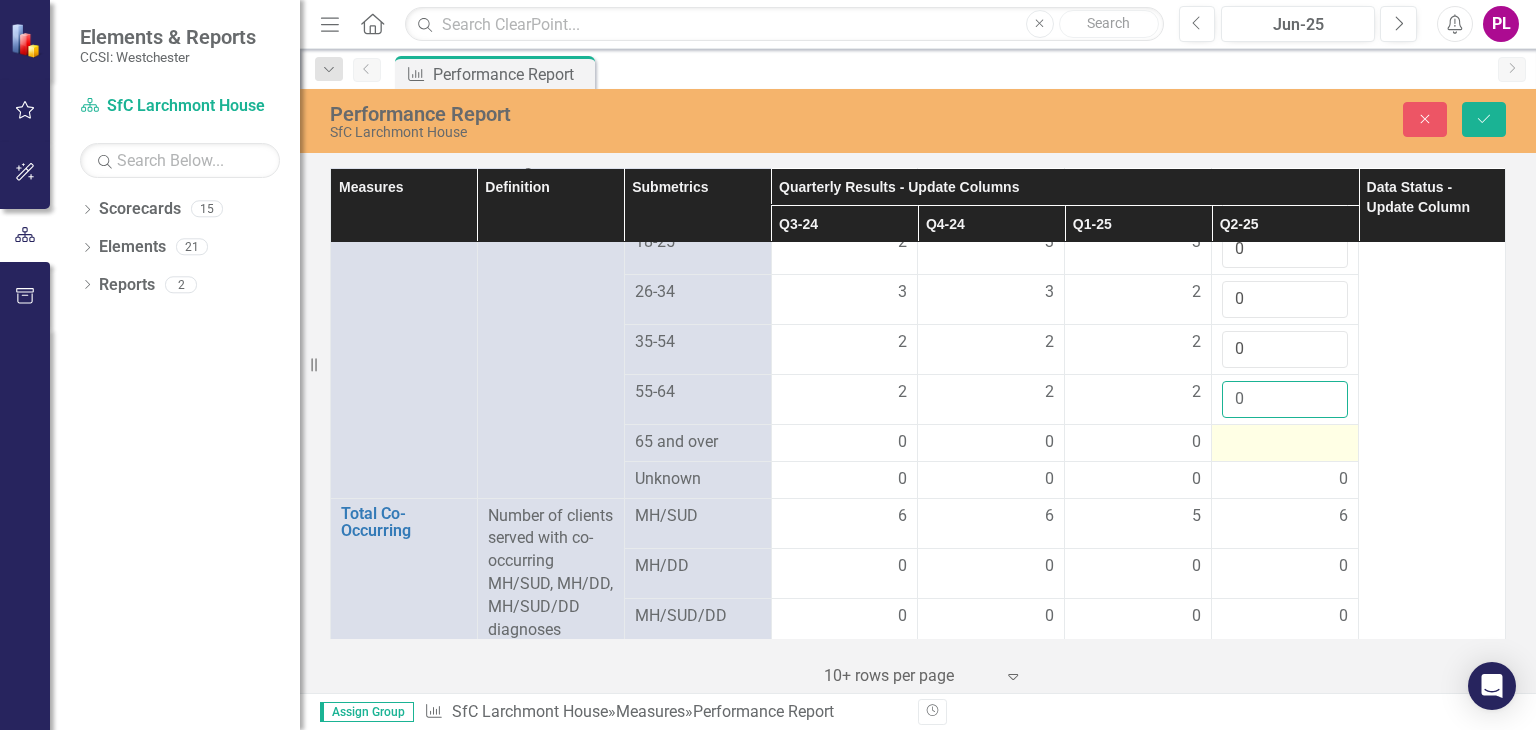 type on "0" 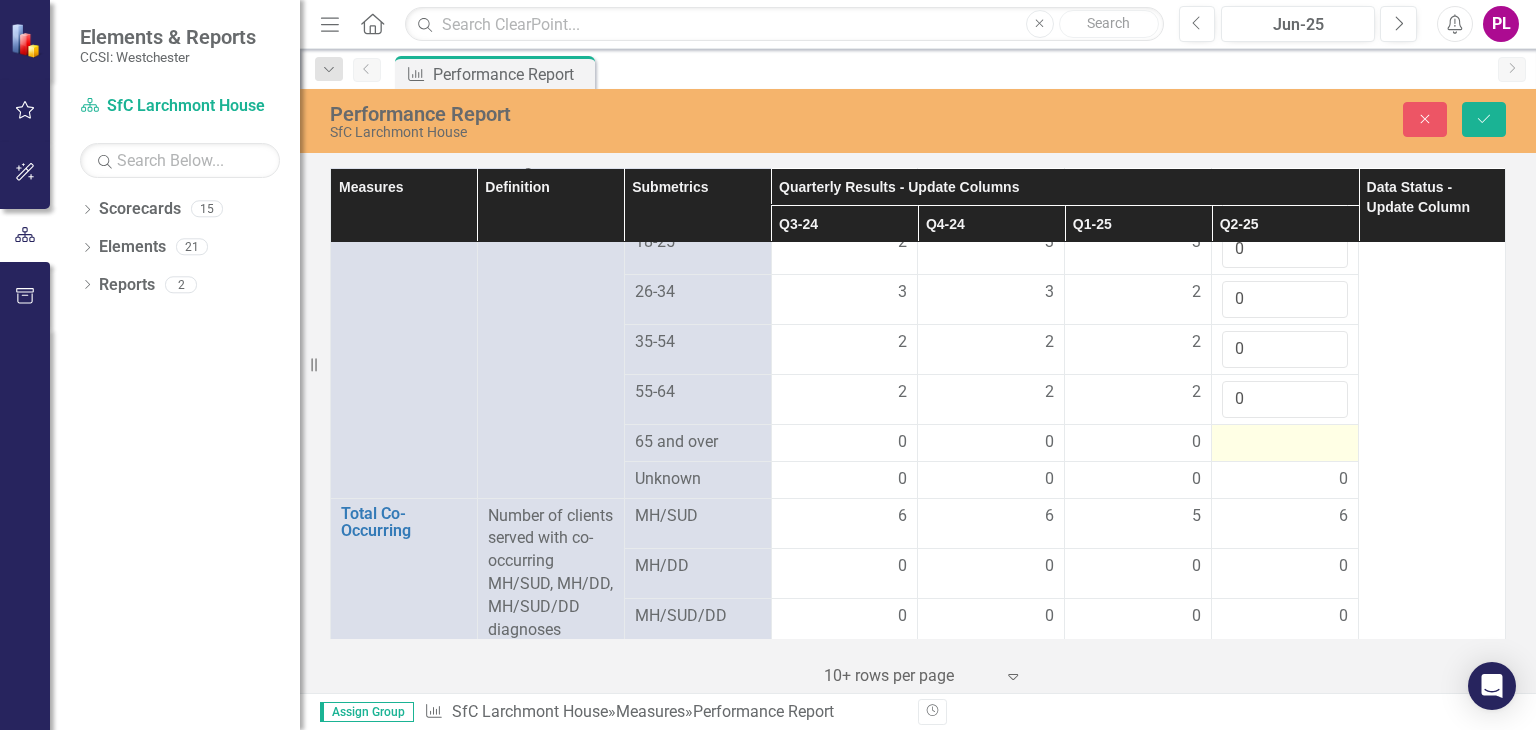 click at bounding box center [845, 443] 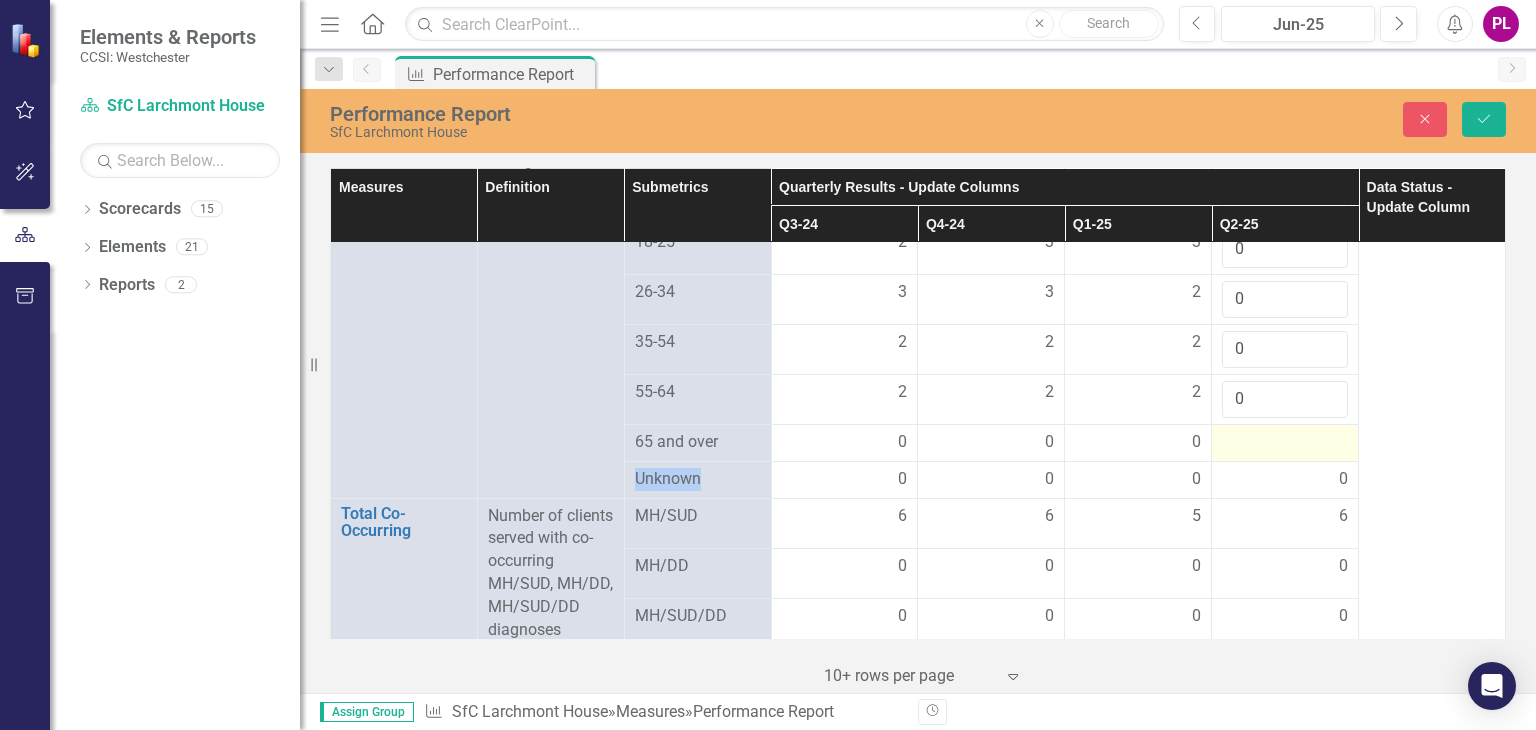 click at bounding box center (845, 443) 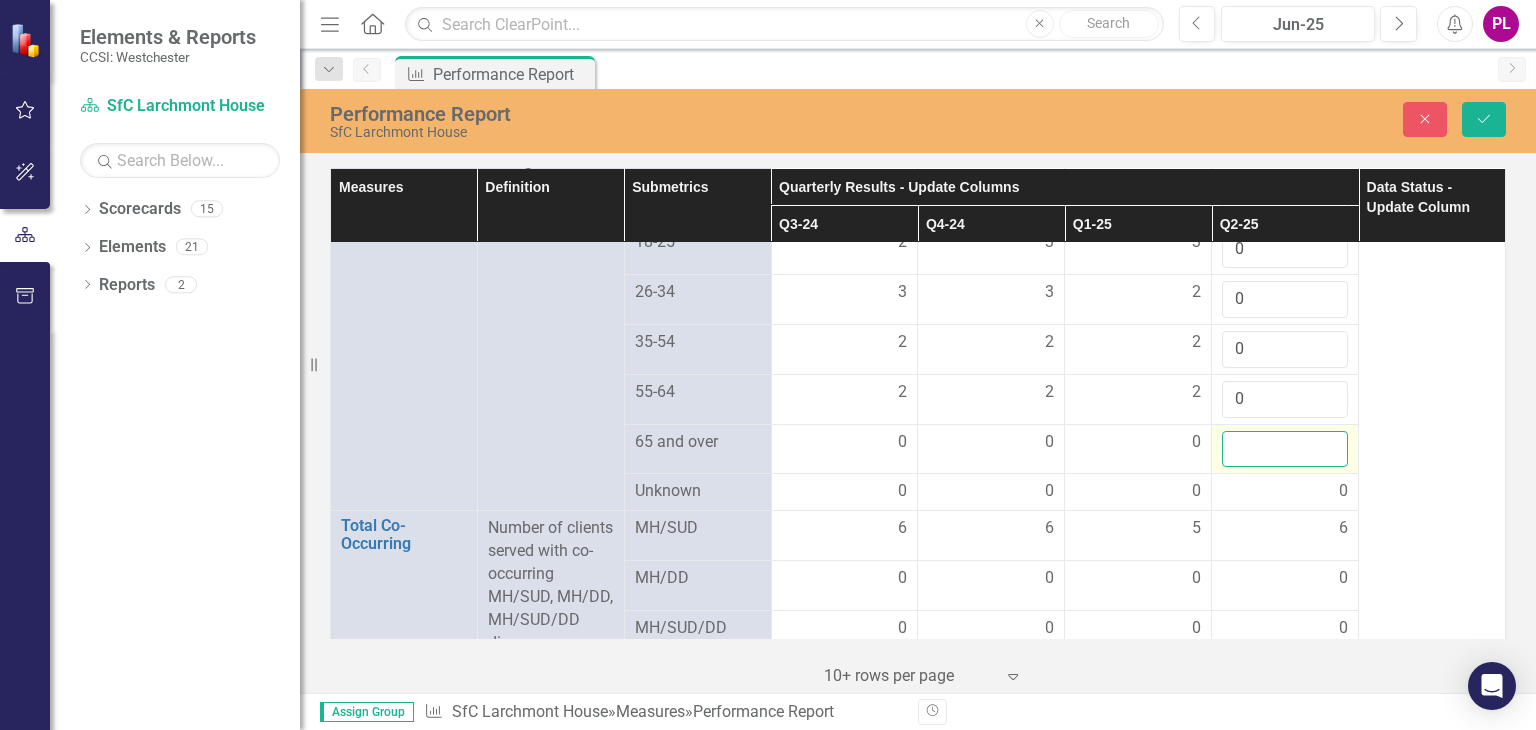click at bounding box center [1285, 449] 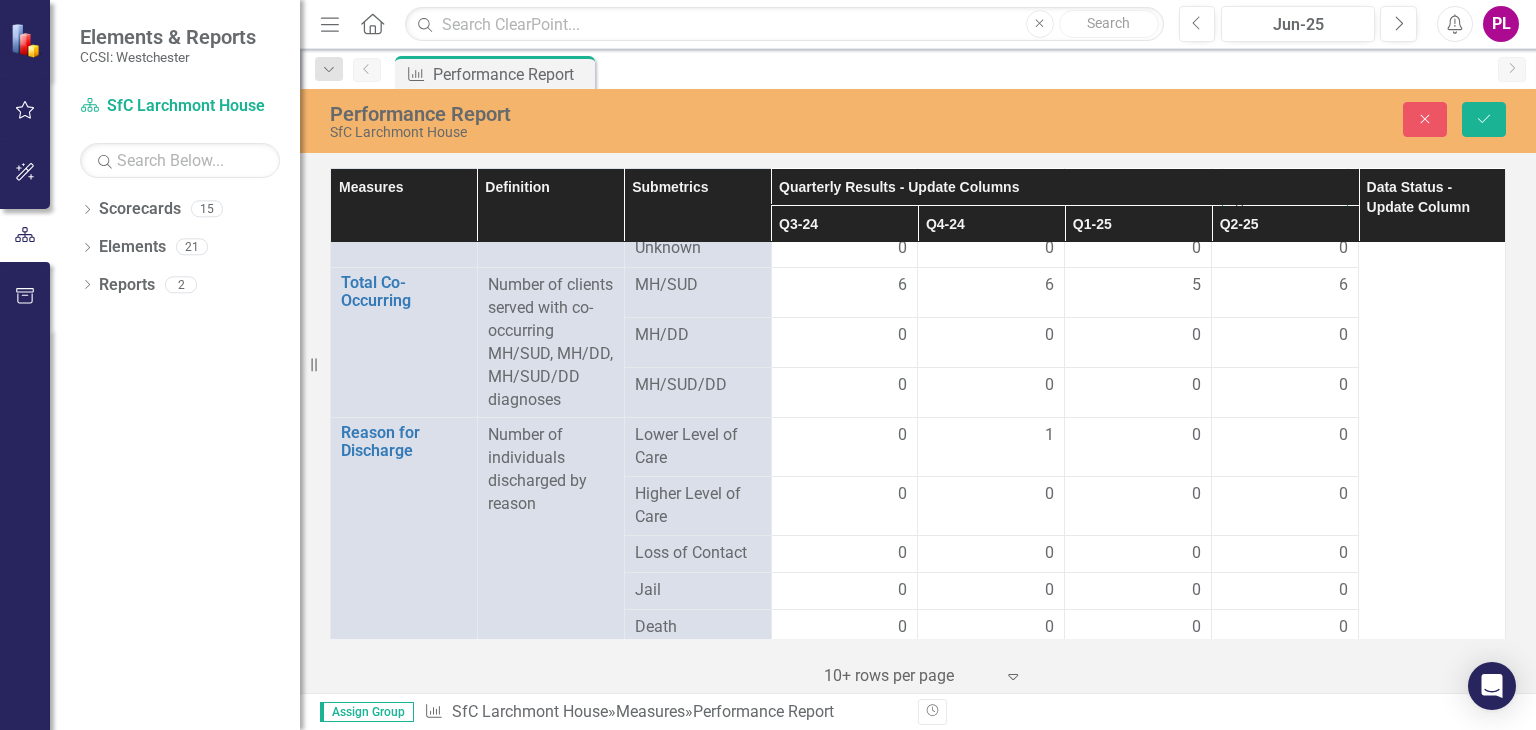 scroll, scrollTop: 2023, scrollLeft: 0, axis: vertical 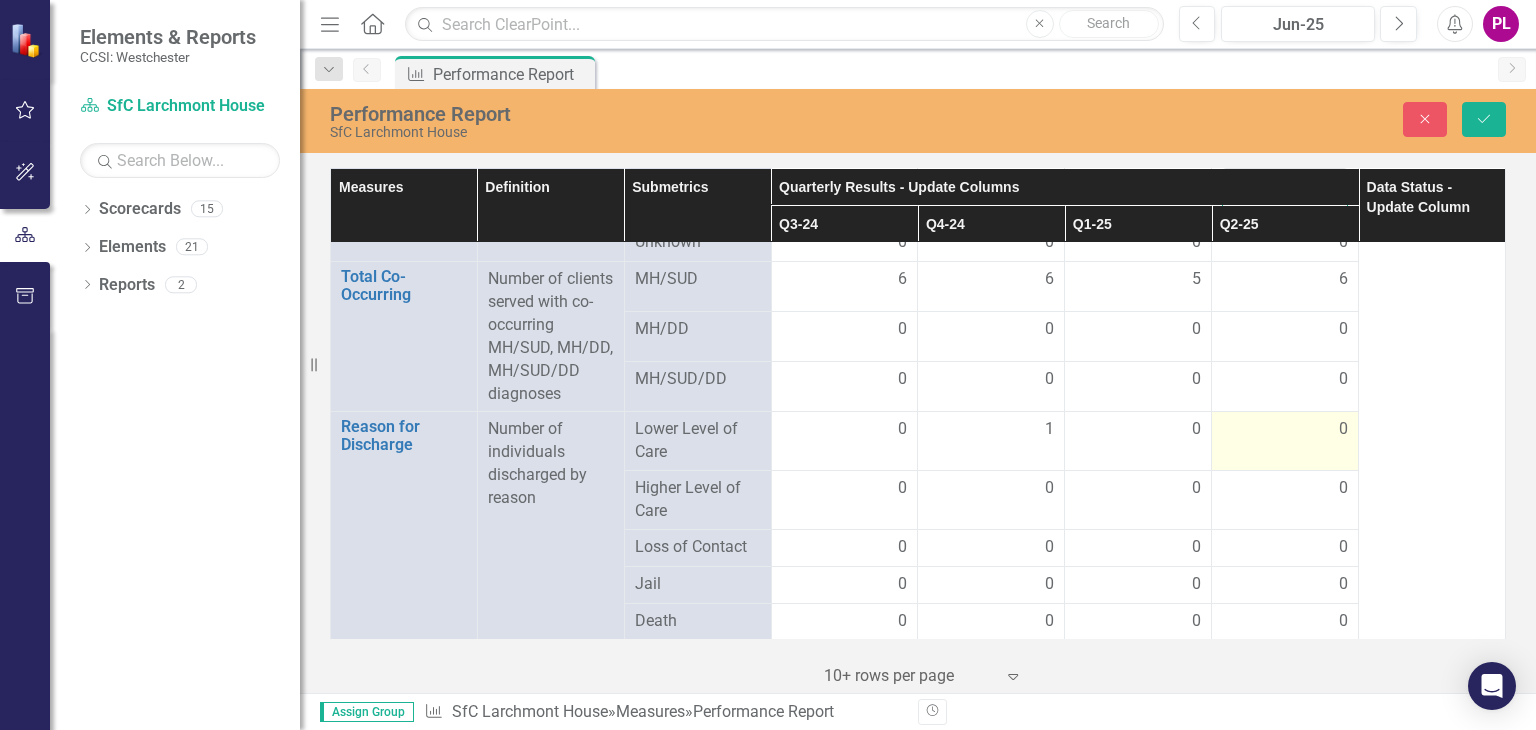type on "0" 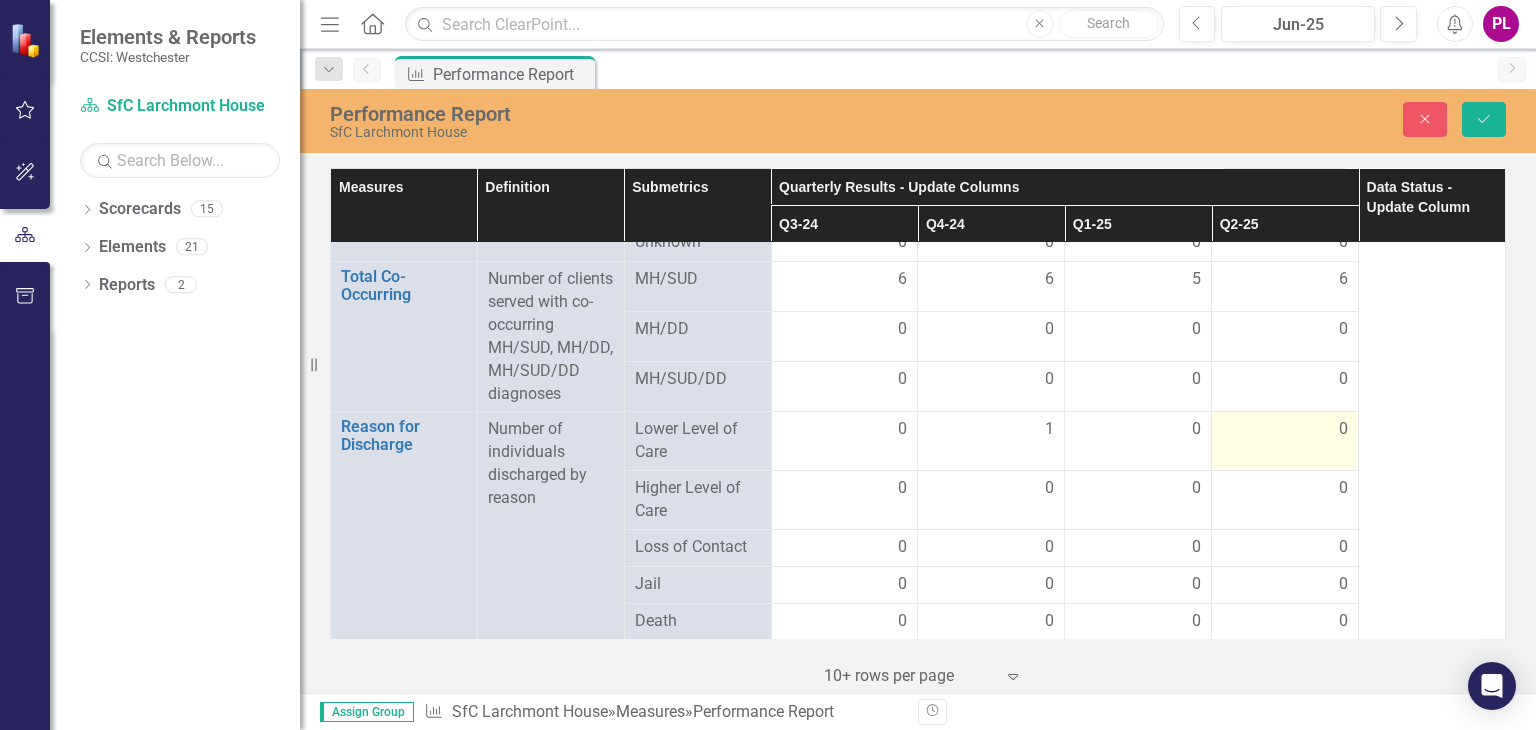 click on "0" at bounding box center [1285, 441] 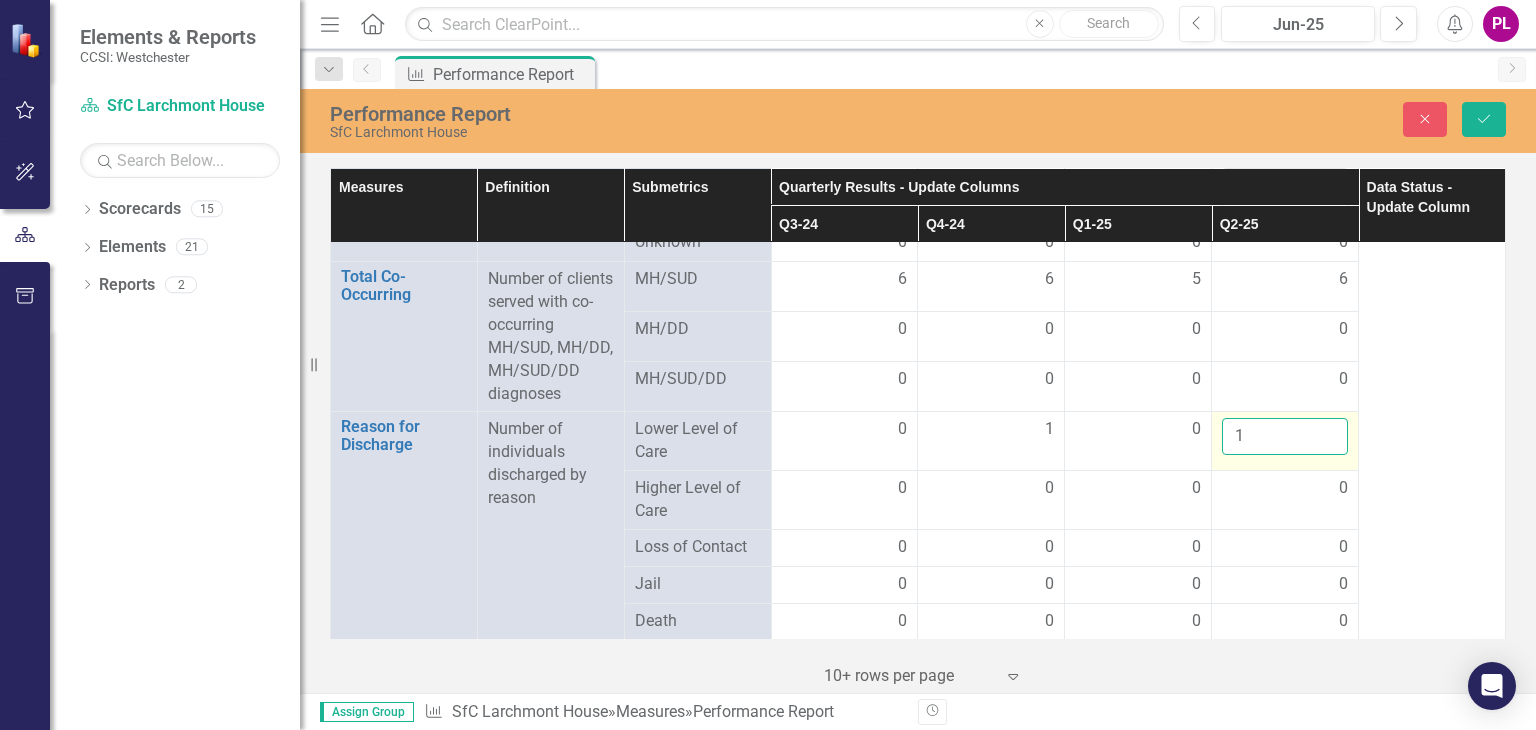 click on "1" at bounding box center [1285, 436] 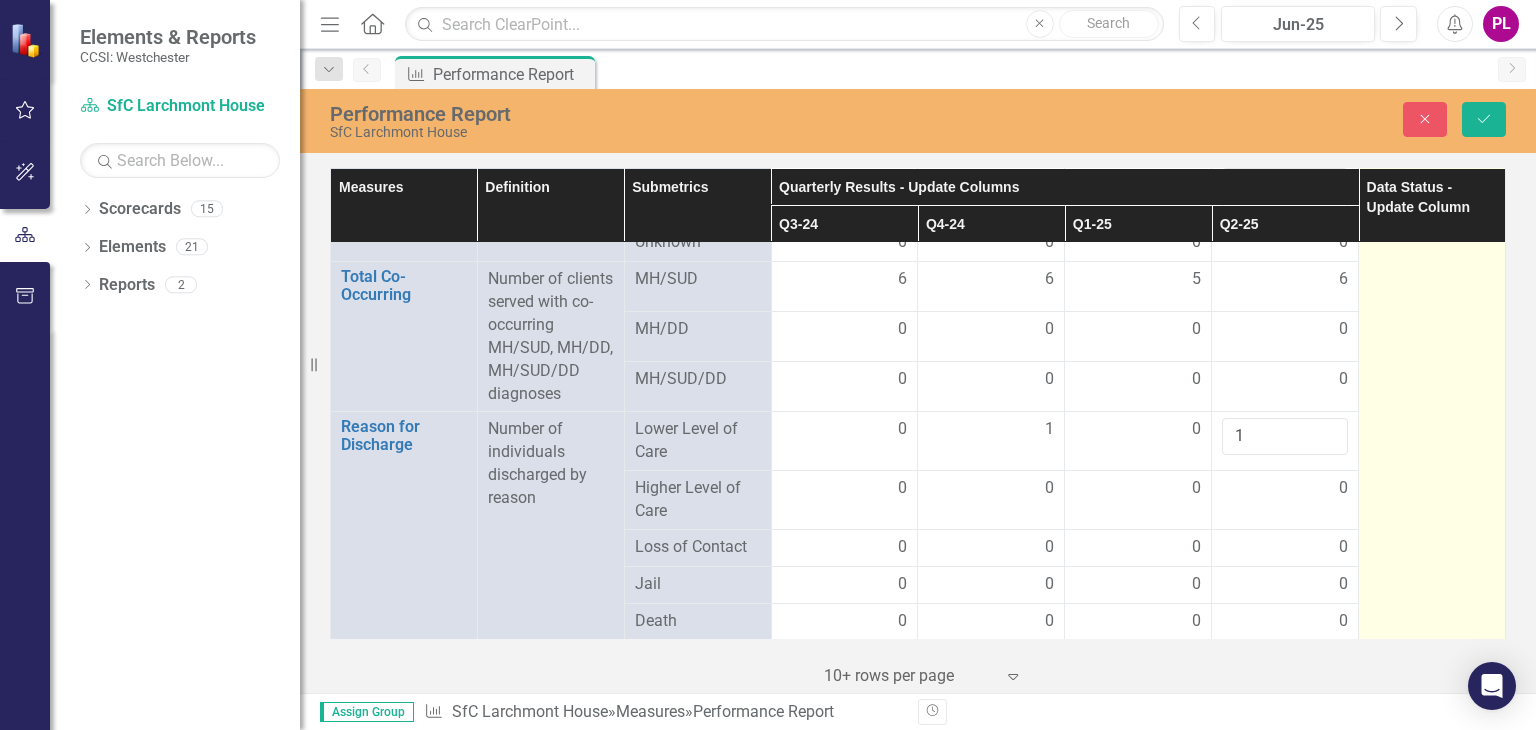 click at bounding box center [1432, -88] 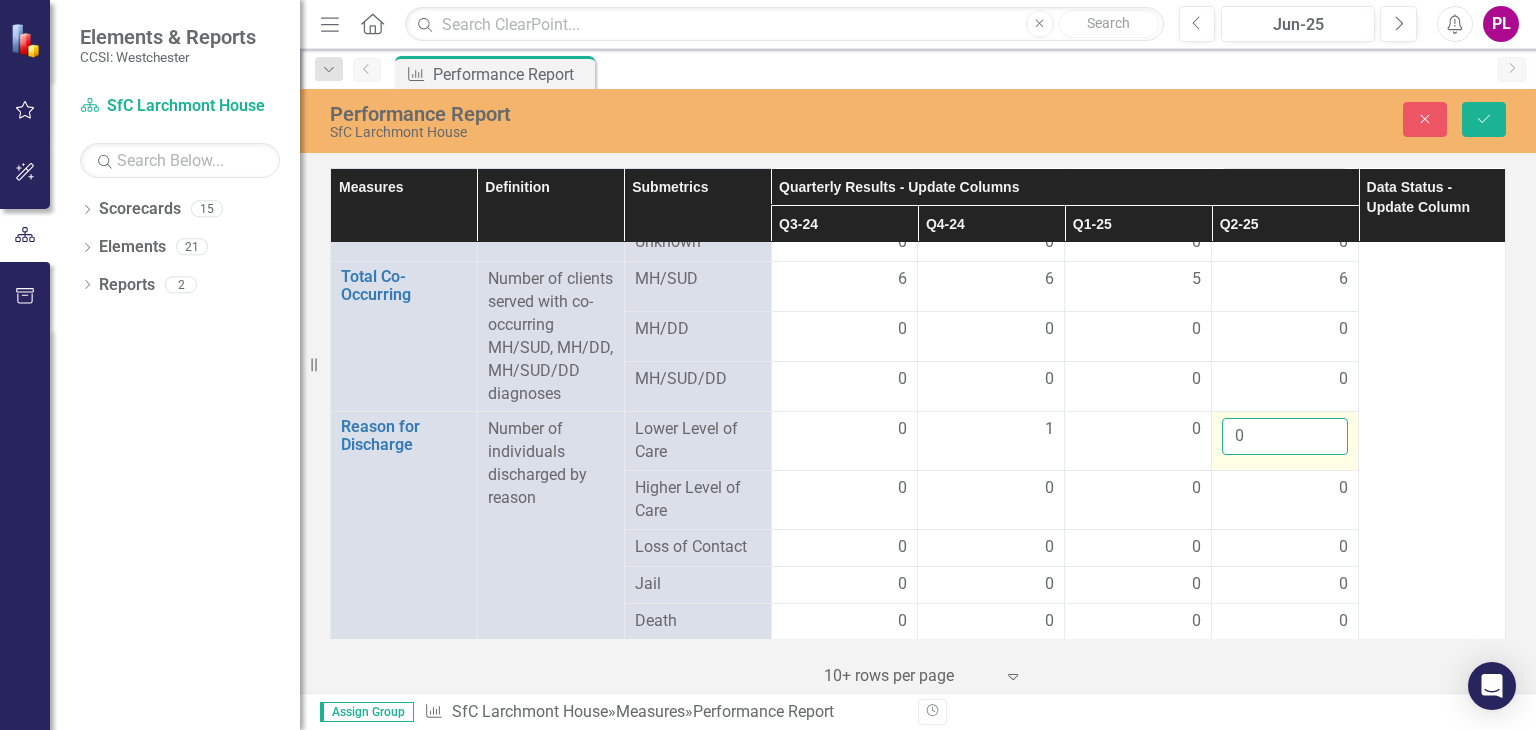 type on "0" 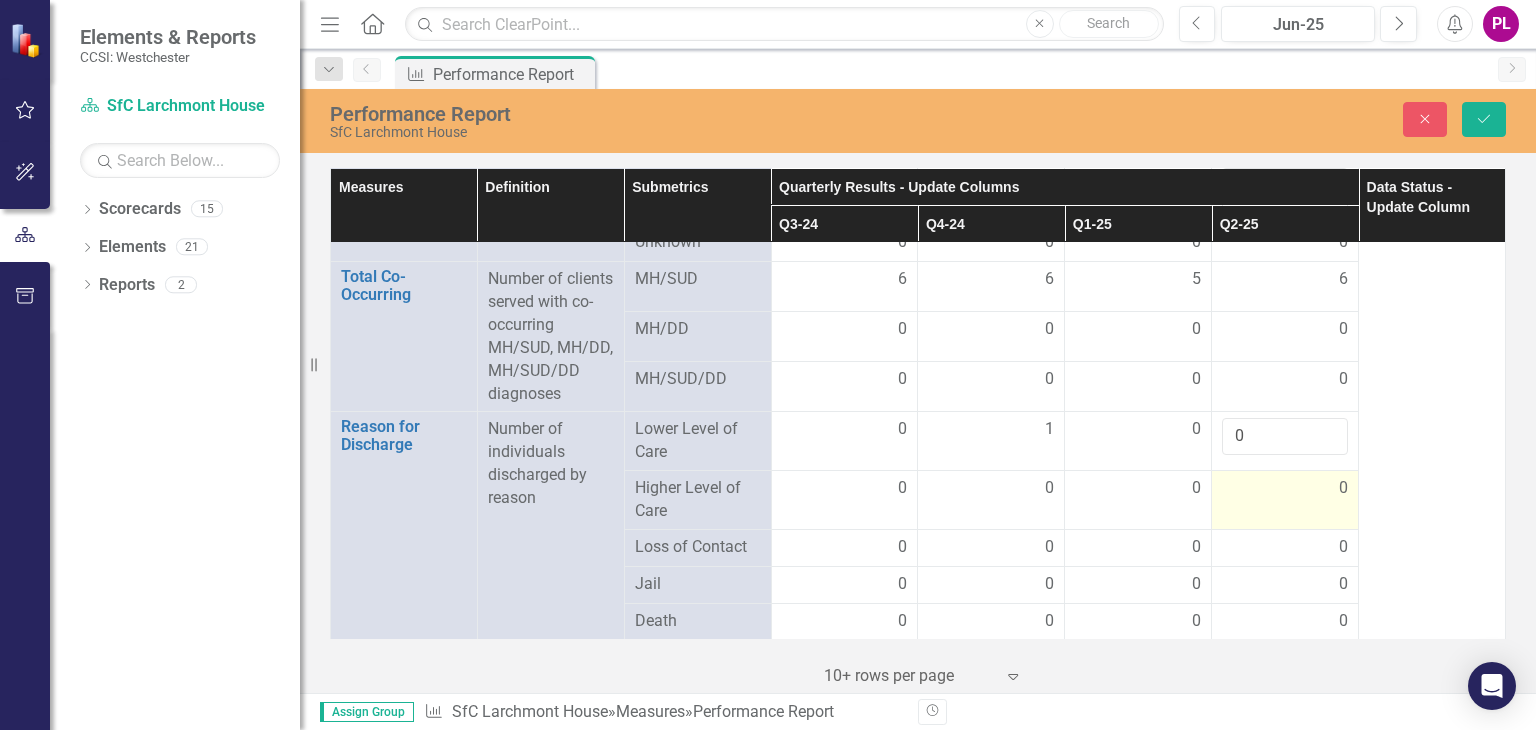 click on "0" at bounding box center (845, 488) 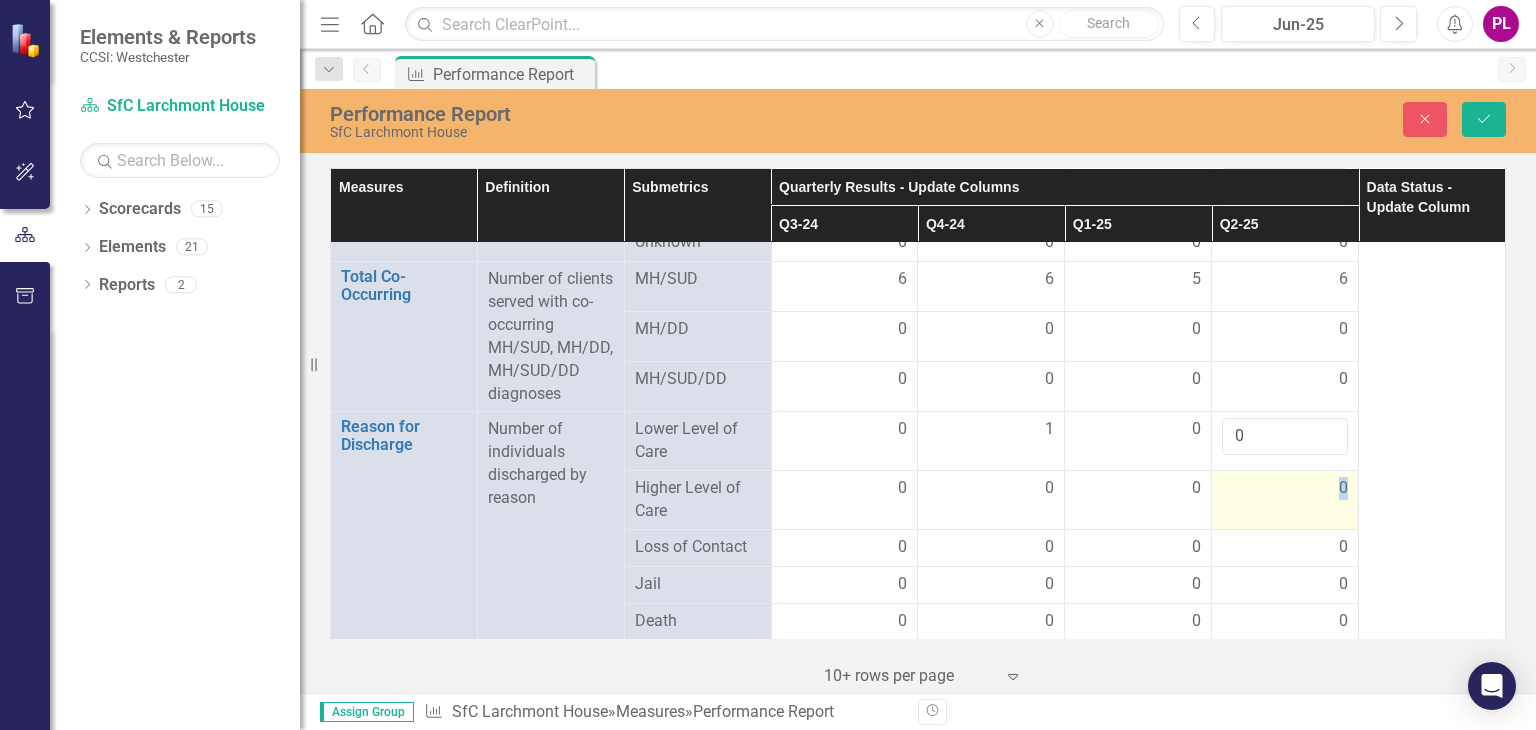 click on "0" at bounding box center (845, 488) 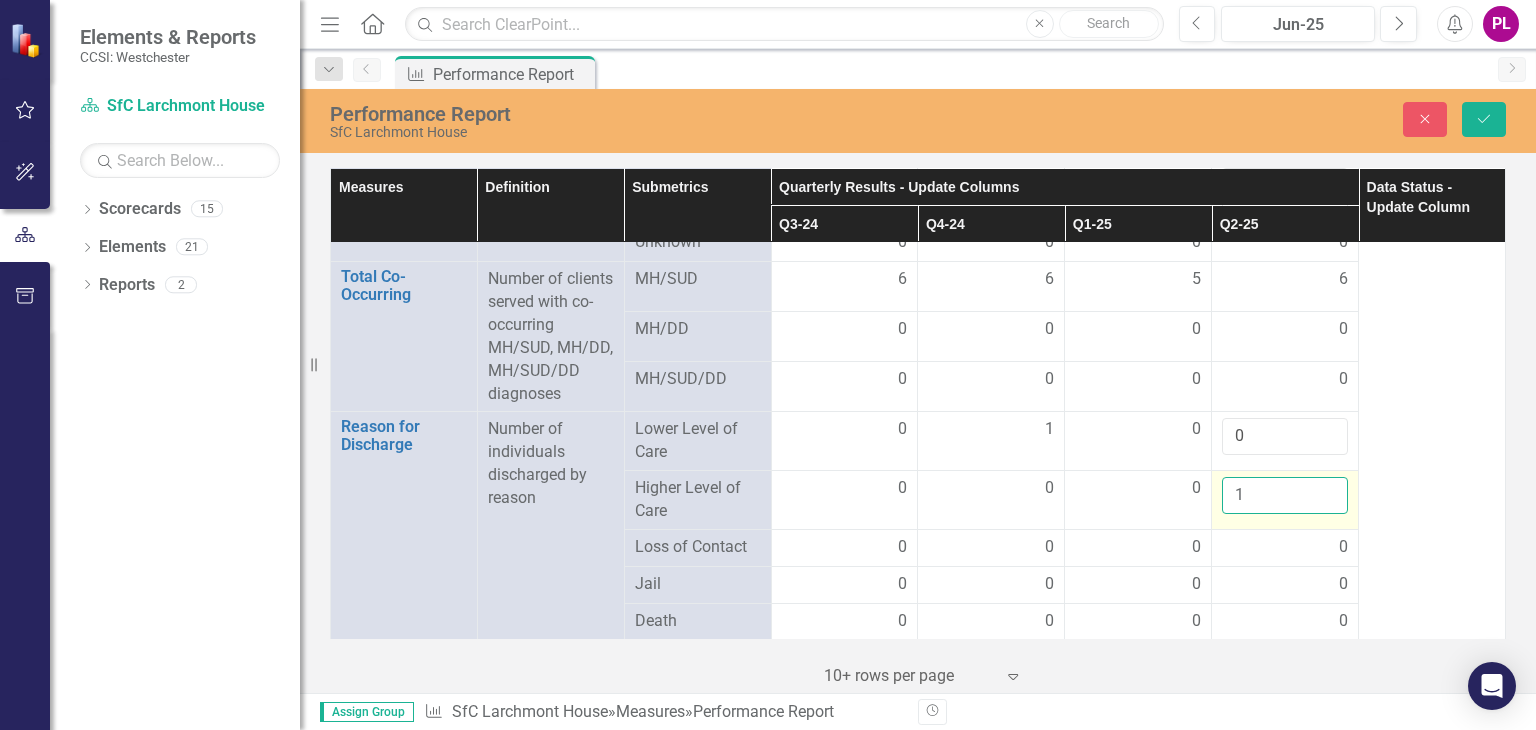type on "1" 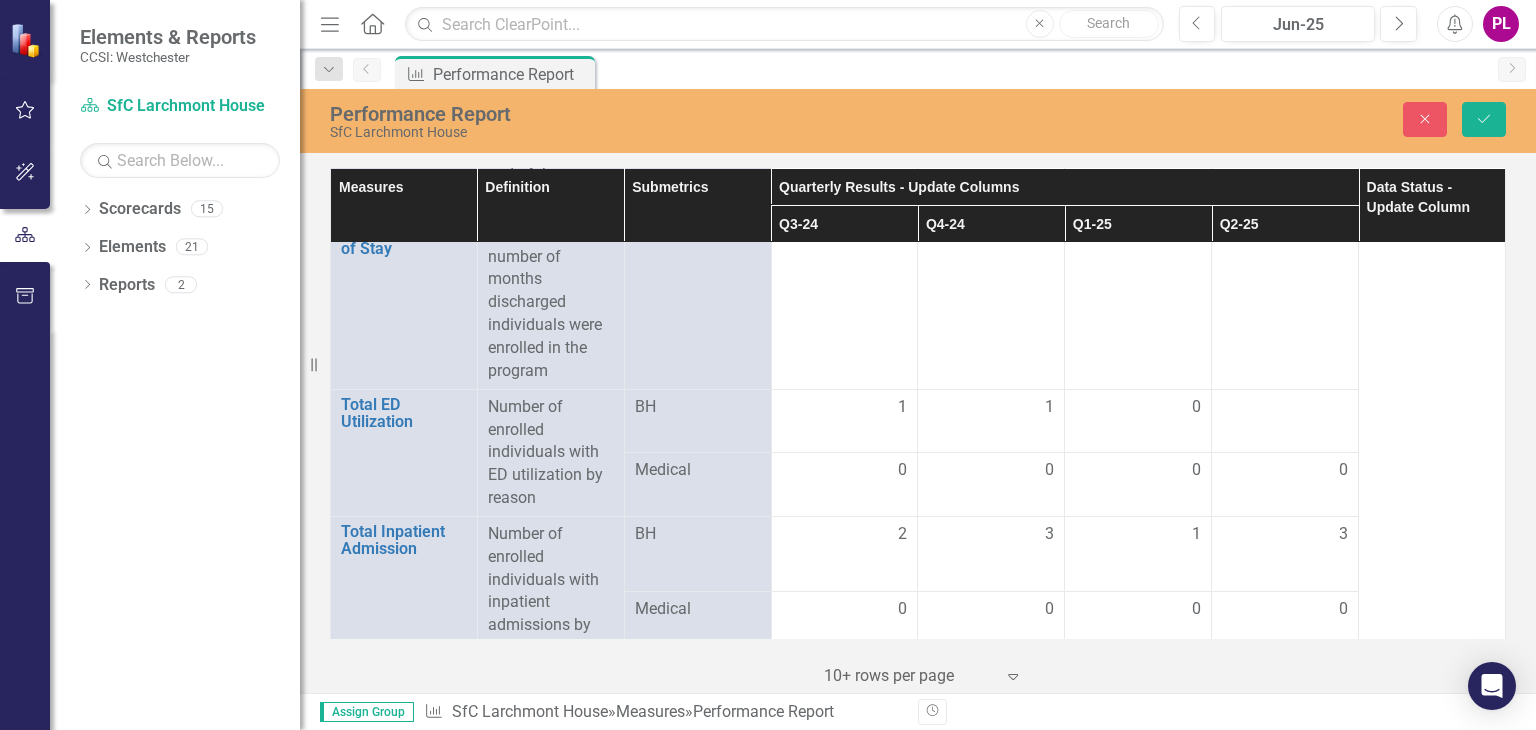 scroll, scrollTop: 2677, scrollLeft: 0, axis: vertical 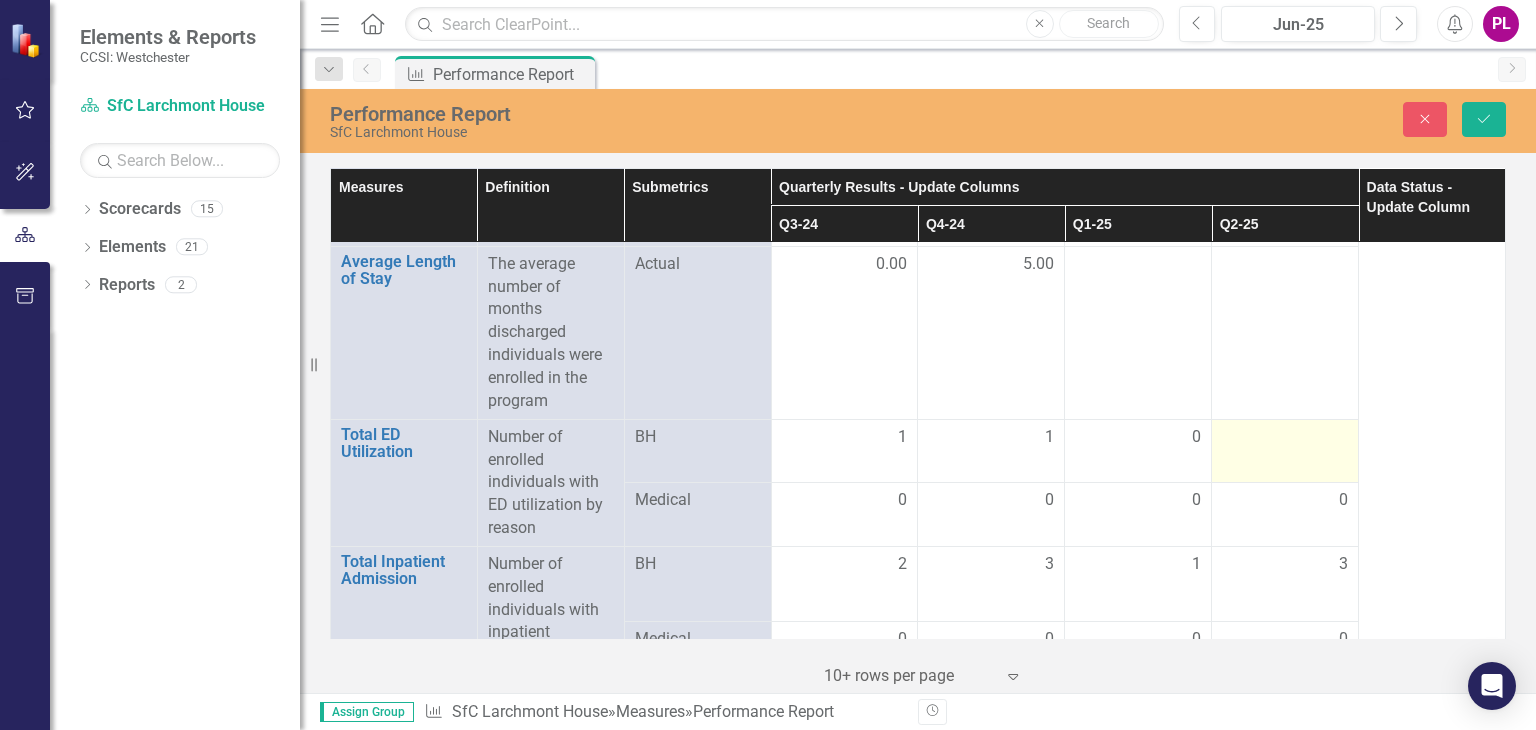 click at bounding box center (1285, 451) 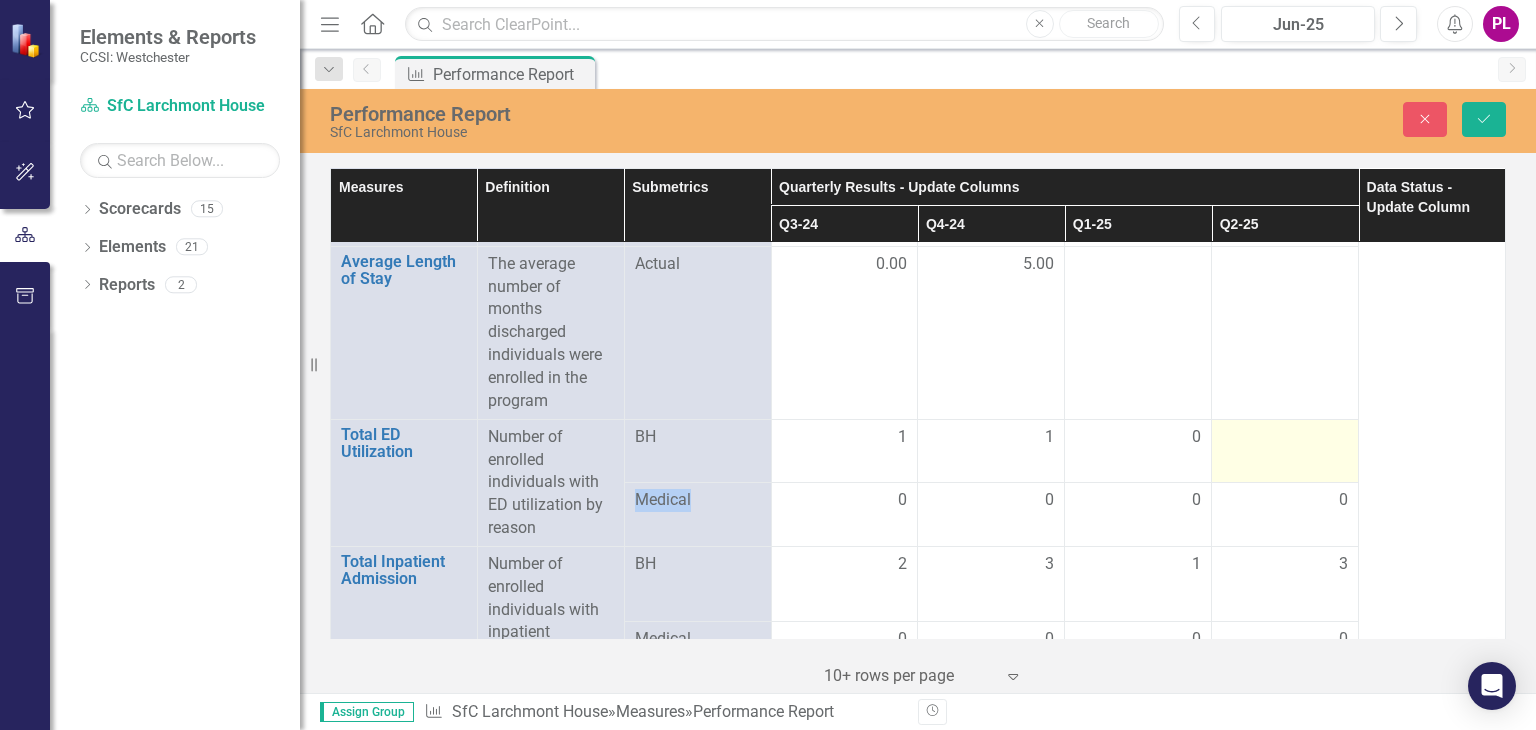 click at bounding box center (1285, 451) 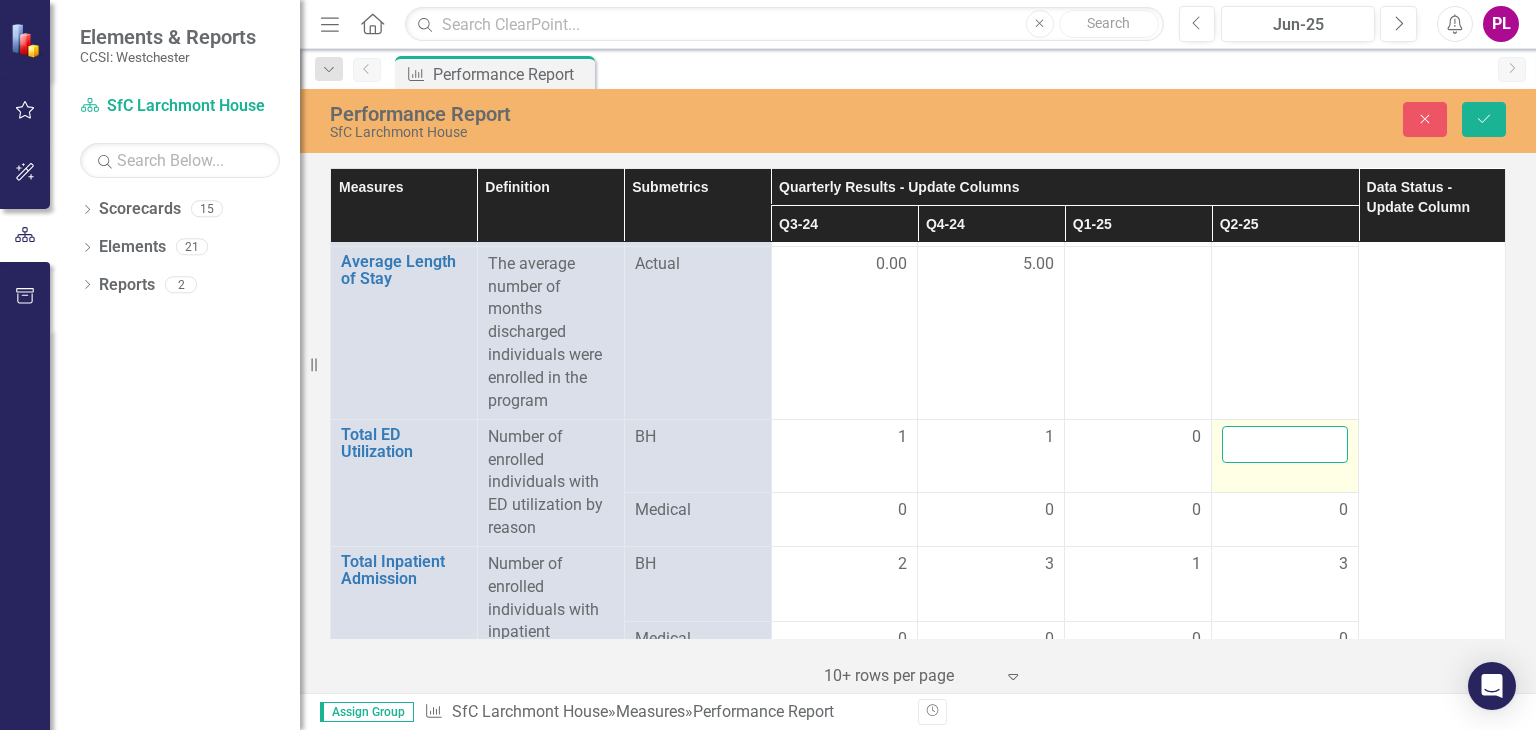 click at bounding box center (1285, 444) 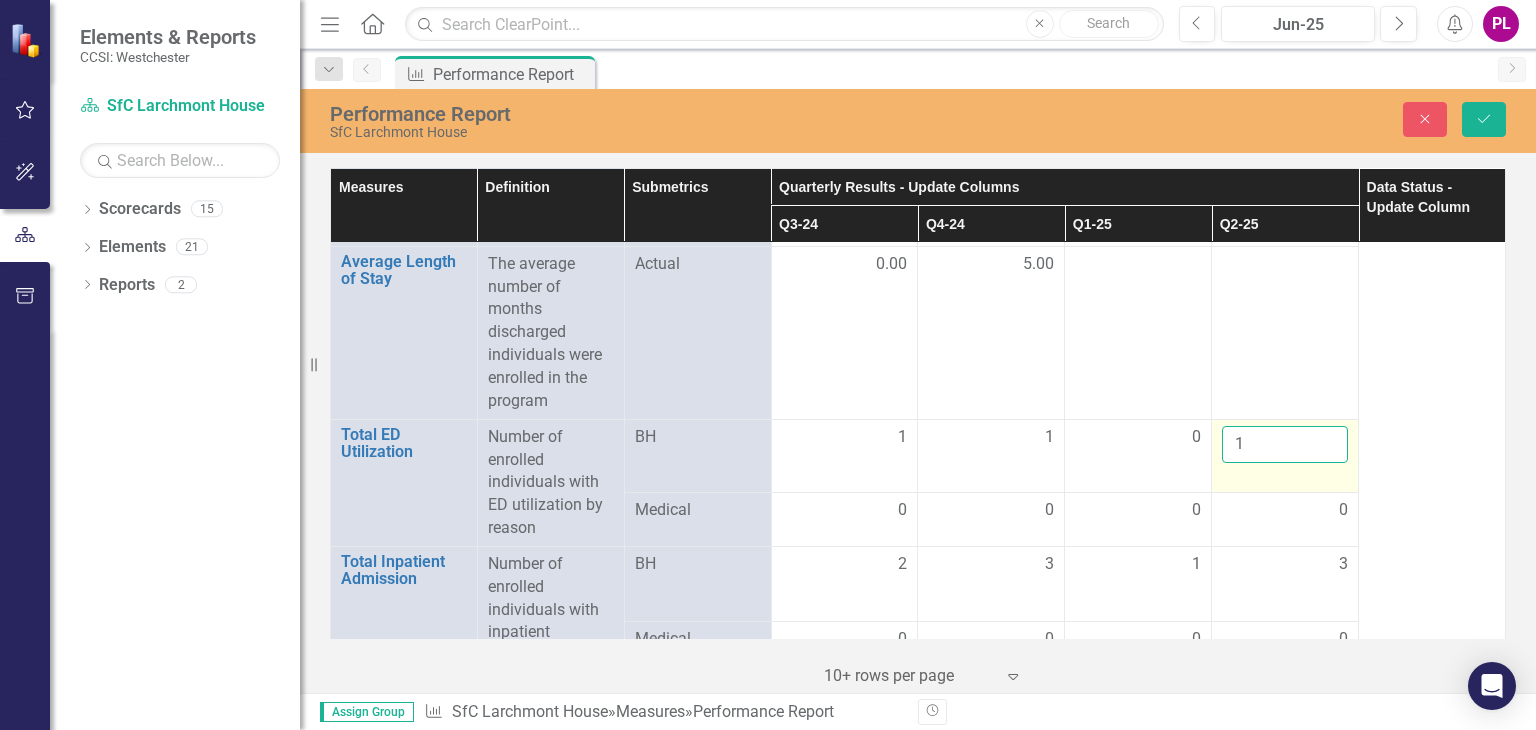 click on "1" at bounding box center [1285, 444] 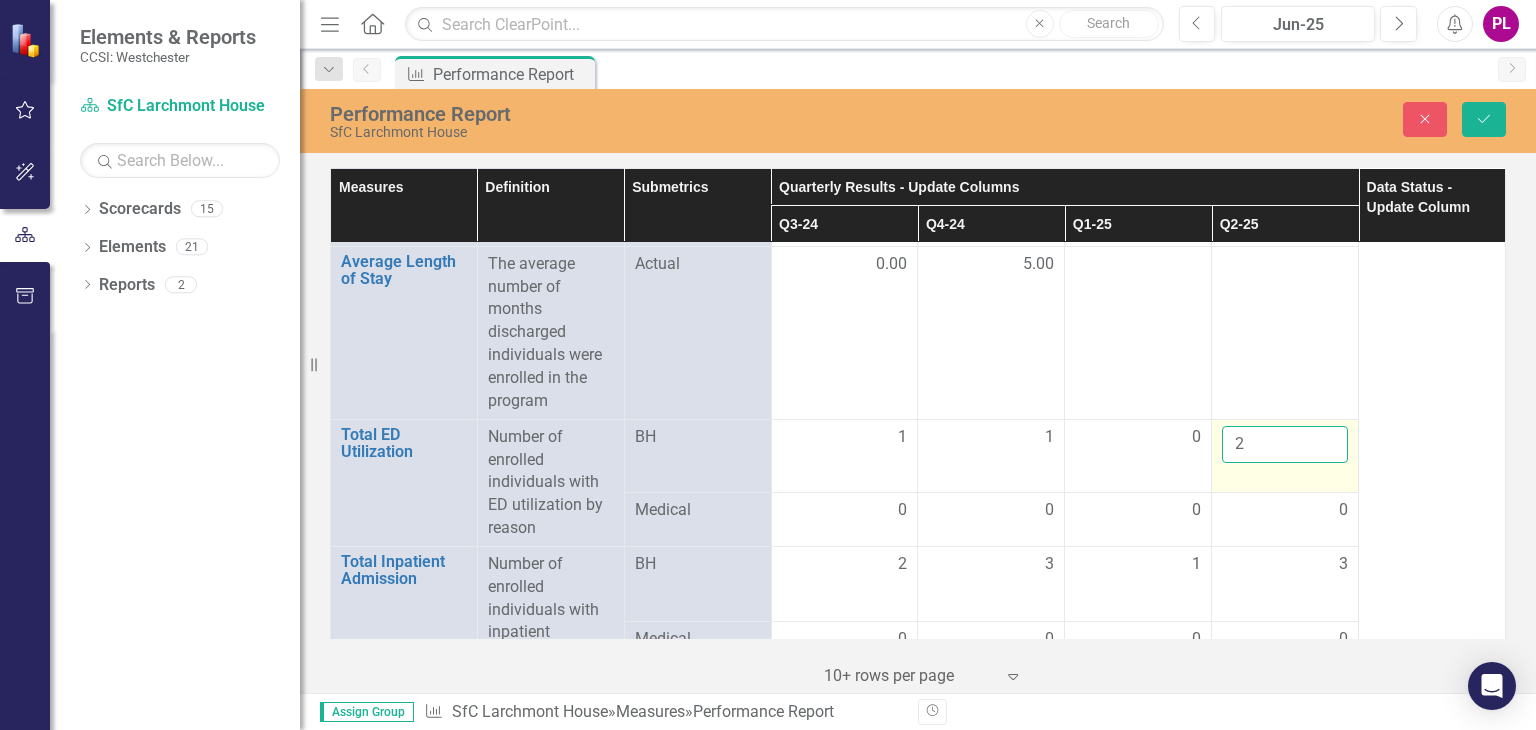 click on "2" at bounding box center [1285, 444] 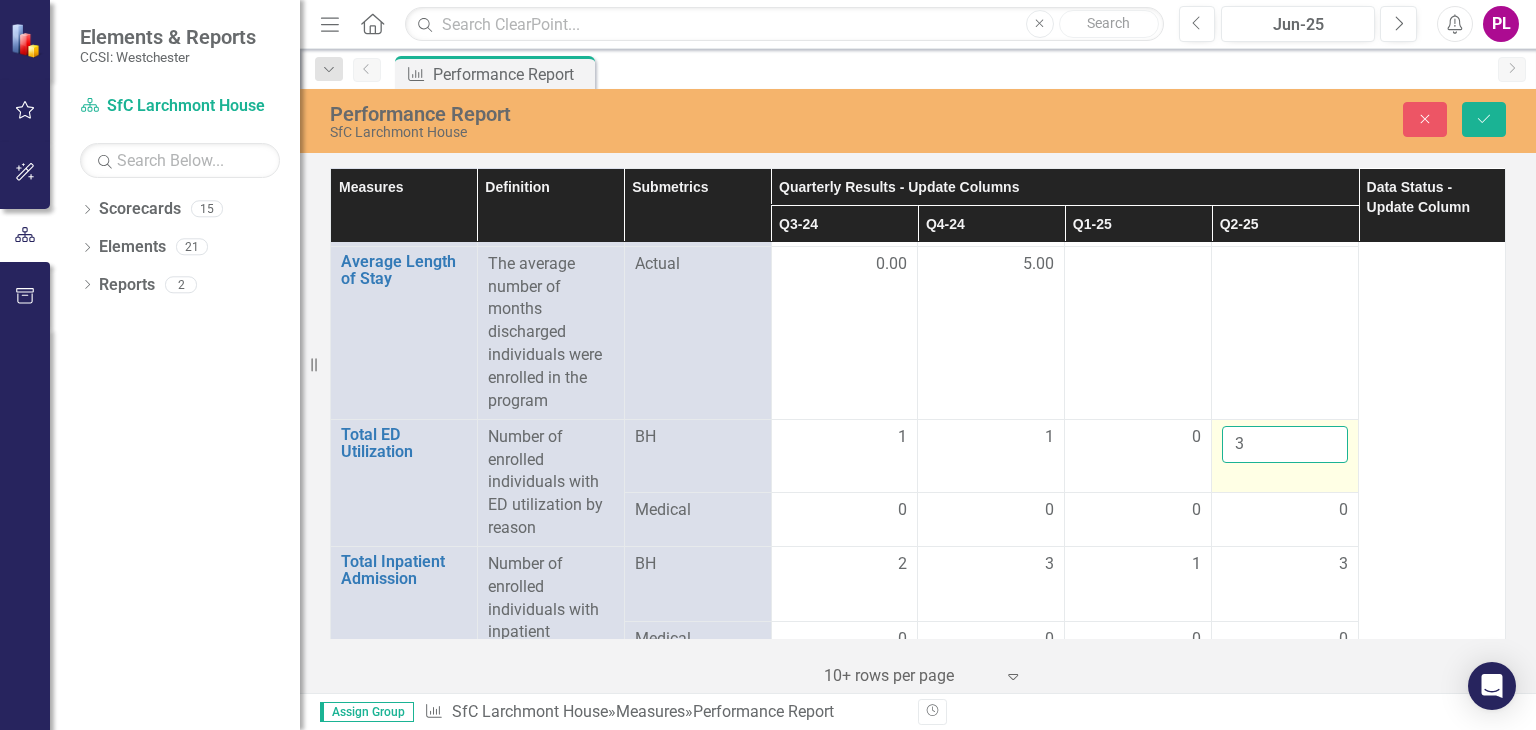 type on "3" 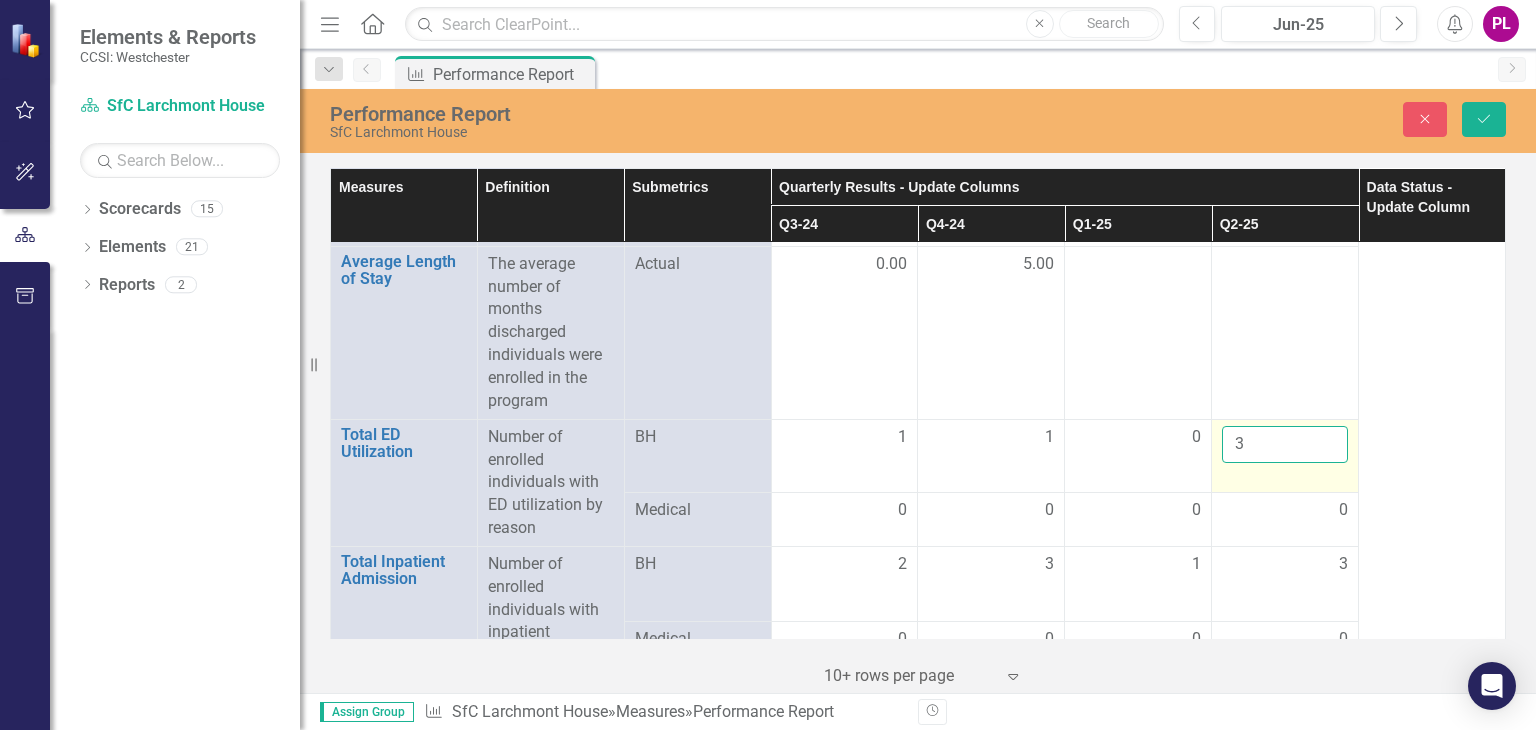 click on "3" at bounding box center (1285, 444) 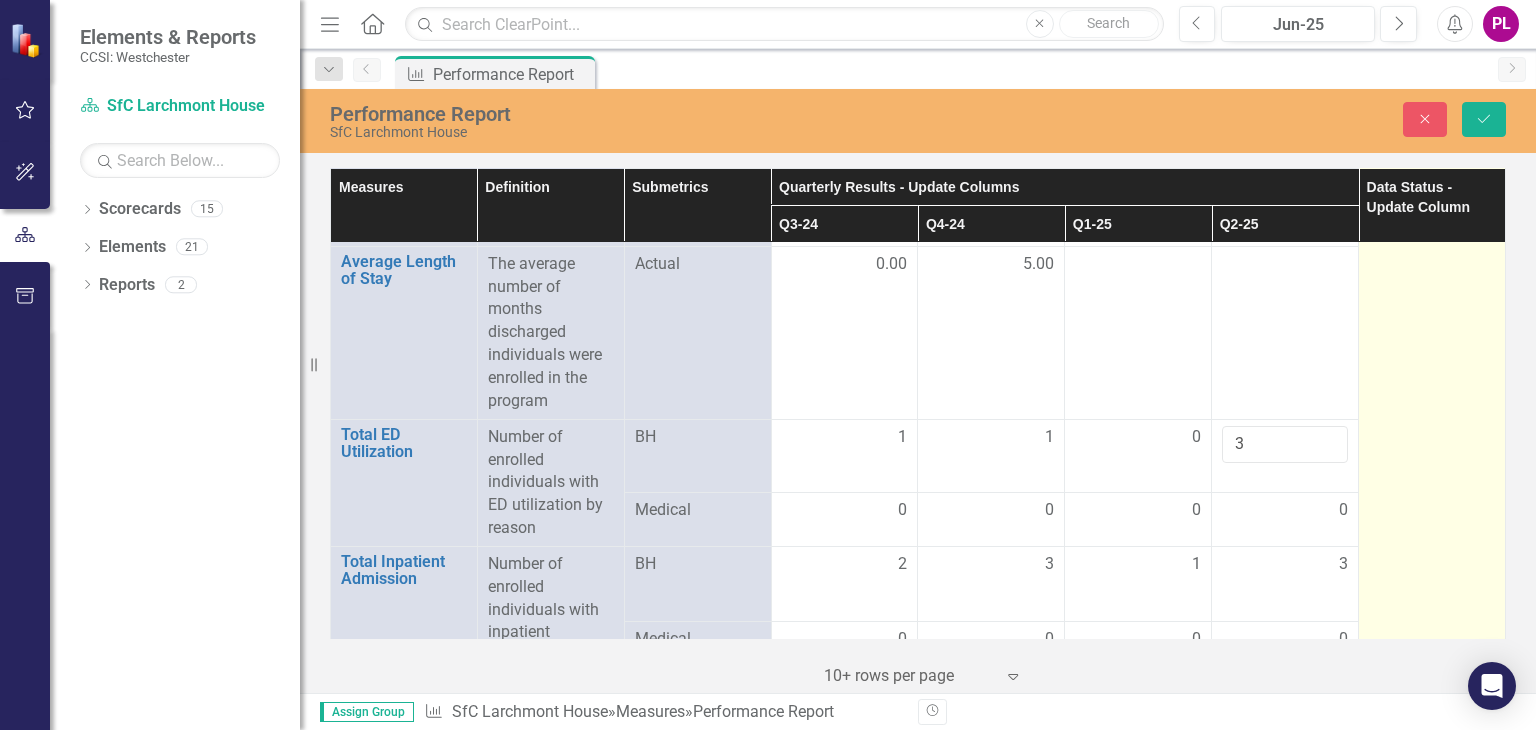 click at bounding box center (1432, -742) 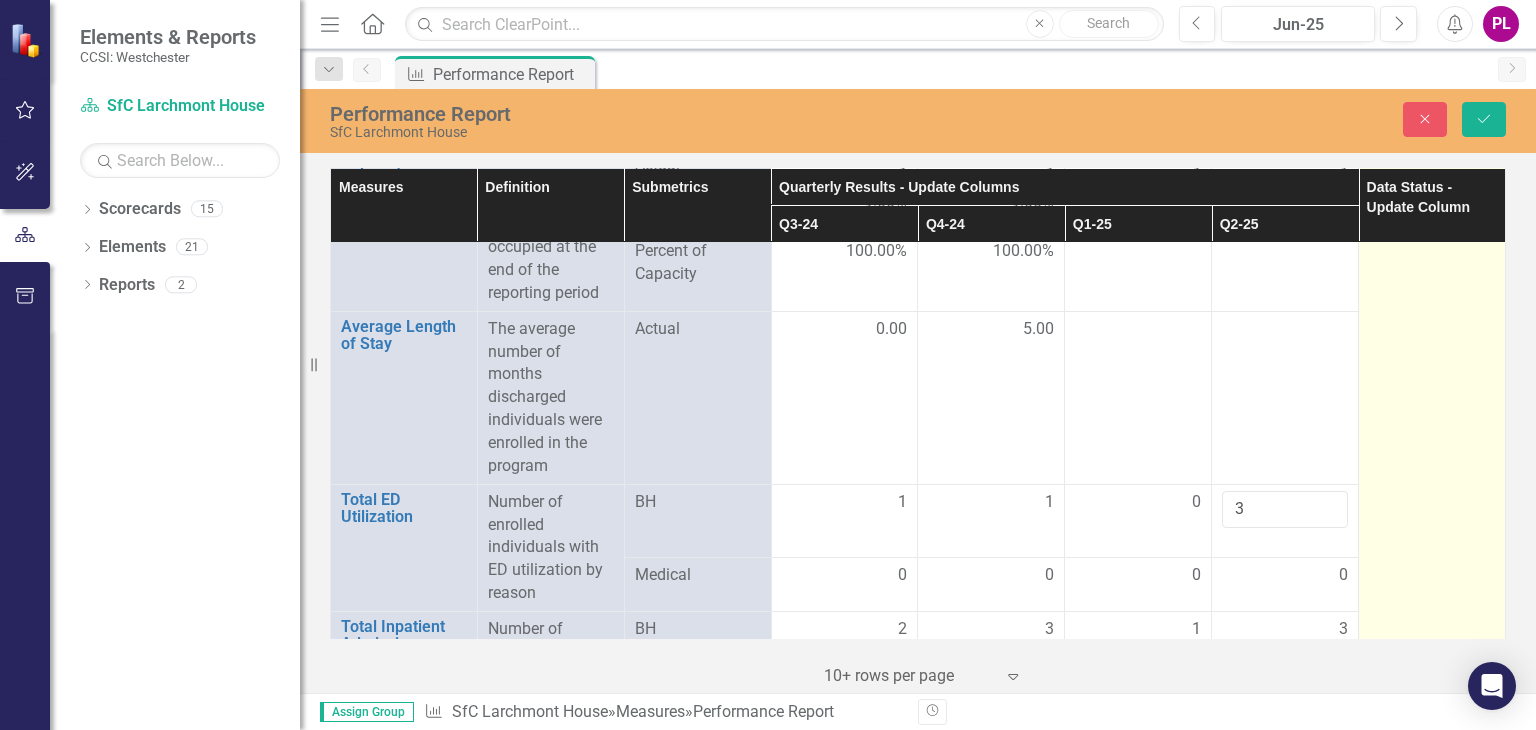 scroll, scrollTop: 2578, scrollLeft: 0, axis: vertical 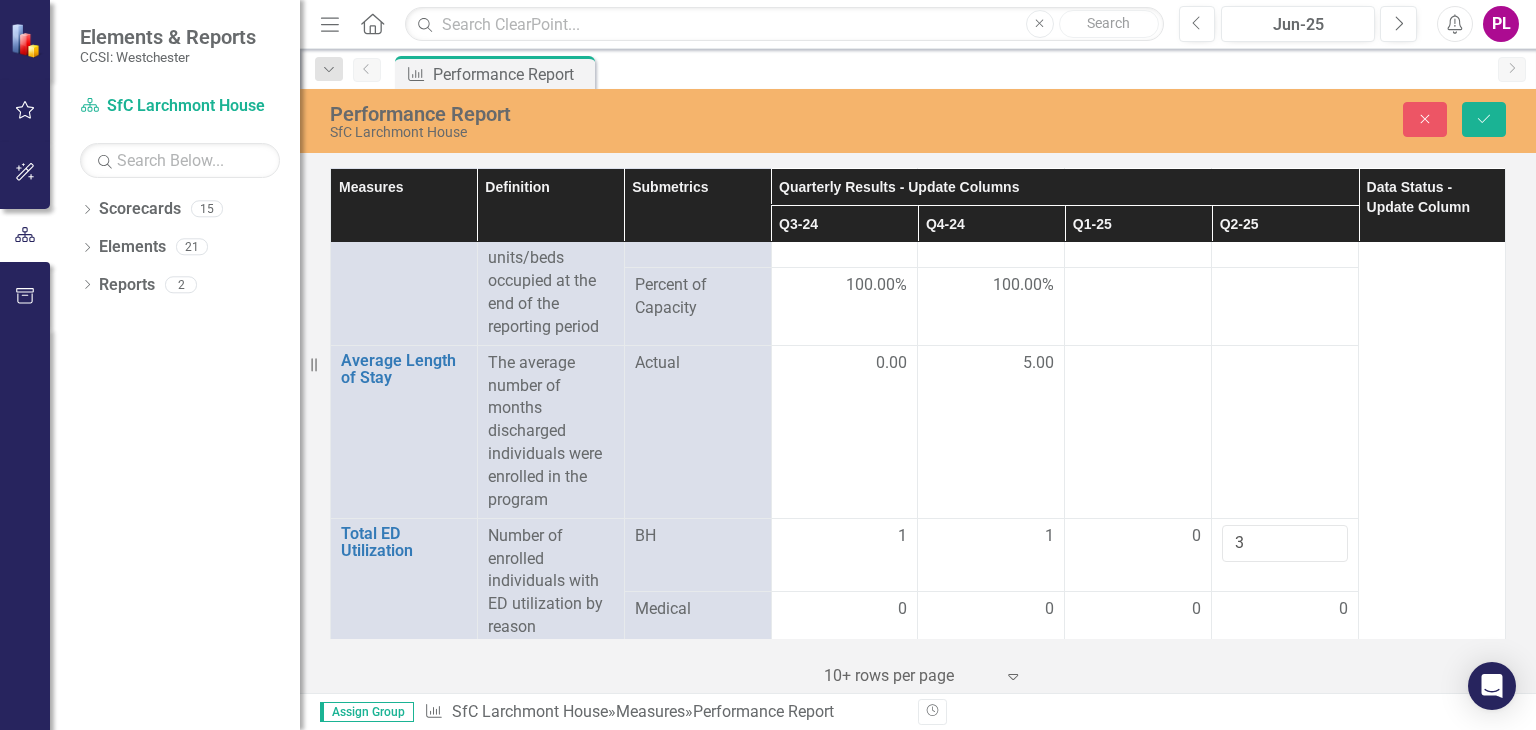 click on "Performance Report SfC Larchmont House Close Save" at bounding box center [918, 119] 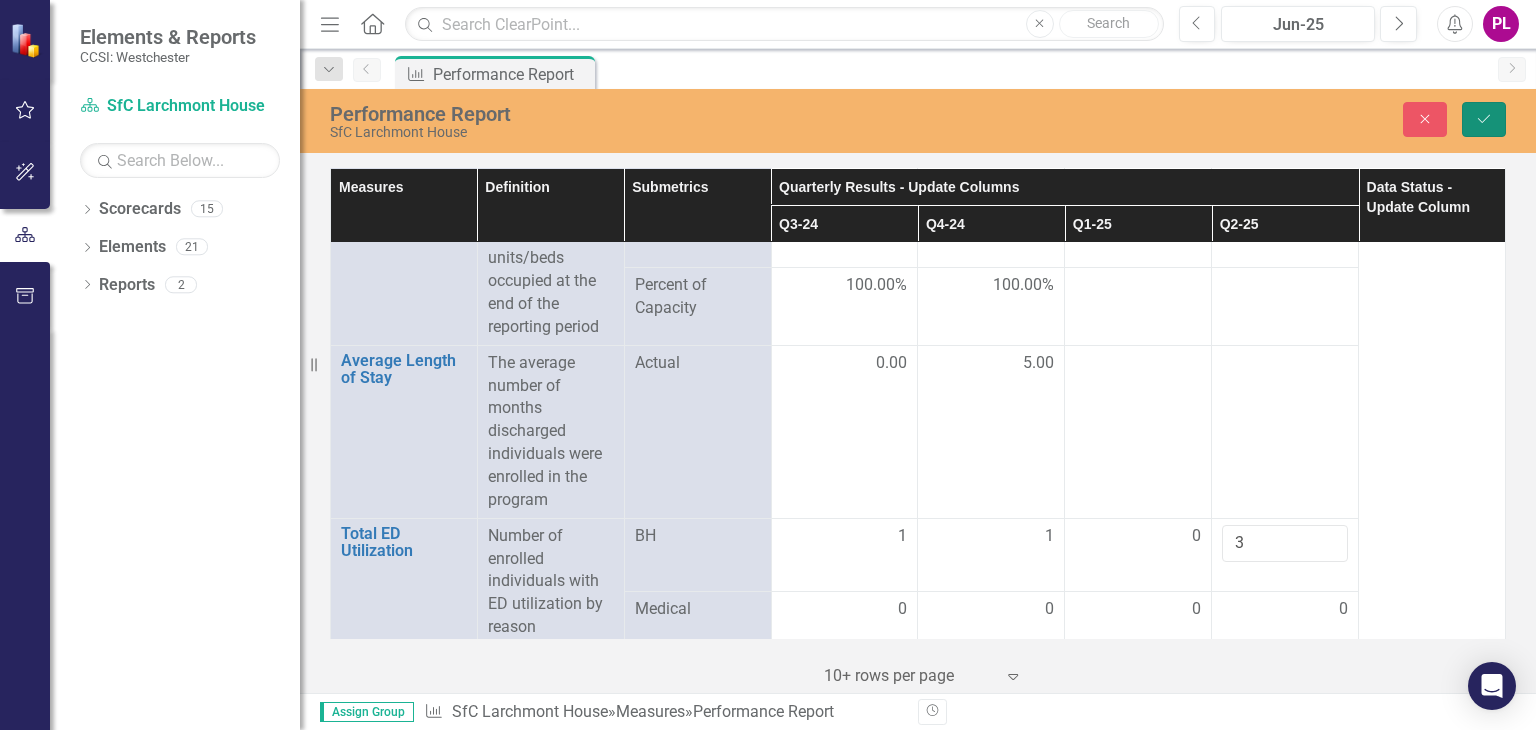 click on "Save" at bounding box center [1484, 119] 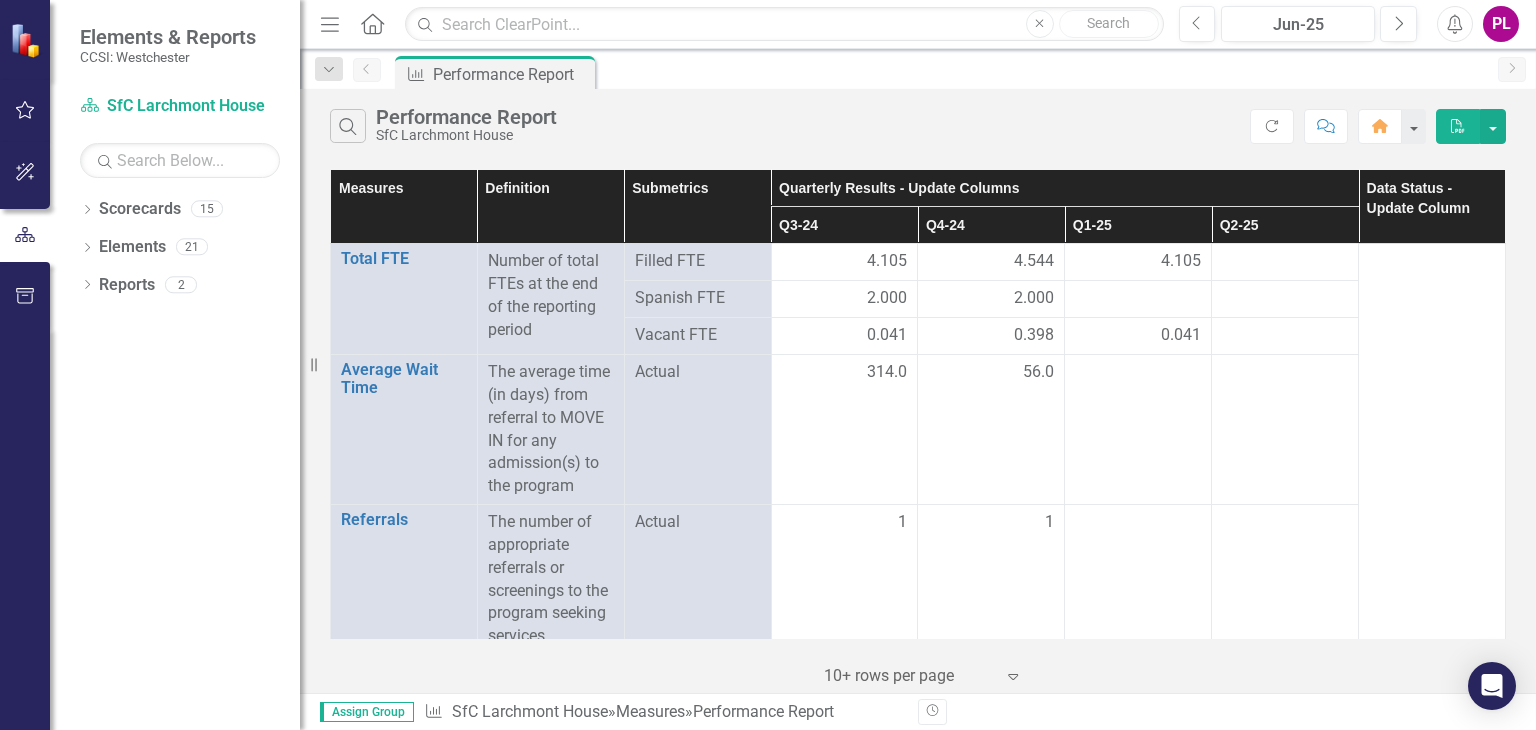 click on "Performance Report SfC Larchmont House Refresh Comment Home PDF" at bounding box center [918, 121] 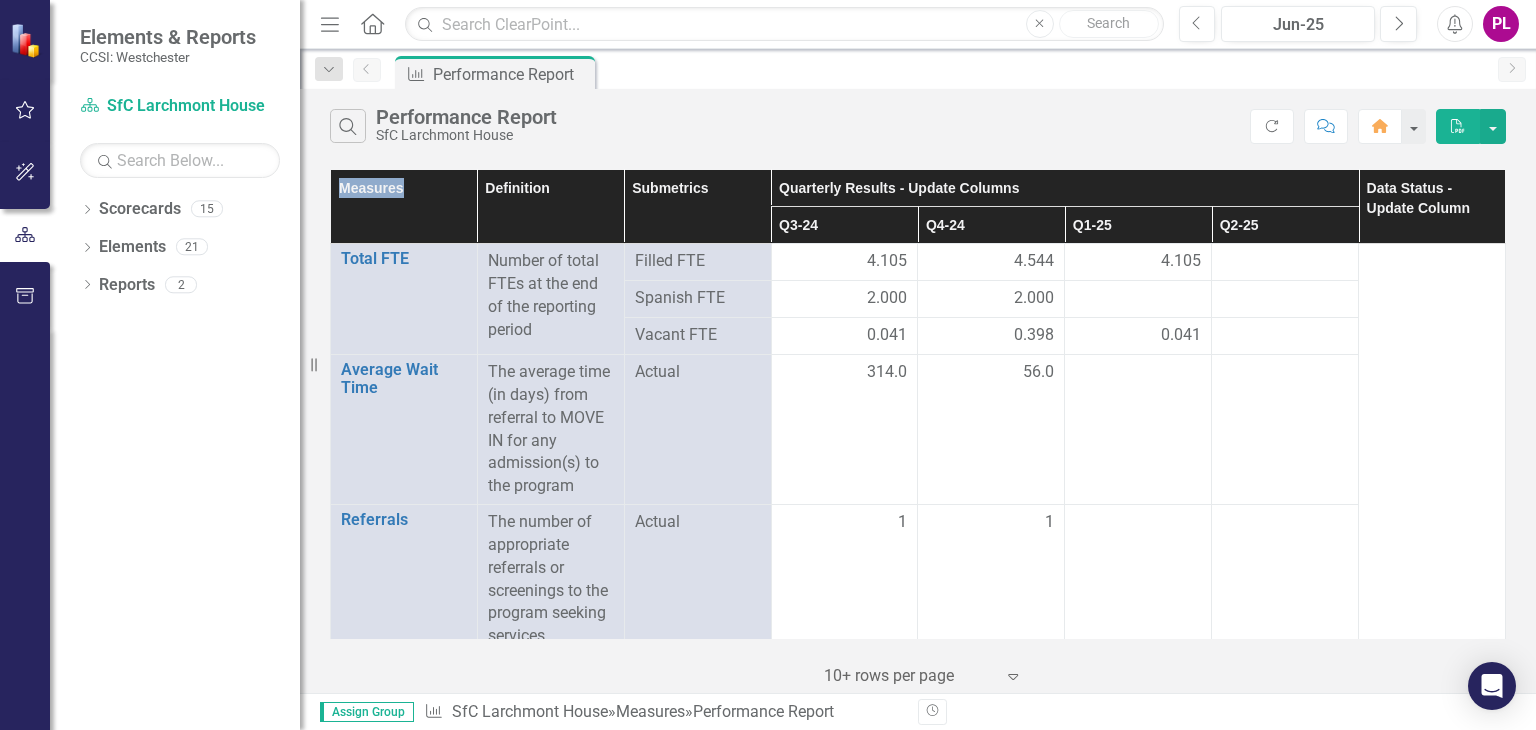 click on "Performance Report SfC Larchmont House Refresh Comment Home PDF" at bounding box center (918, 121) 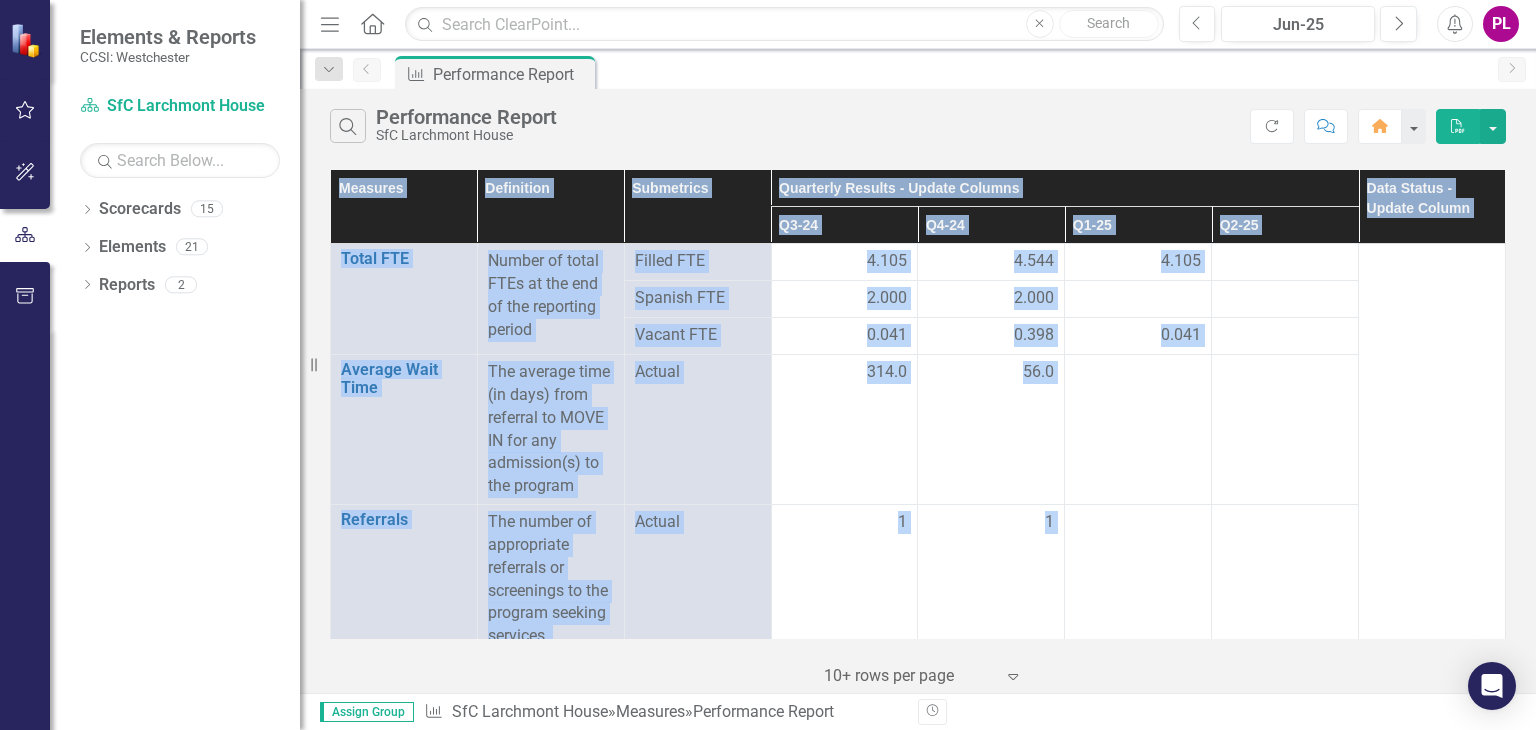 click on "Performance Report SfC Larchmont House Refresh Comment Home PDF" at bounding box center (918, 121) 